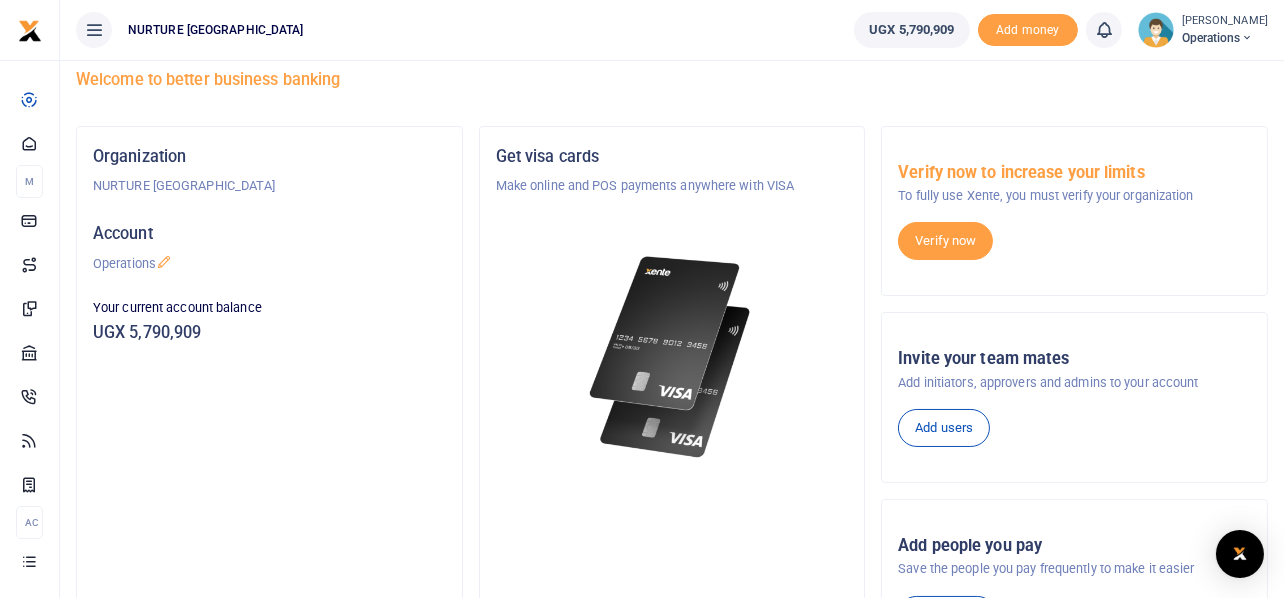 scroll, scrollTop: 0, scrollLeft: 0, axis: both 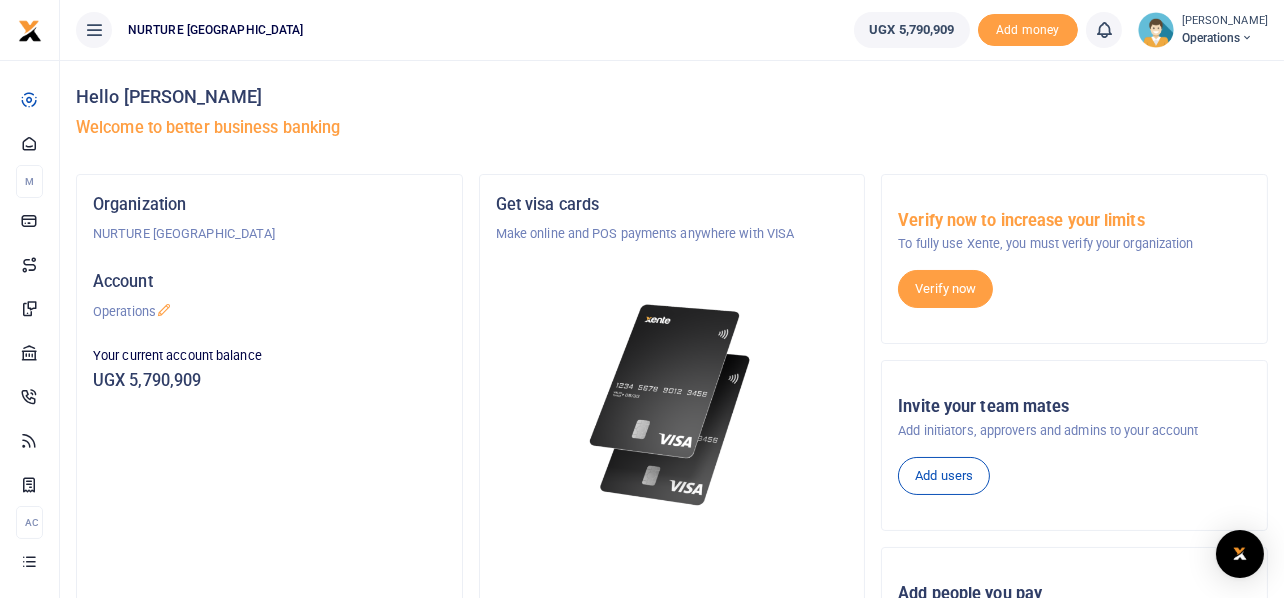 drag, startPoint x: 500, startPoint y: 114, endPoint x: 521, endPoint y: 99, distance: 25.806976 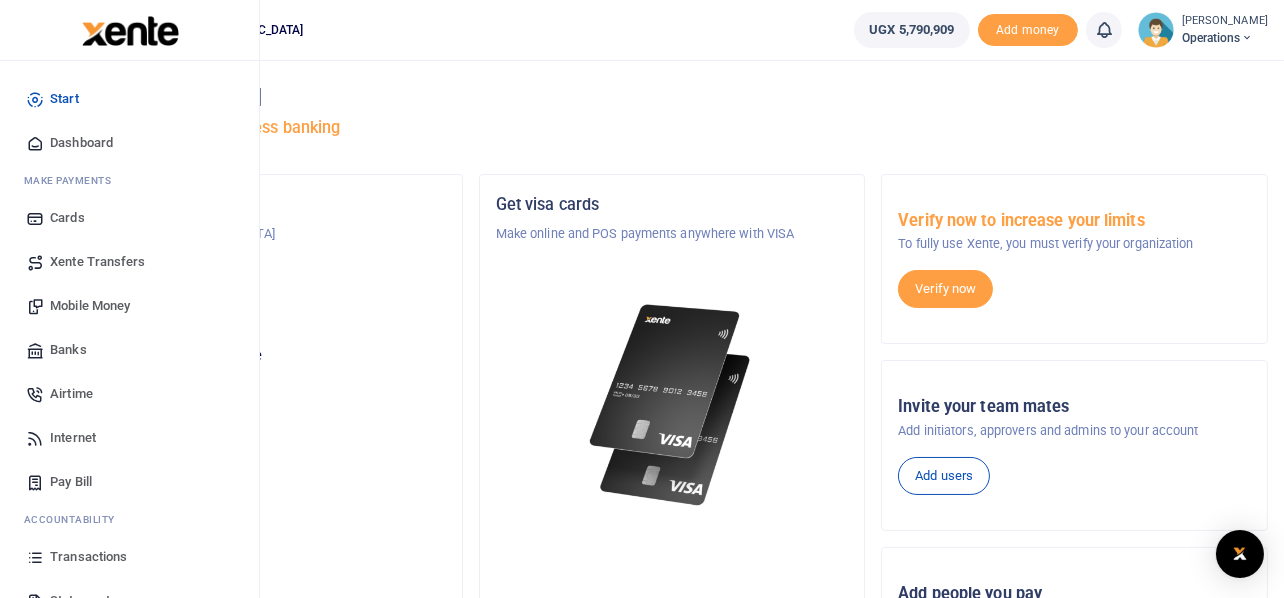 click on "Mobile Money" at bounding box center (90, 306) 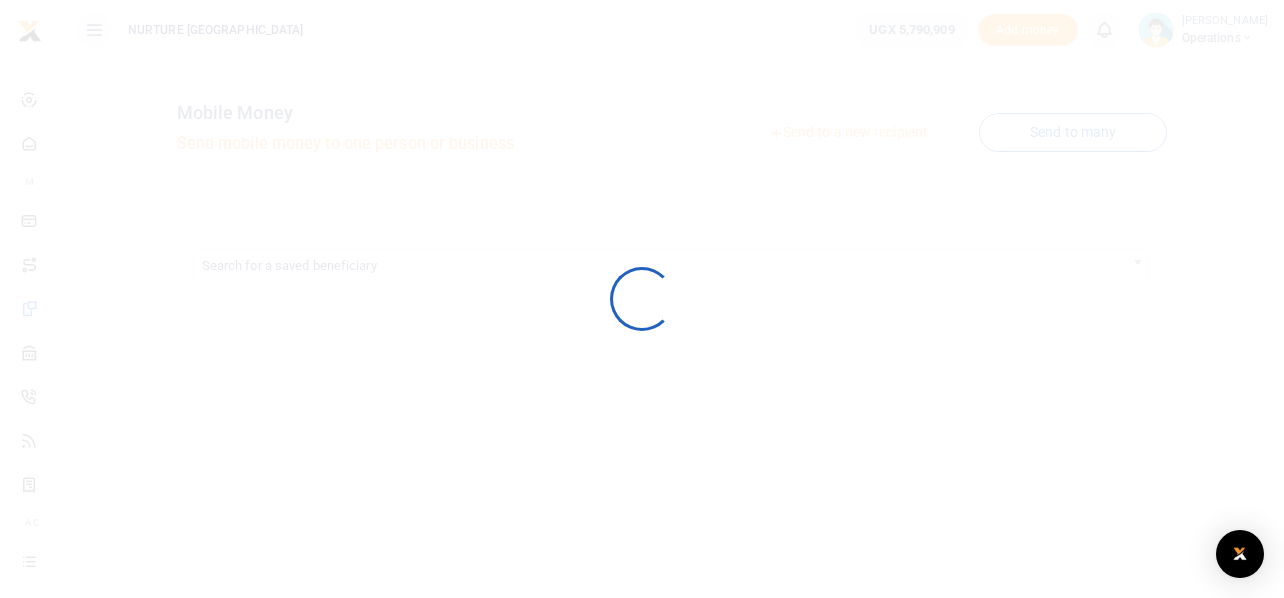 scroll, scrollTop: 0, scrollLeft: 0, axis: both 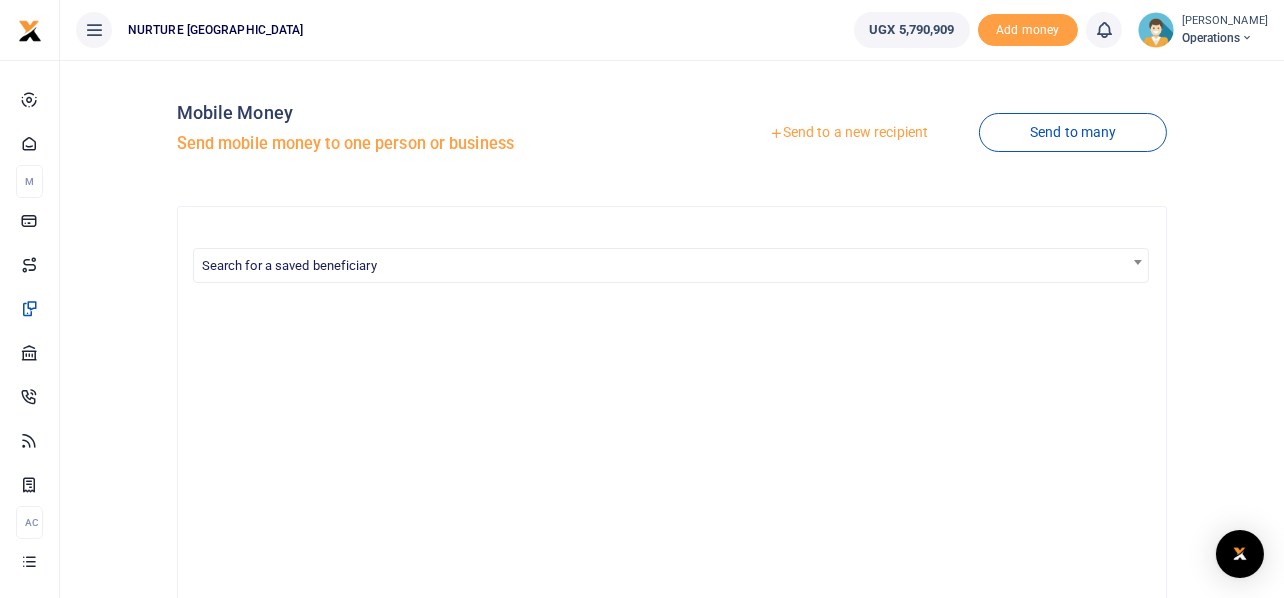 click on "Send to a new recipient" at bounding box center [848, 133] 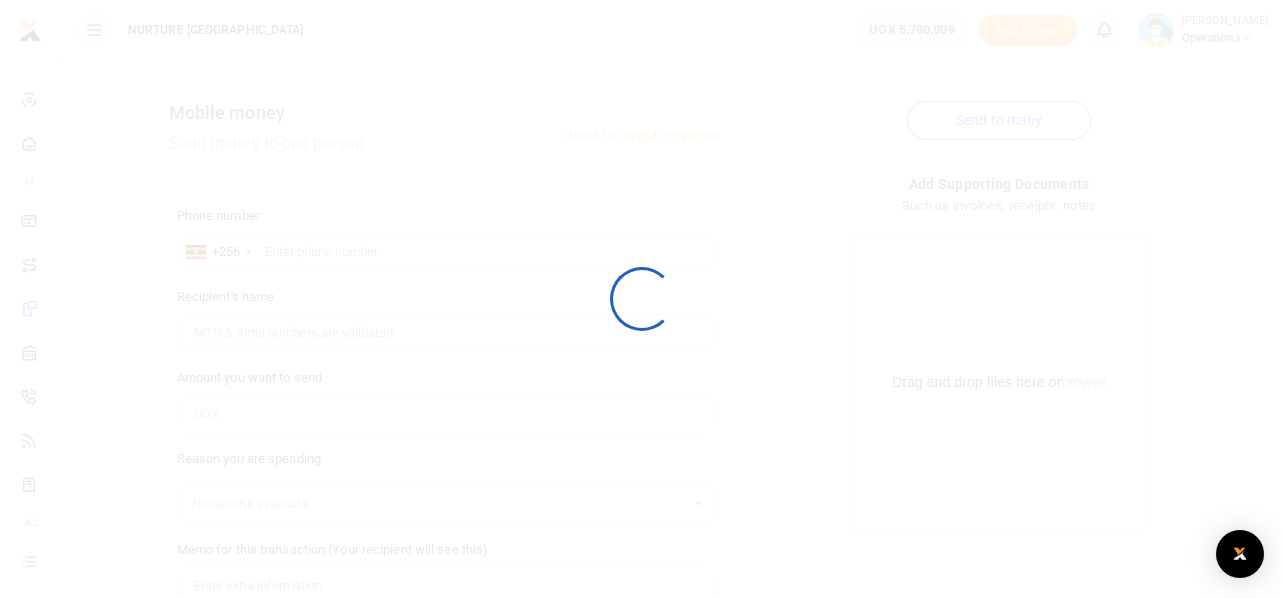 scroll, scrollTop: 0, scrollLeft: 0, axis: both 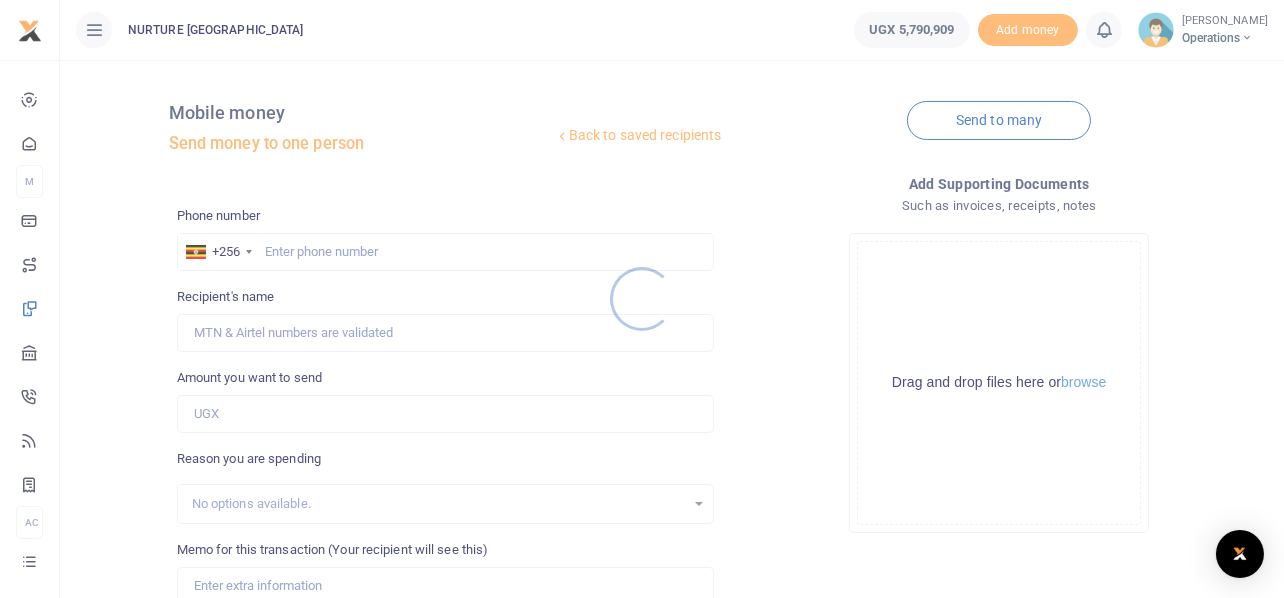 drag, startPoint x: 370, startPoint y: 242, endPoint x: 342, endPoint y: 242, distance: 28 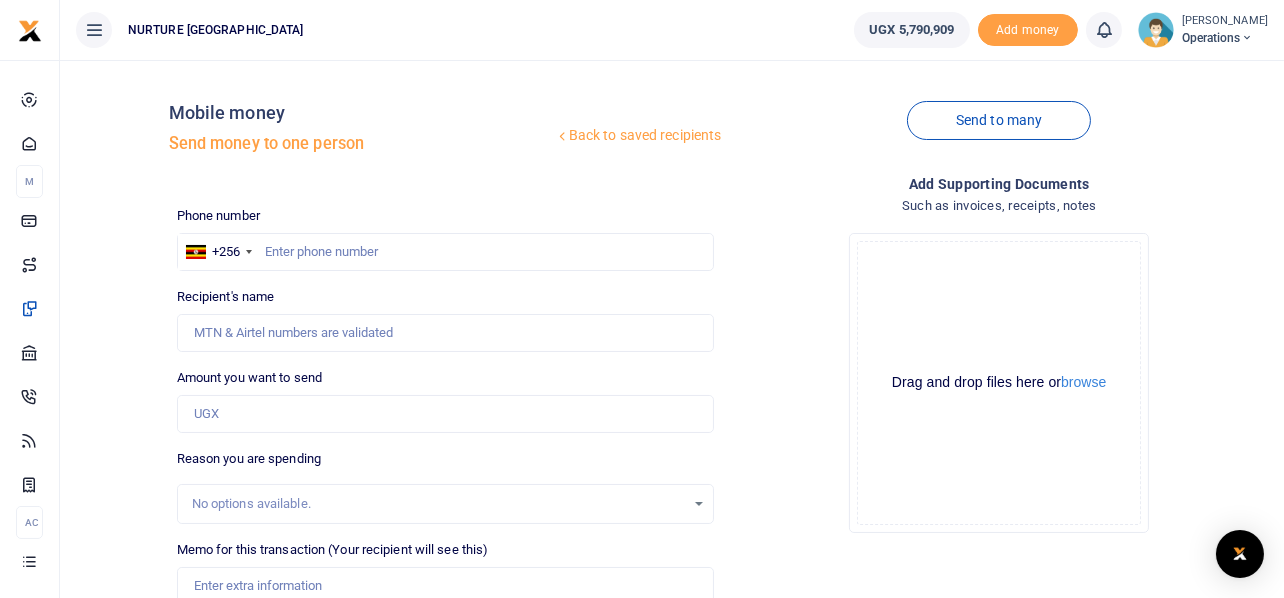 click at bounding box center (642, 299) 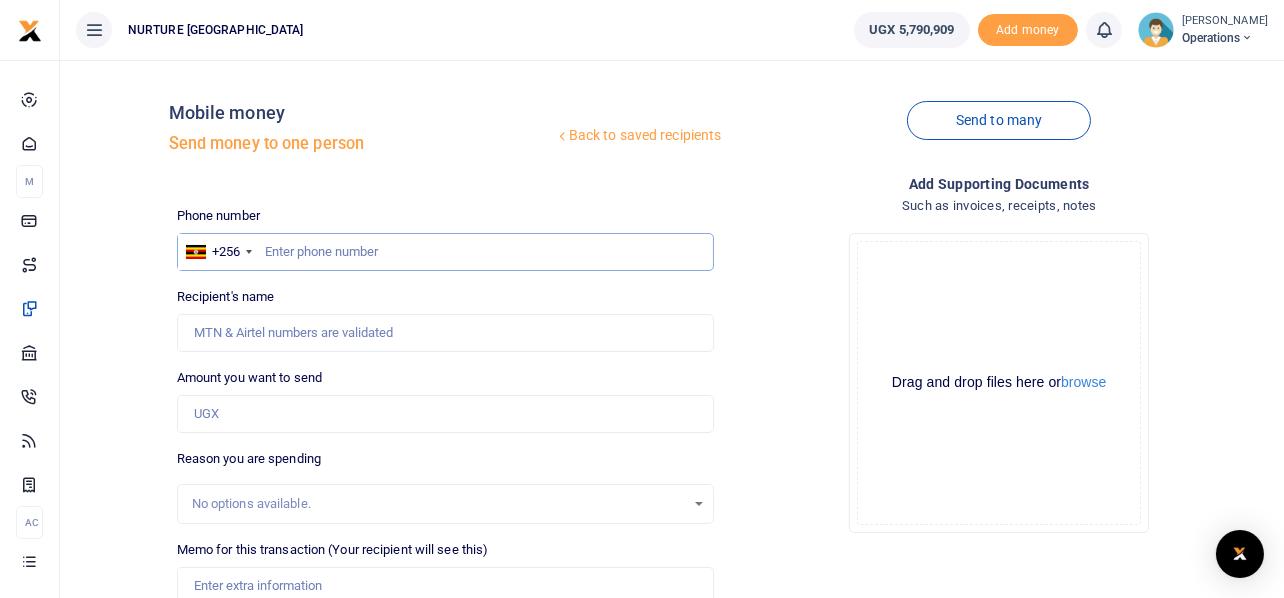 click at bounding box center (446, 252) 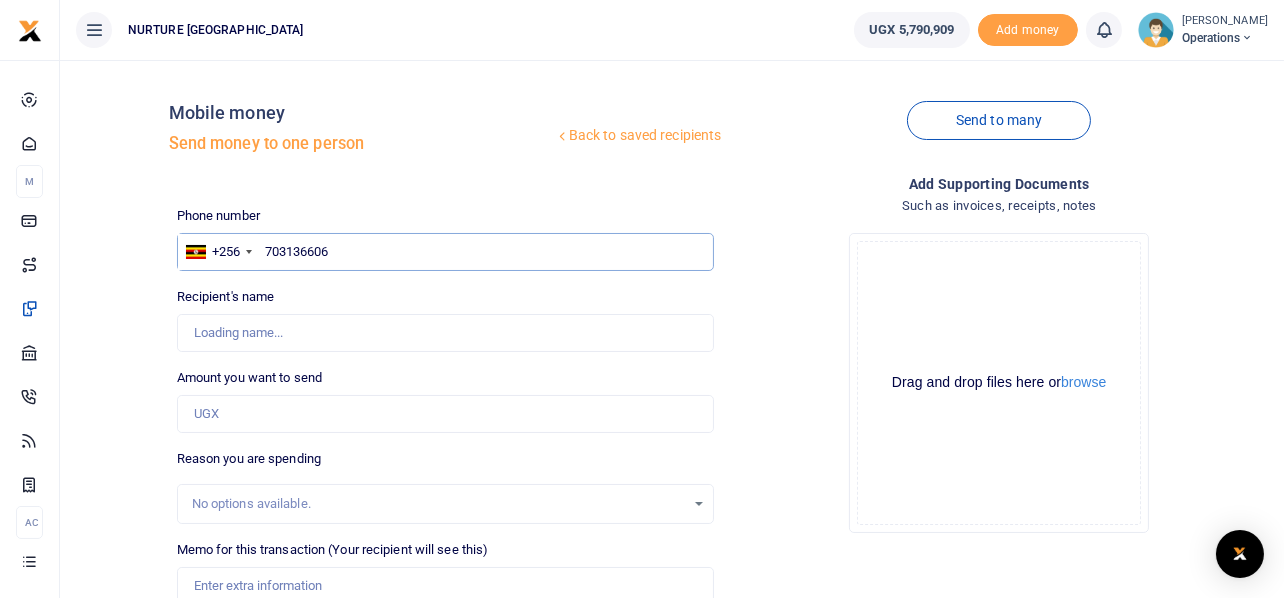 type on "703136606" 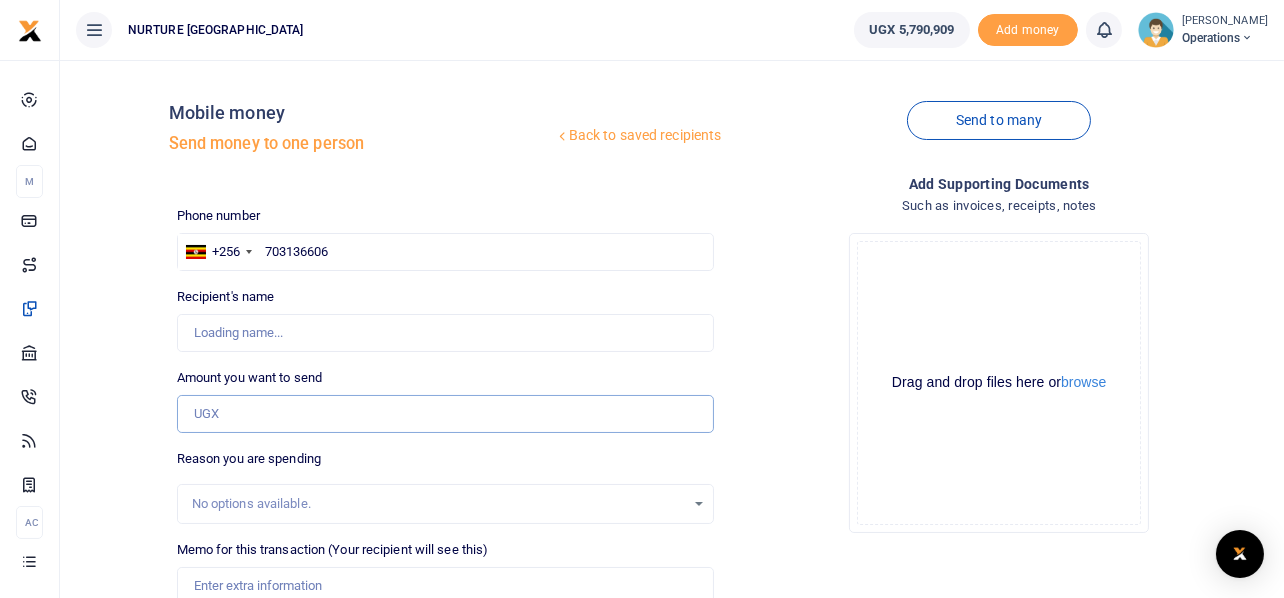 click on "Amount you want to send" at bounding box center (446, 414) 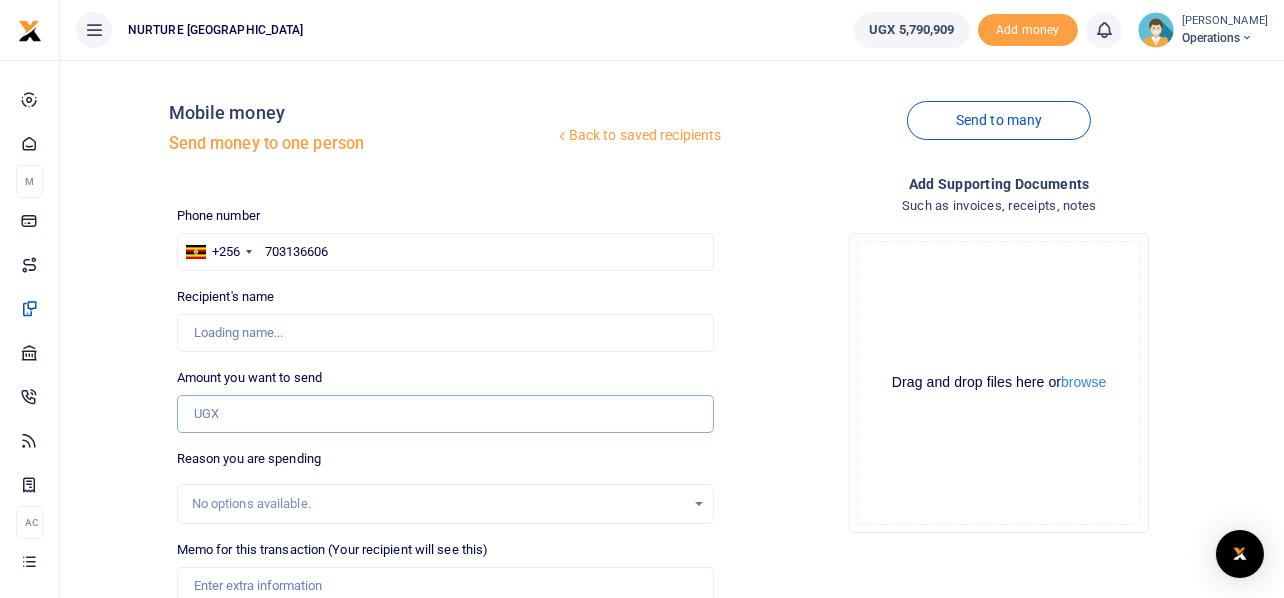 type on "Mary Nansubuga" 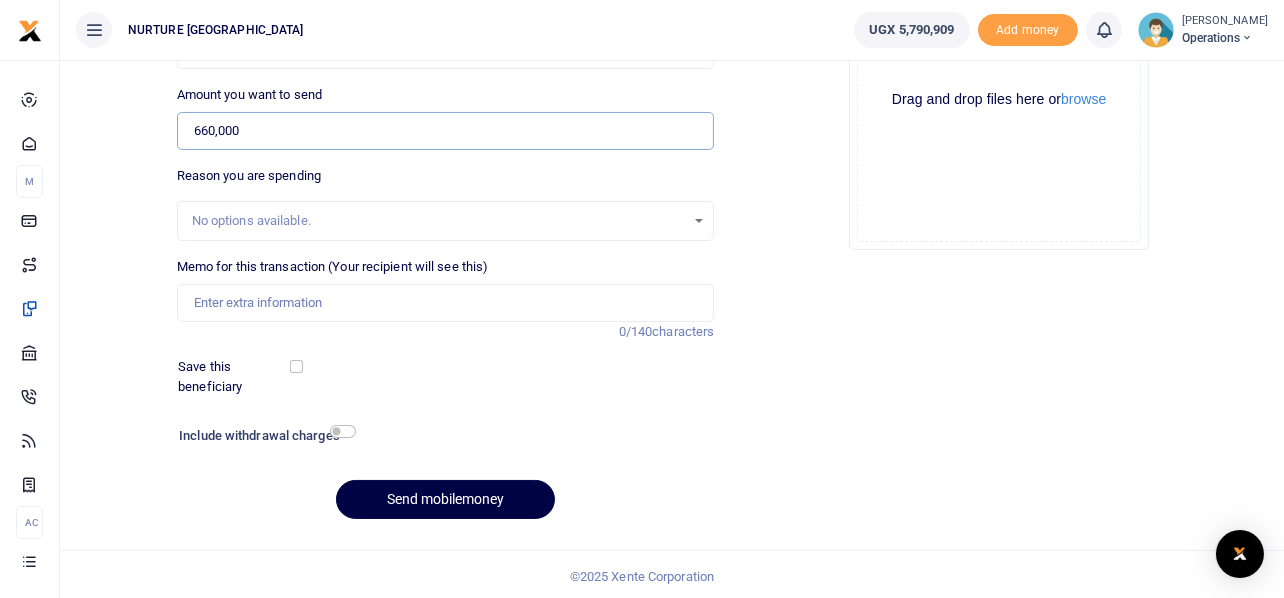 scroll, scrollTop: 287, scrollLeft: 0, axis: vertical 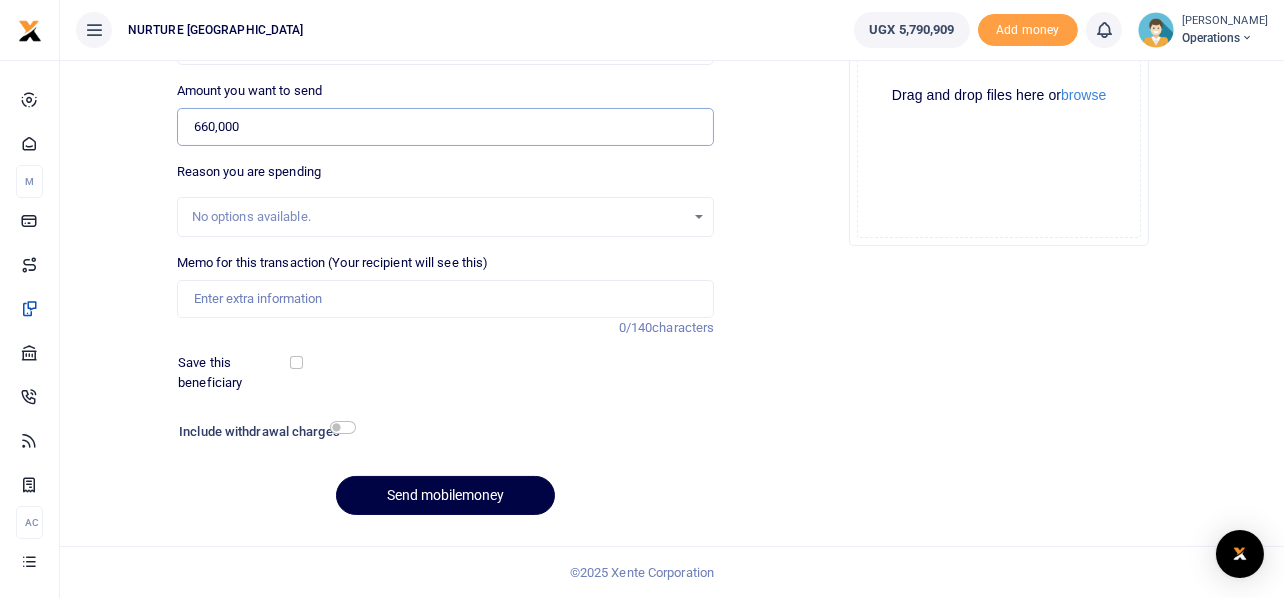 type on "660,000" 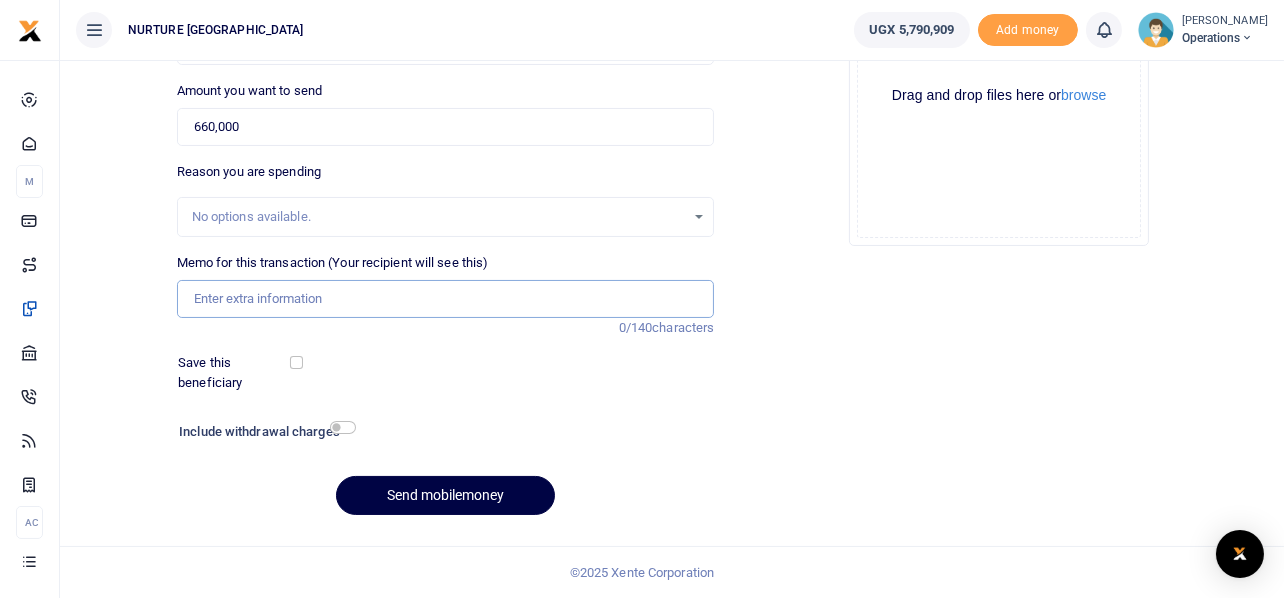 click on "Memo for this transaction (Your recipient will see this)" at bounding box center [446, 299] 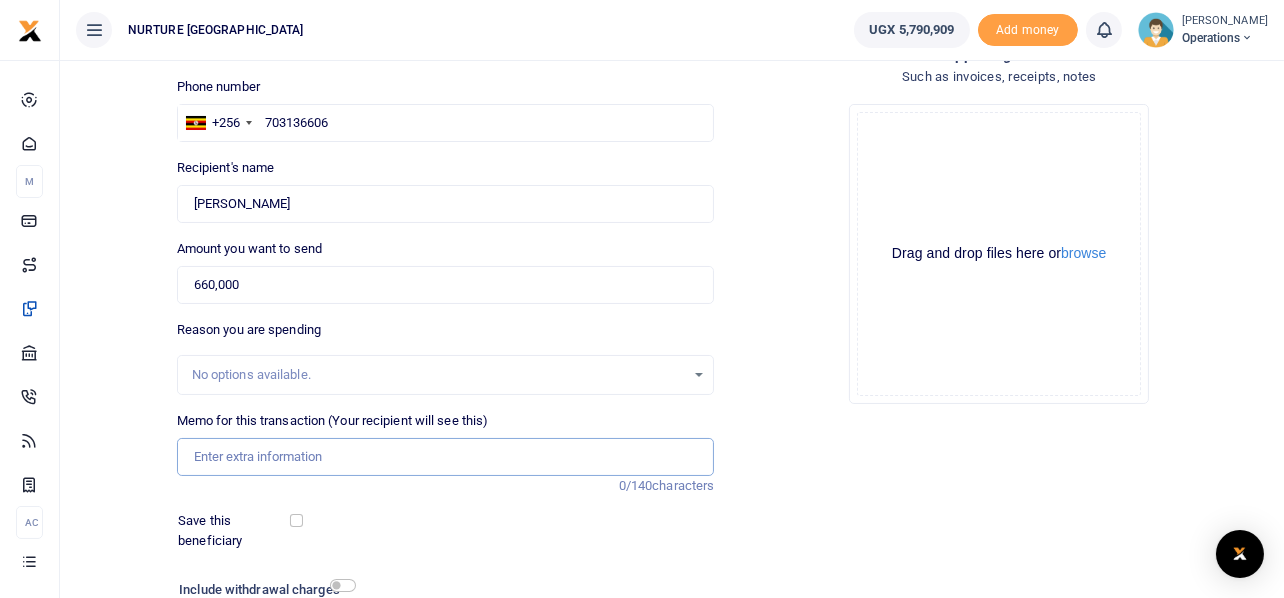 scroll, scrollTop: 287, scrollLeft: 0, axis: vertical 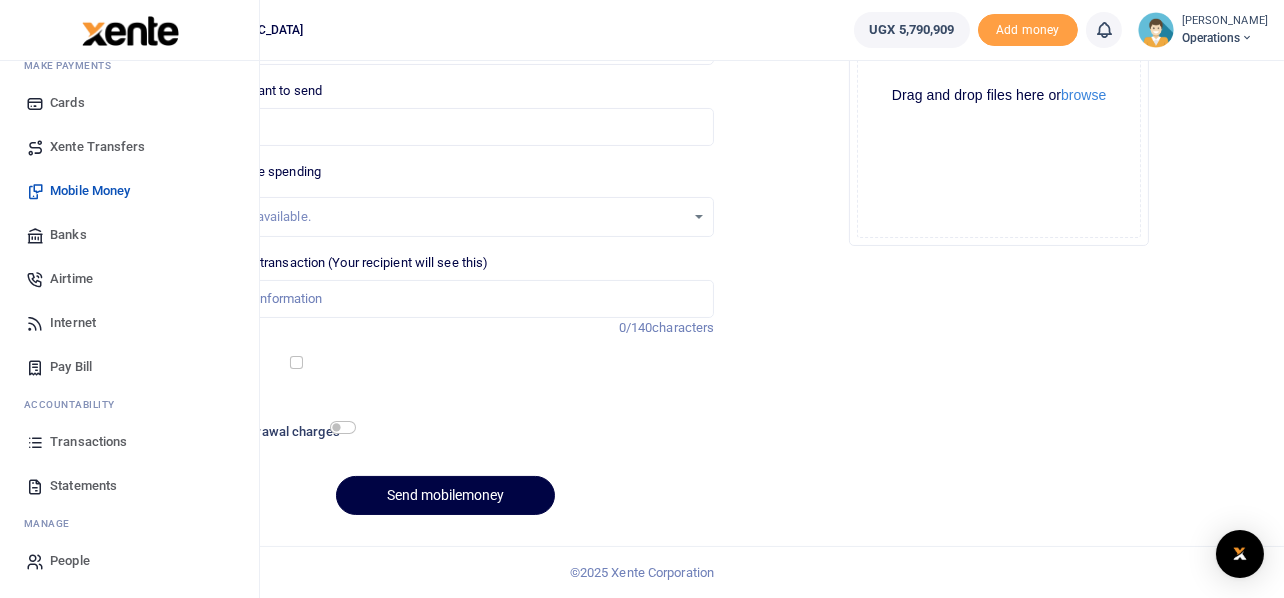 click on "Transactions" at bounding box center [88, 442] 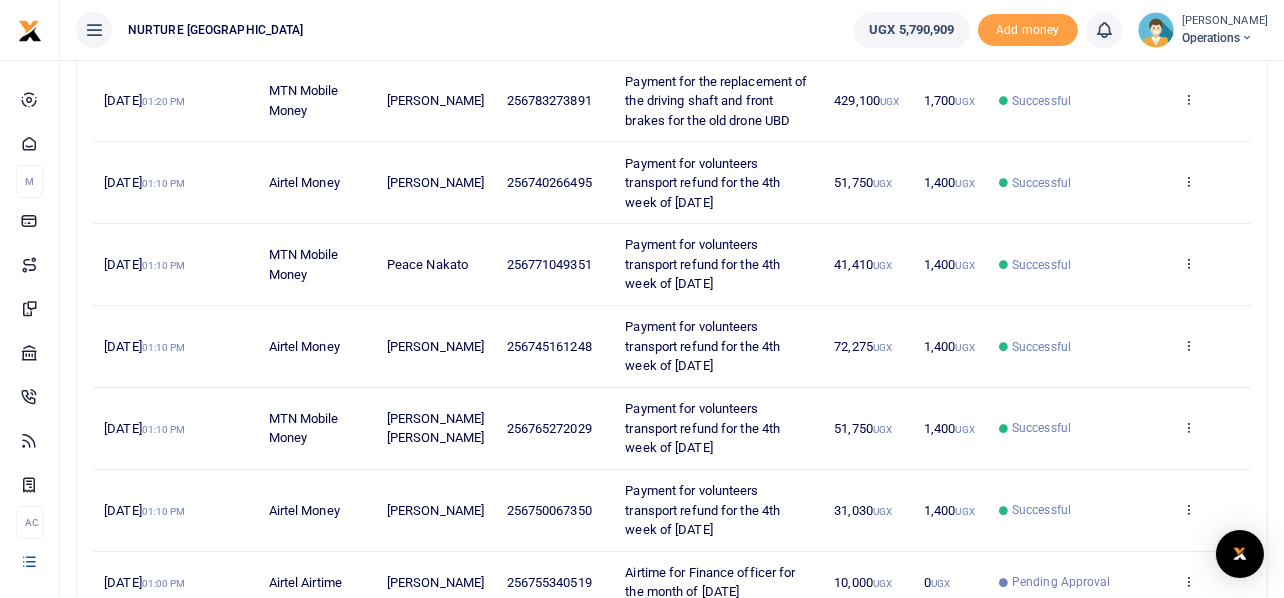 scroll, scrollTop: 691, scrollLeft: 0, axis: vertical 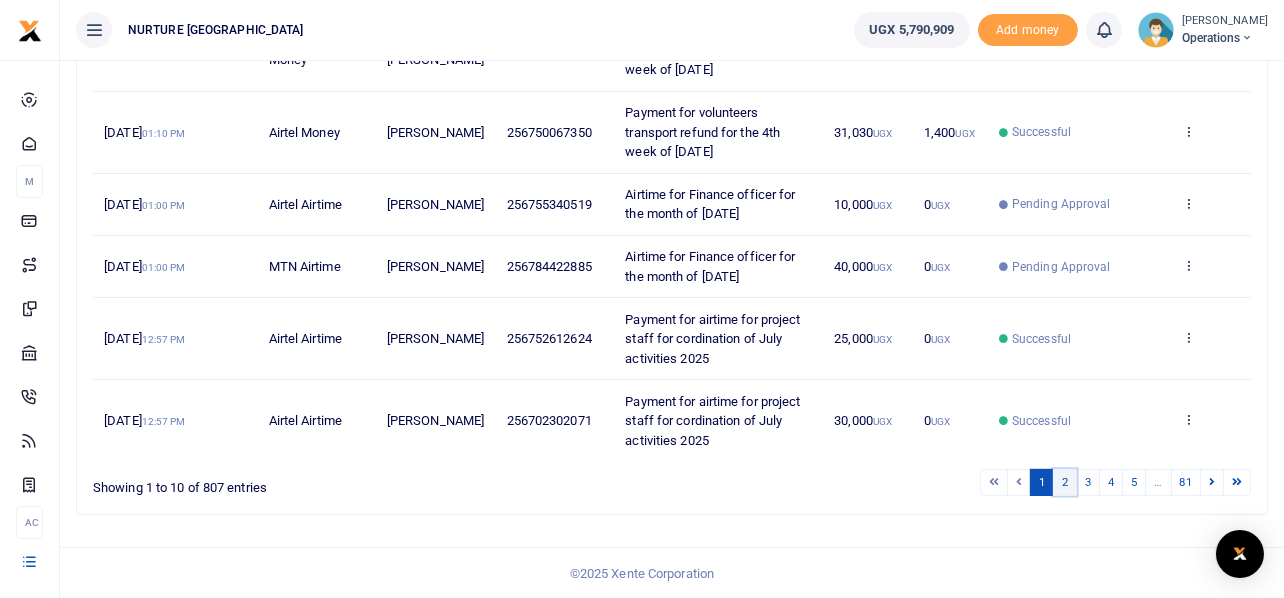 click on "2" at bounding box center [1065, 482] 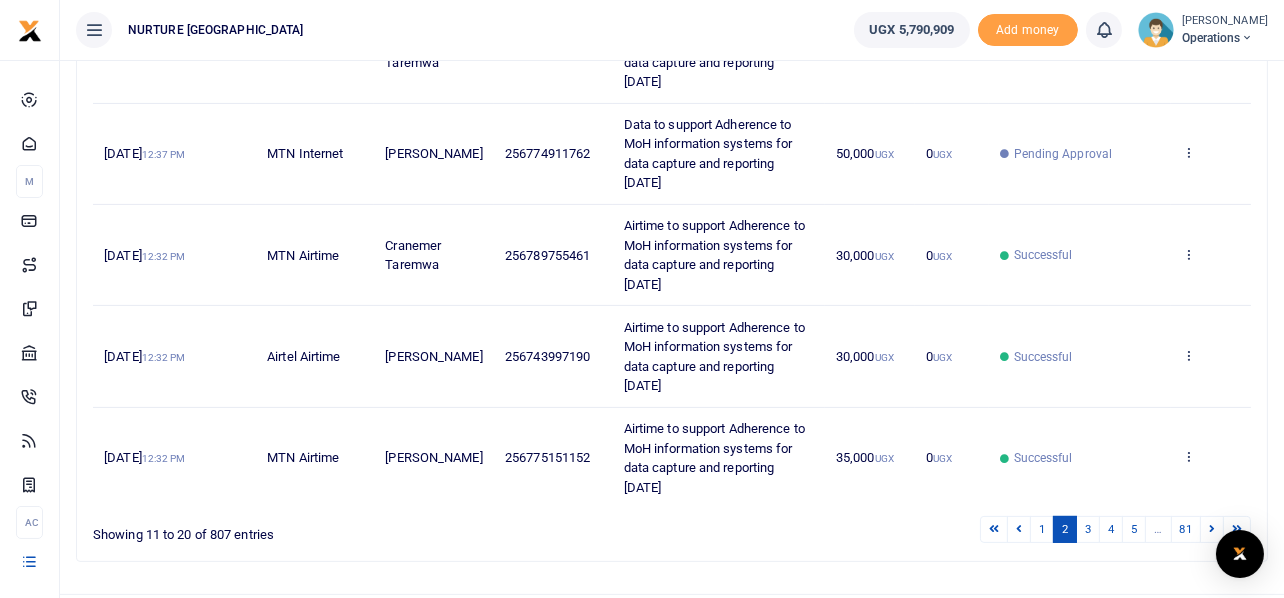 scroll, scrollTop: 827, scrollLeft: 0, axis: vertical 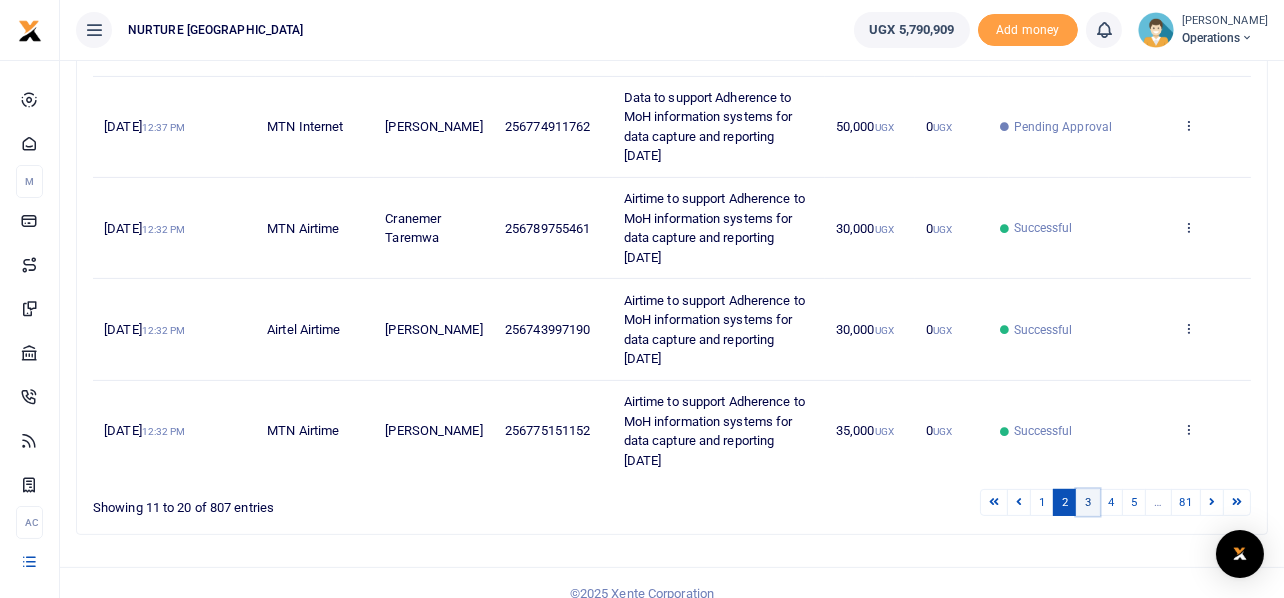 click on "3" at bounding box center (1088, 502) 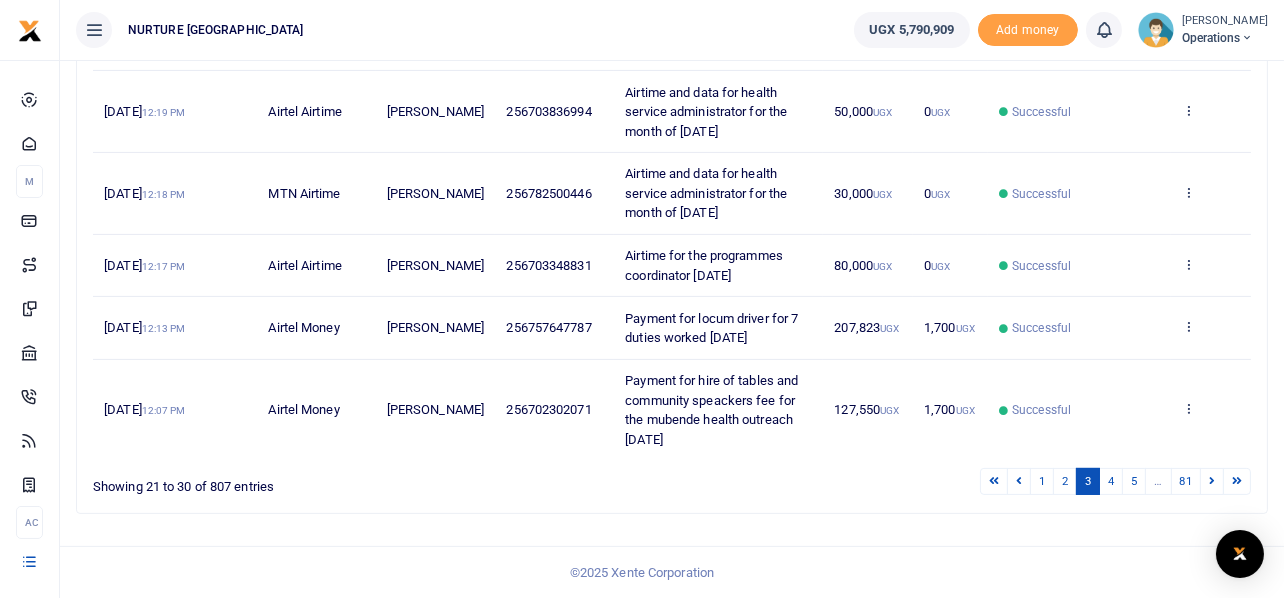 drag, startPoint x: 645, startPoint y: 494, endPoint x: 604, endPoint y: 441, distance: 67.00746 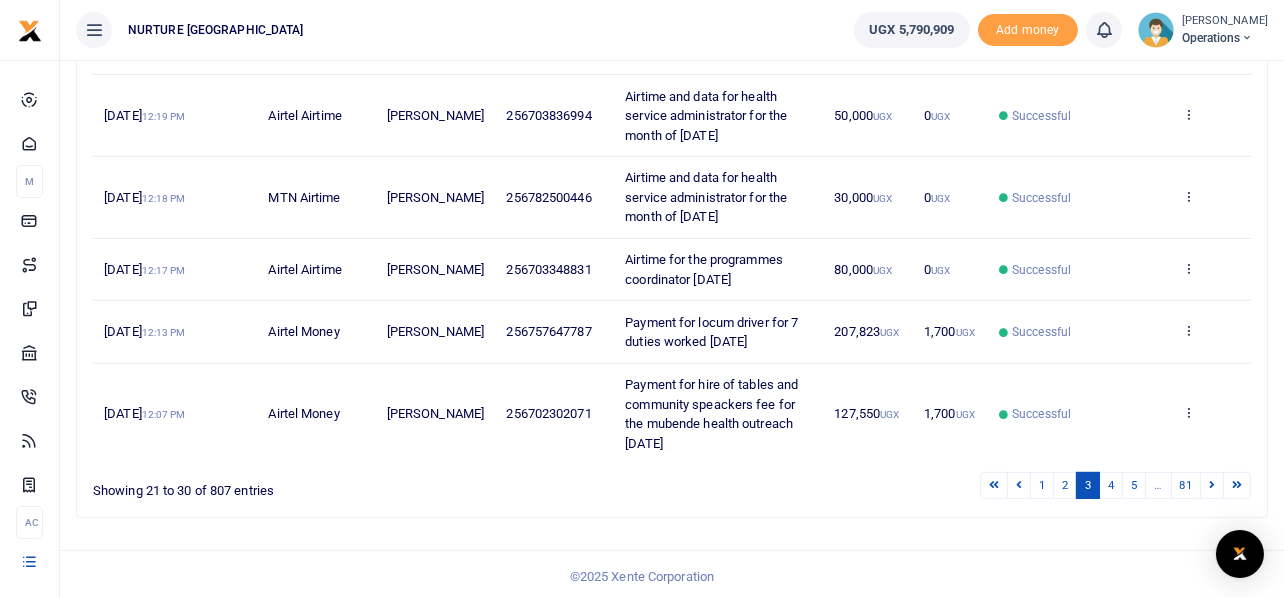 scroll, scrollTop: 885, scrollLeft: 0, axis: vertical 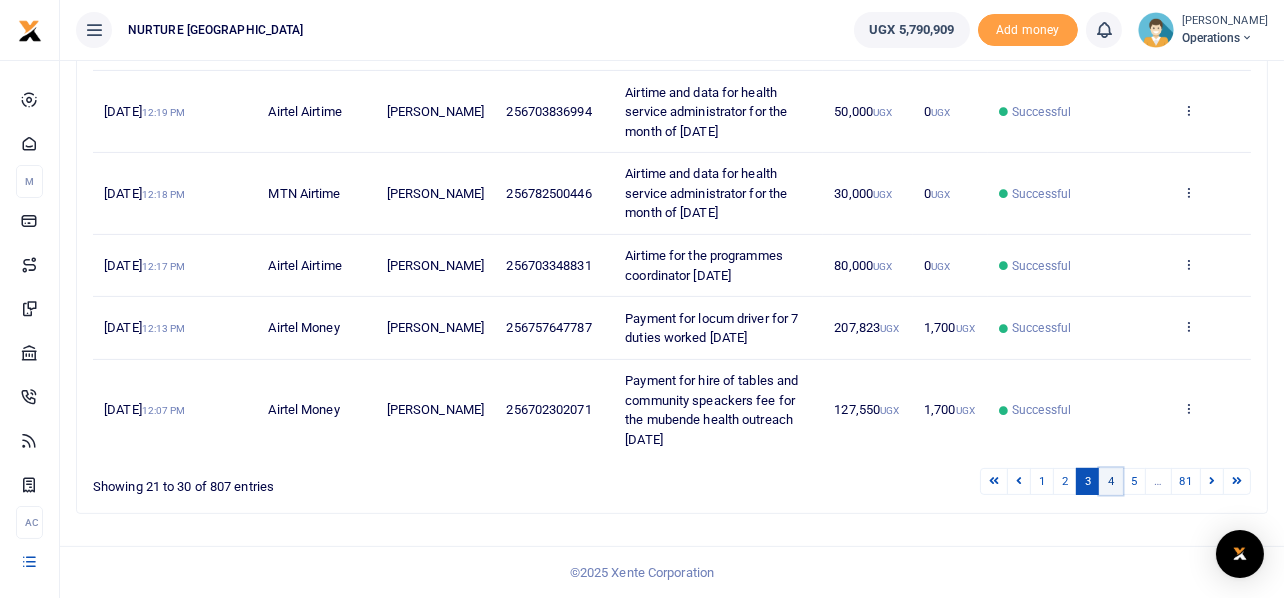 click on "4" at bounding box center [1111, 481] 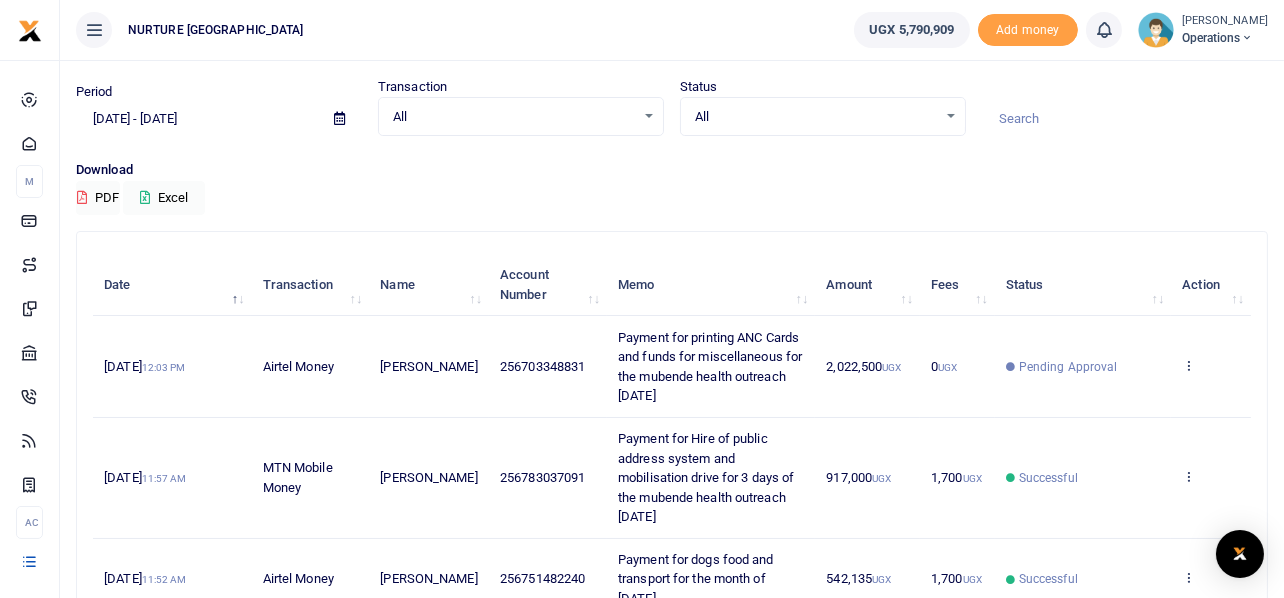 scroll, scrollTop: 50, scrollLeft: 0, axis: vertical 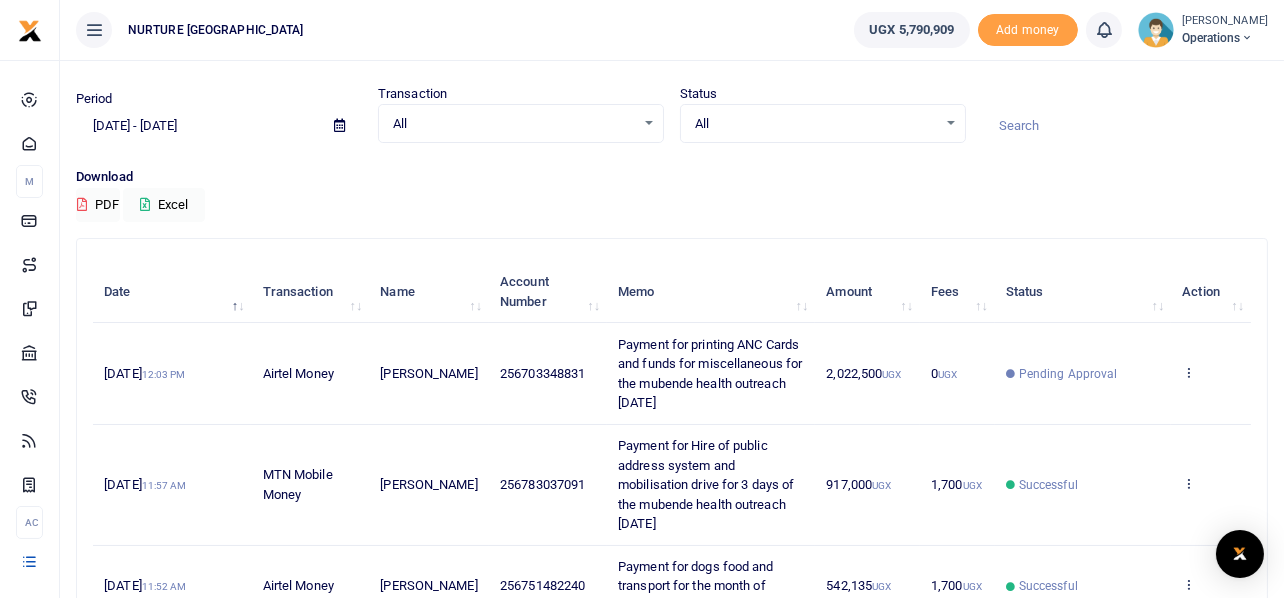 drag, startPoint x: 773, startPoint y: 400, endPoint x: 612, endPoint y: 335, distance: 173.62604 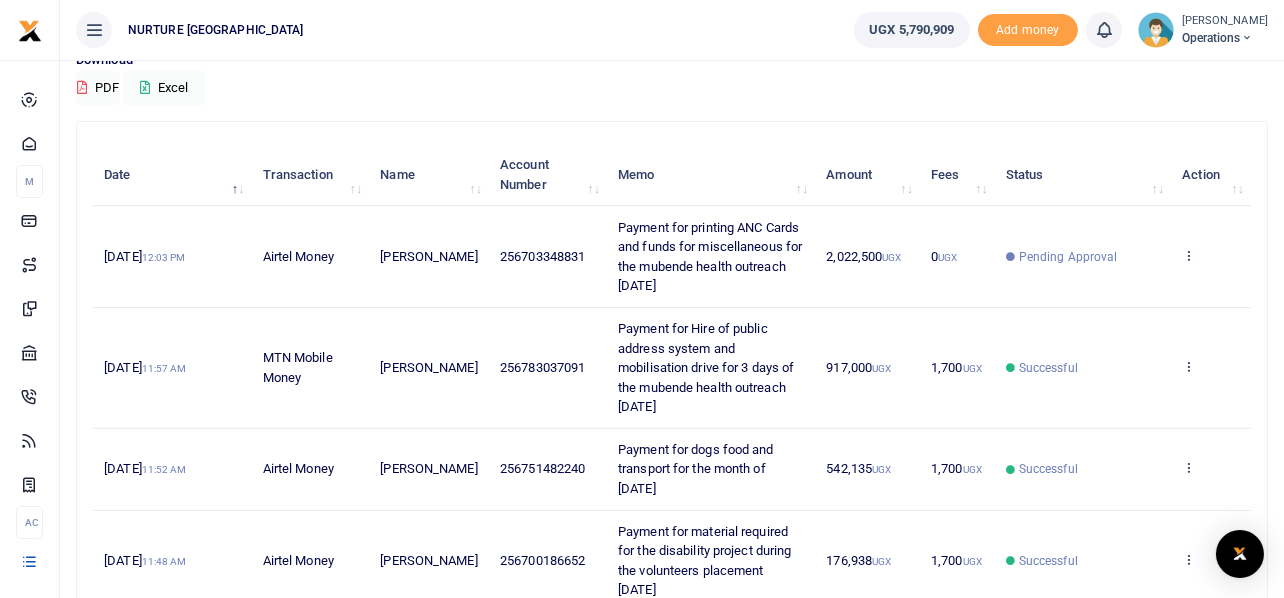 scroll, scrollTop: 0, scrollLeft: 0, axis: both 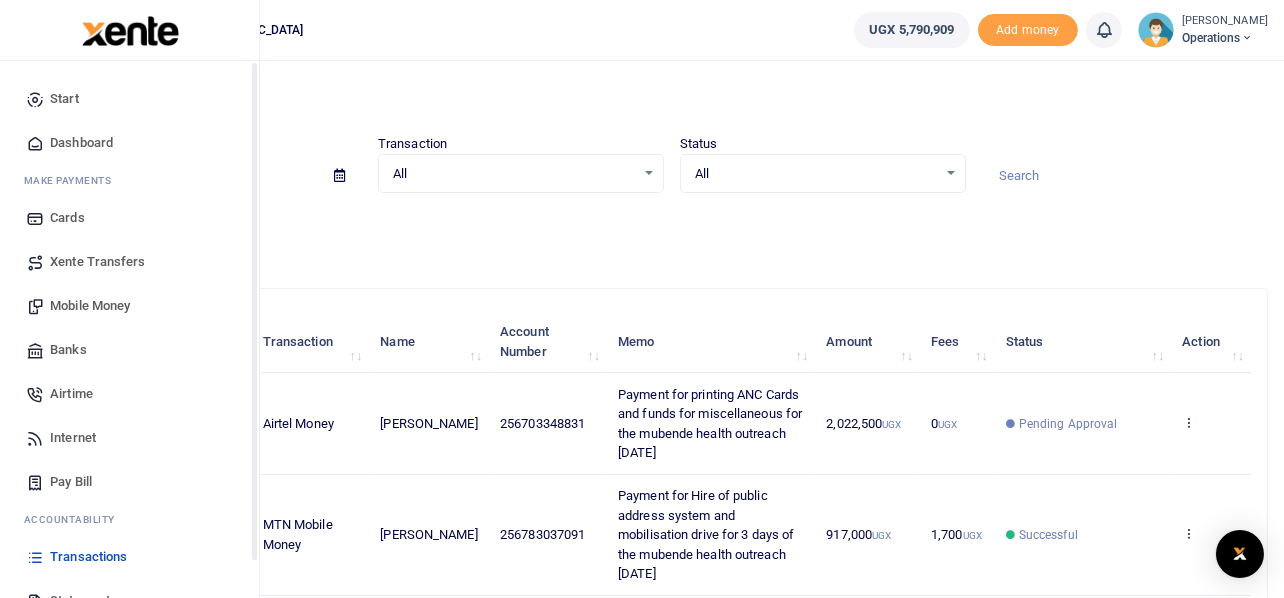click on "Mobile Money" at bounding box center [90, 306] 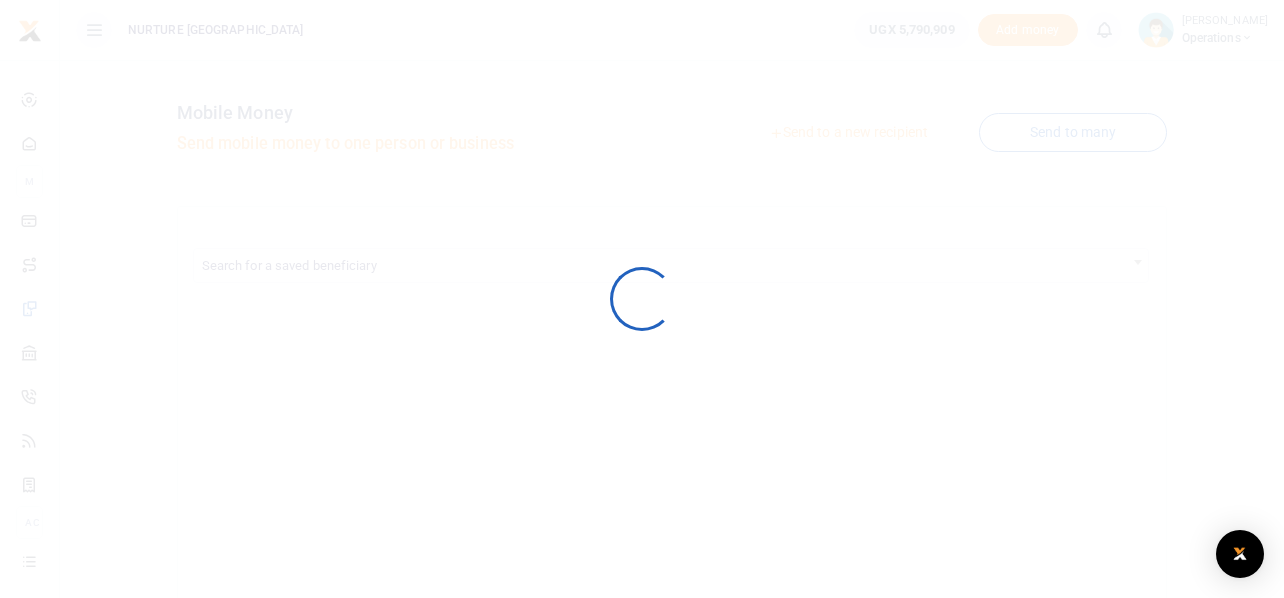 scroll, scrollTop: 0, scrollLeft: 0, axis: both 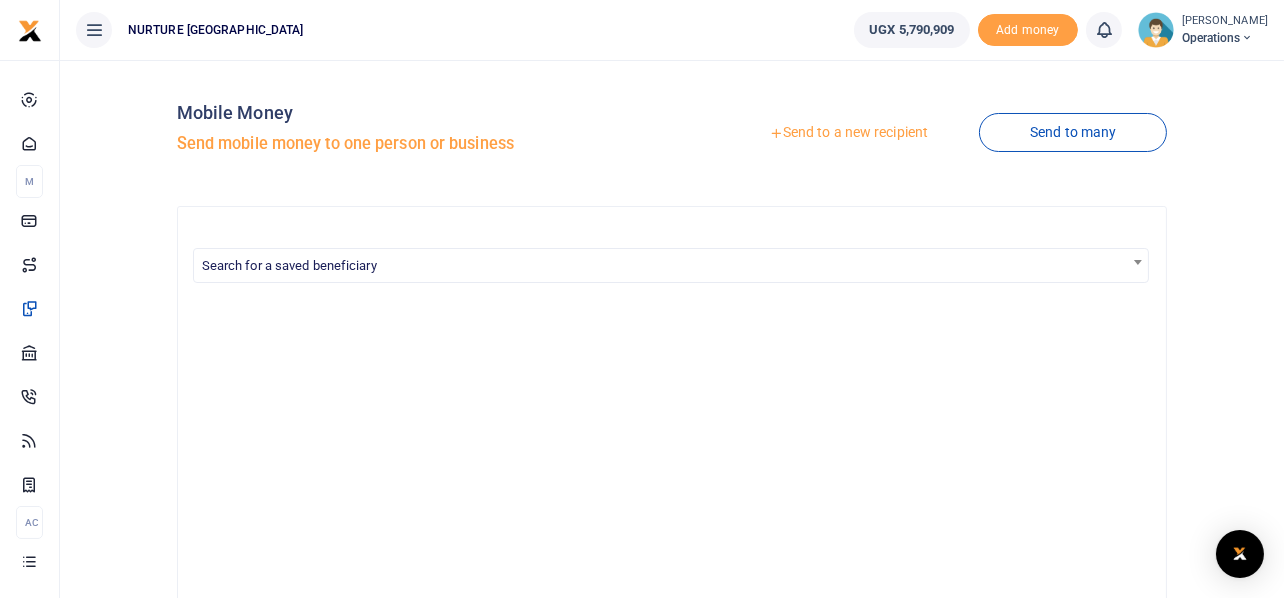 click on "Send to a new recipient" at bounding box center [848, 133] 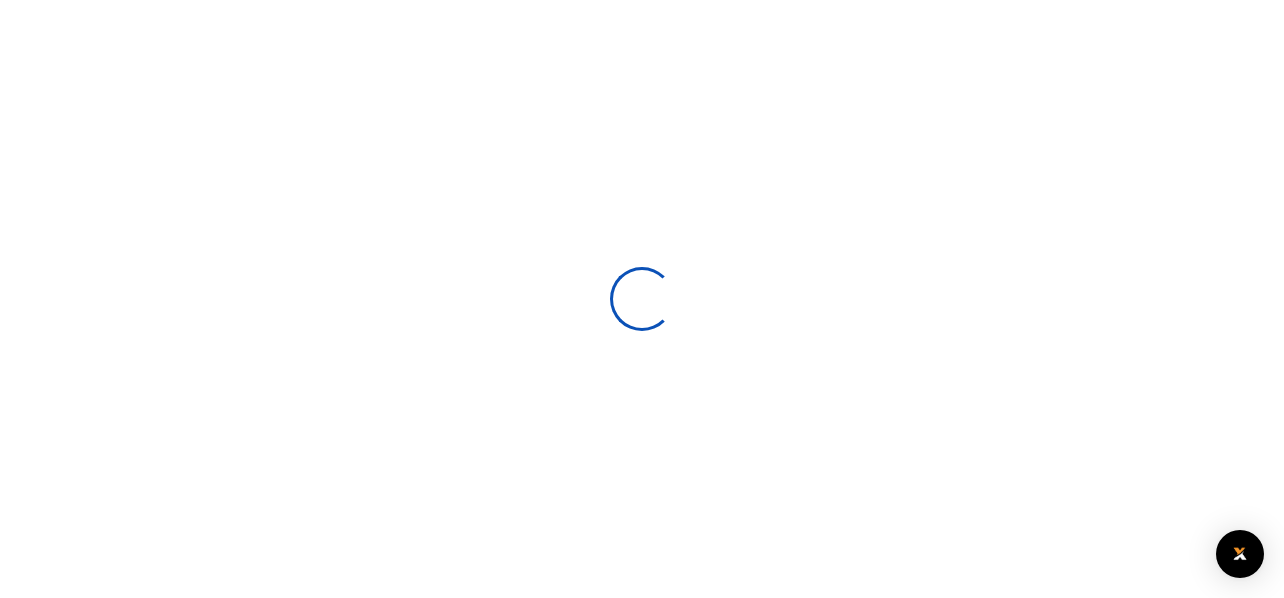 scroll, scrollTop: 0, scrollLeft: 0, axis: both 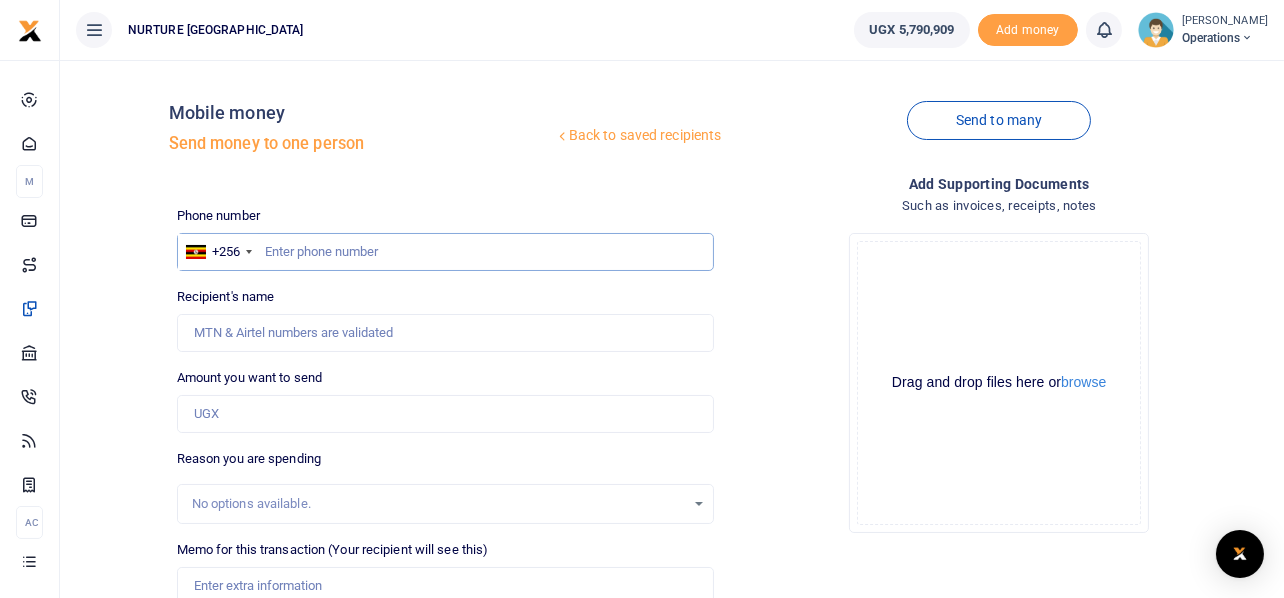 click at bounding box center [446, 252] 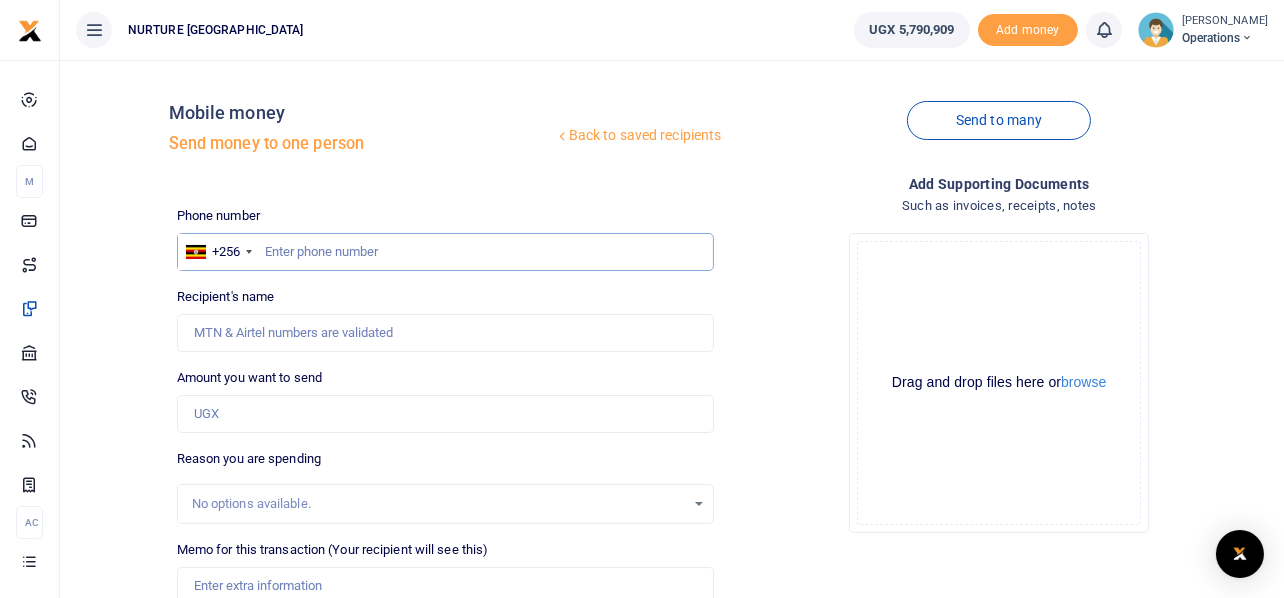 scroll, scrollTop: 287, scrollLeft: 0, axis: vertical 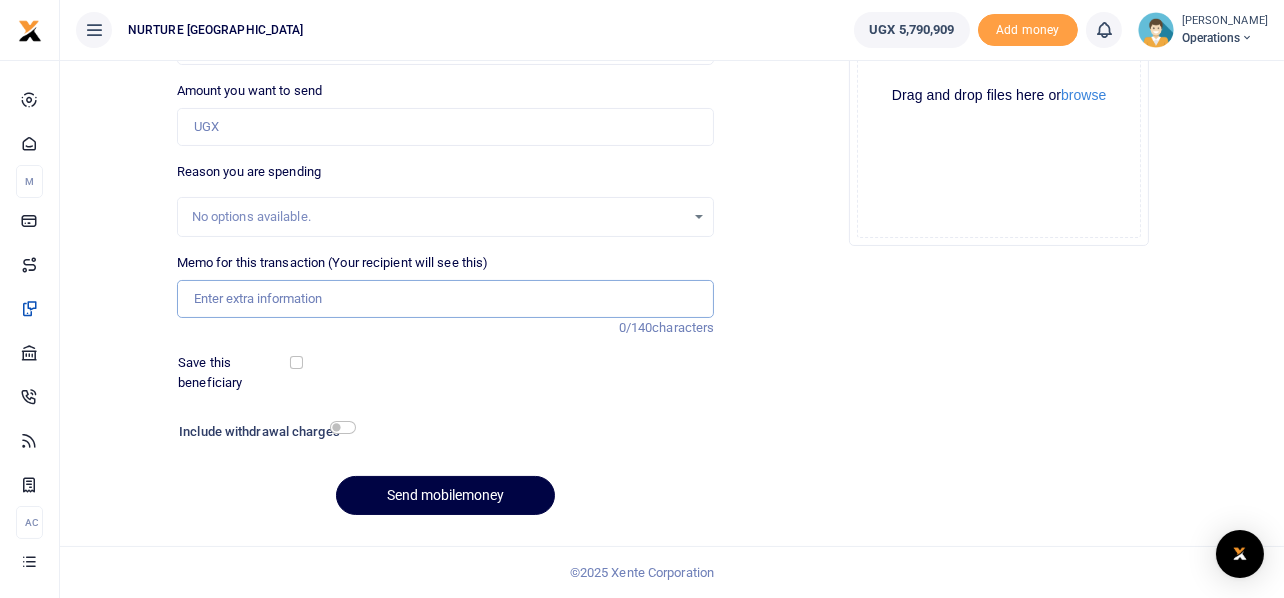 click on "Memo for this transaction (Your recipient will see this)" at bounding box center [446, 299] 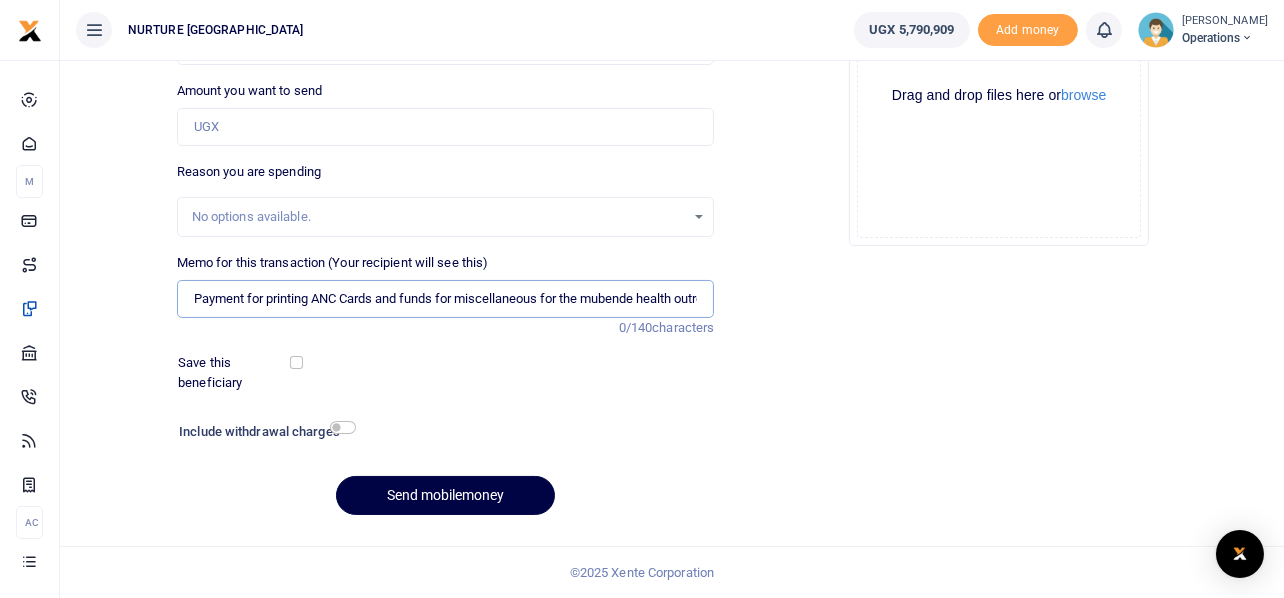 scroll, scrollTop: 0, scrollLeft: 97, axis: horizontal 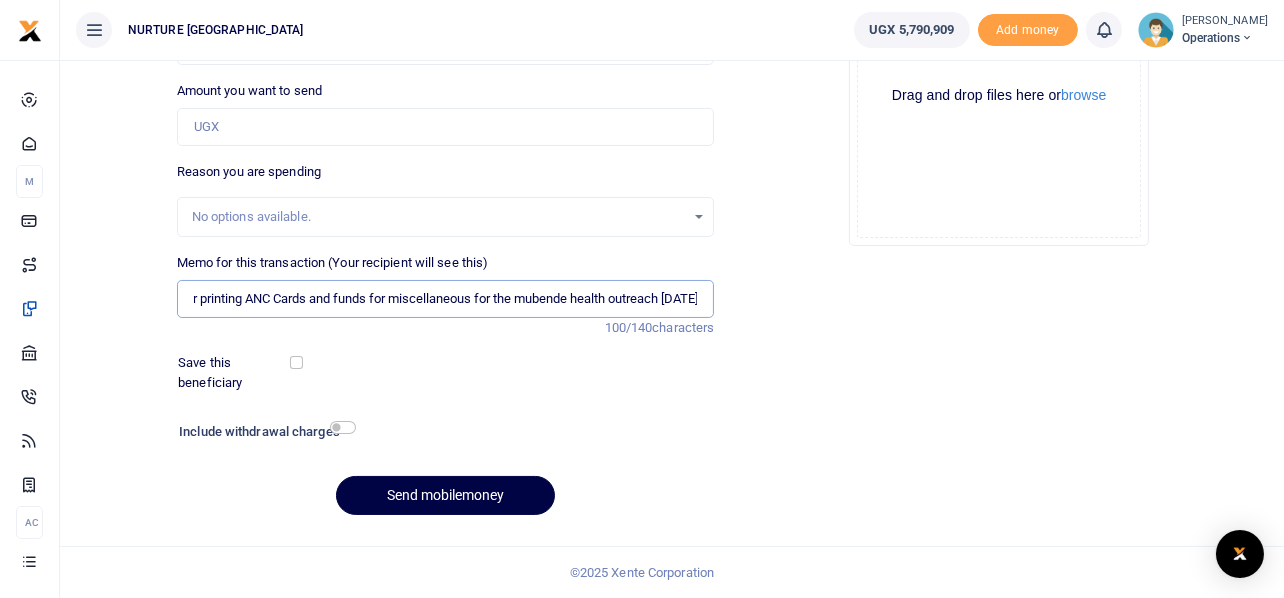 type on "Payment for printing ANC Cards and funds for miscellaneous for the mubende health outreach July 2025" 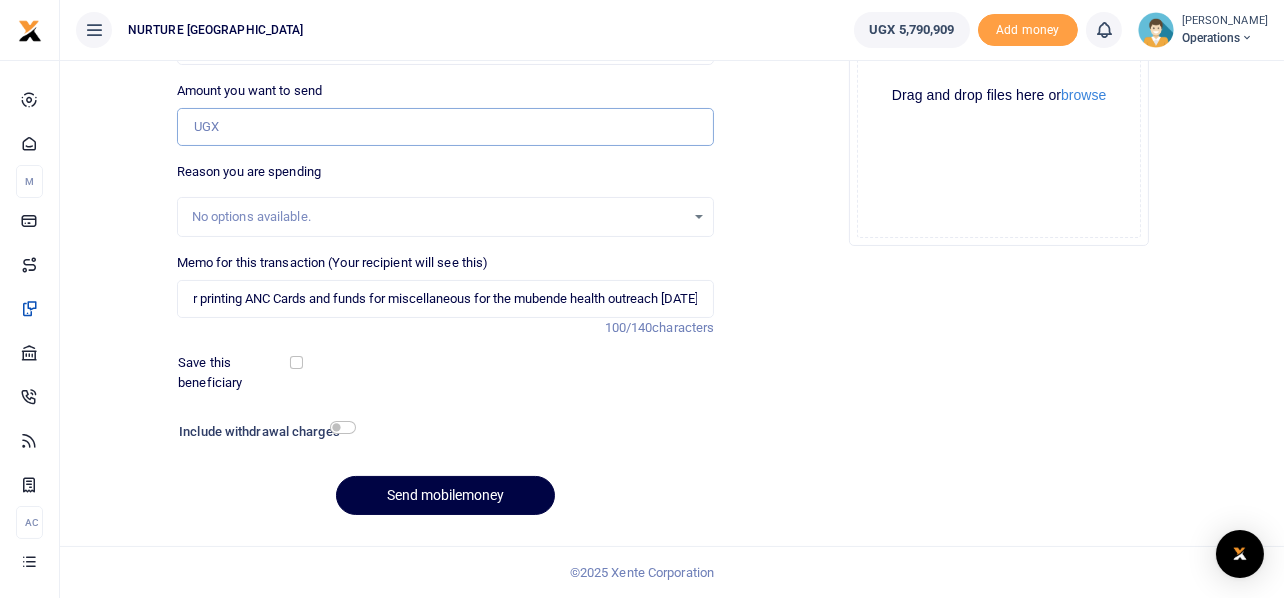 scroll, scrollTop: 0, scrollLeft: 0, axis: both 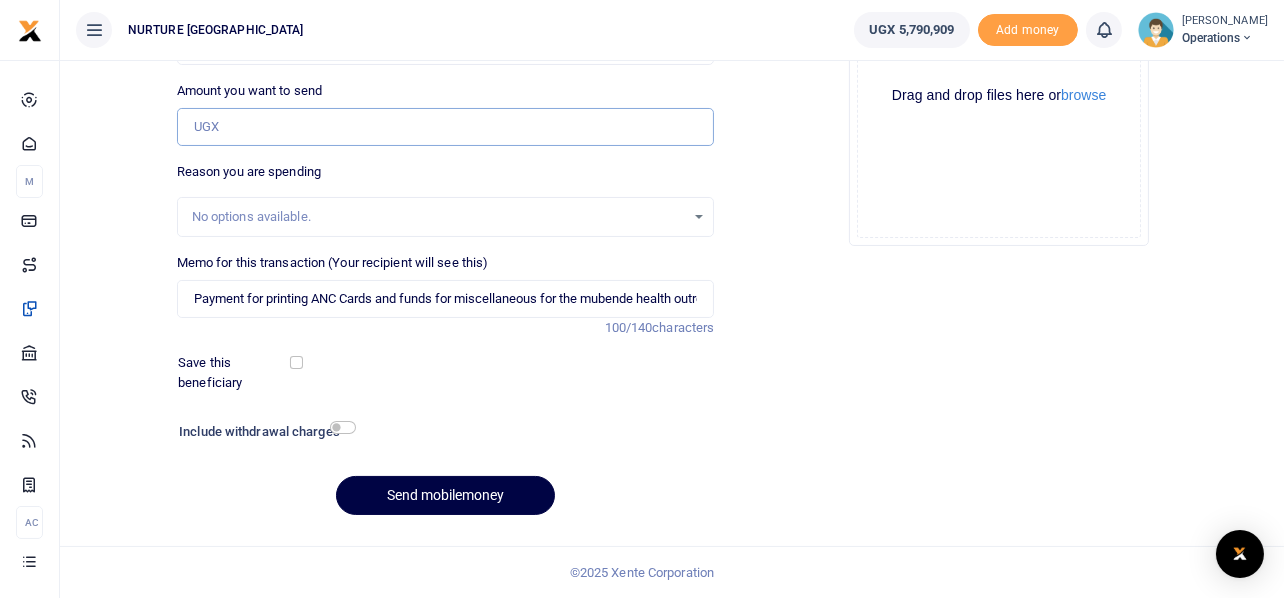 click on "Amount you want to send" at bounding box center [446, 127] 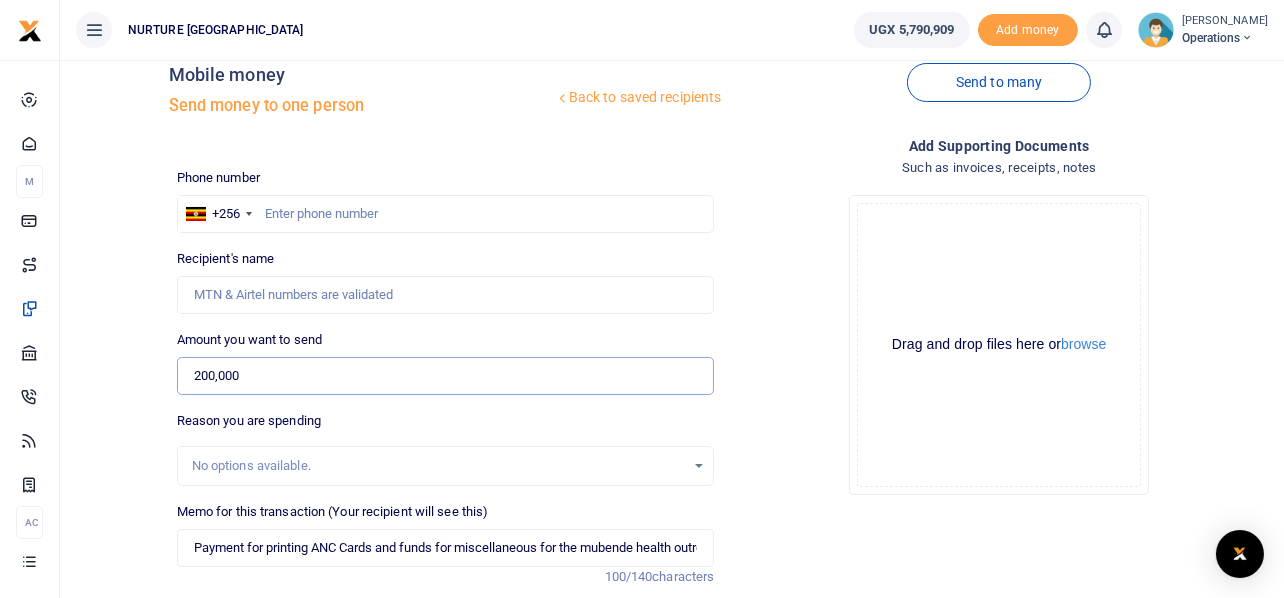 scroll, scrollTop: 30, scrollLeft: 0, axis: vertical 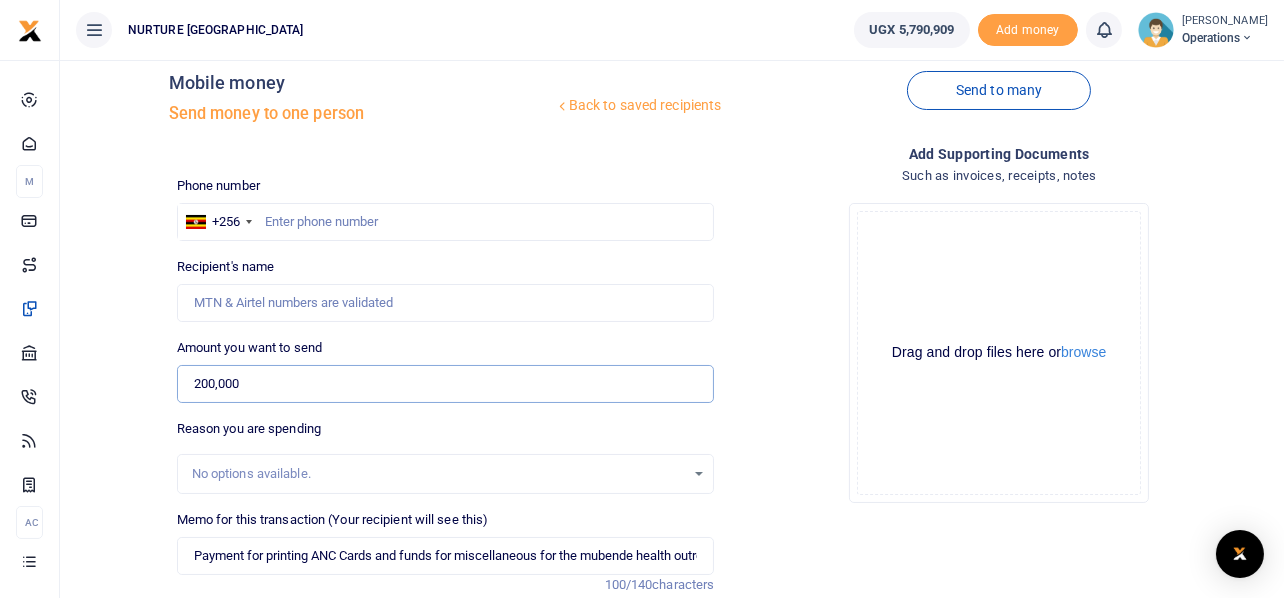 type on "200,000" 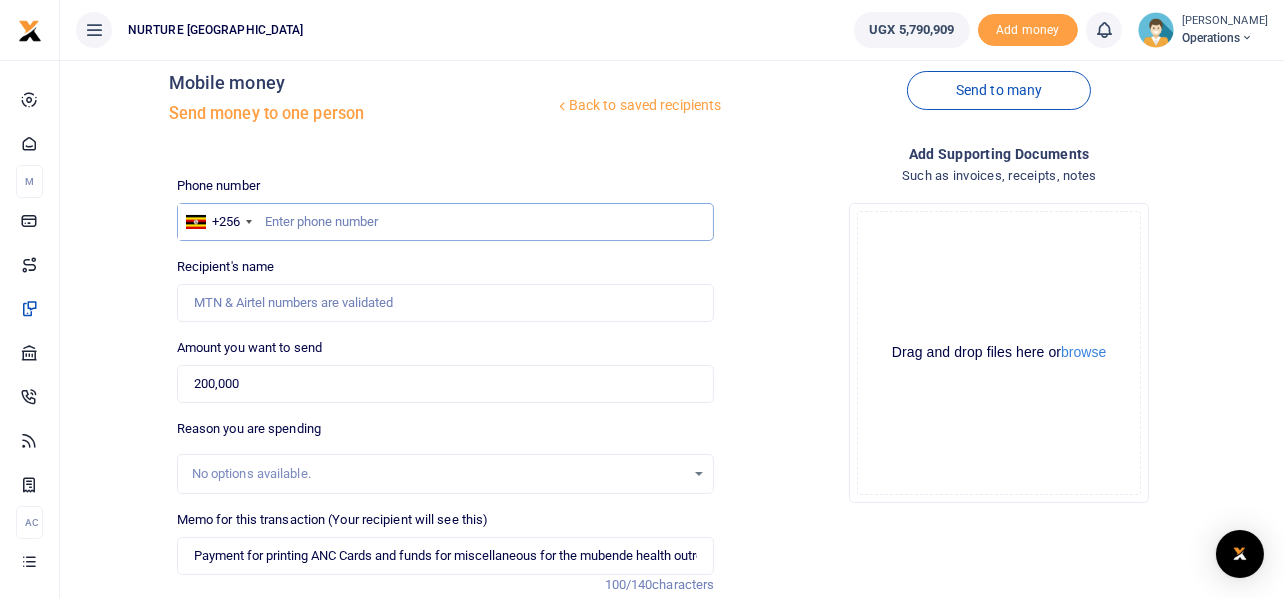 click at bounding box center (446, 222) 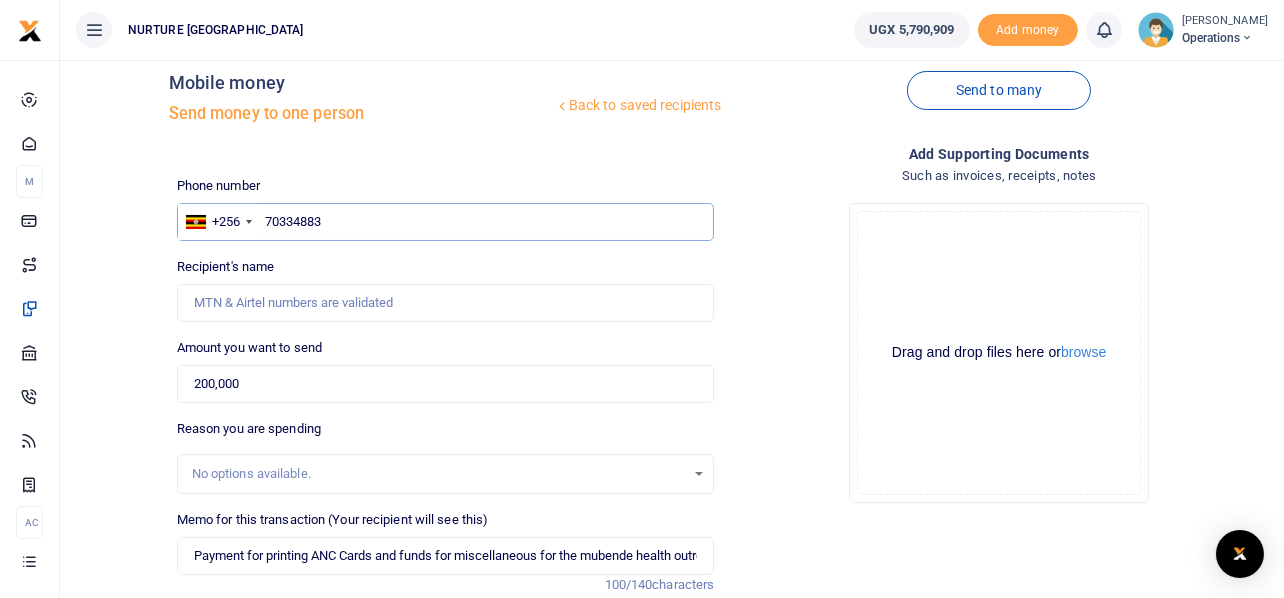 type on "703348831" 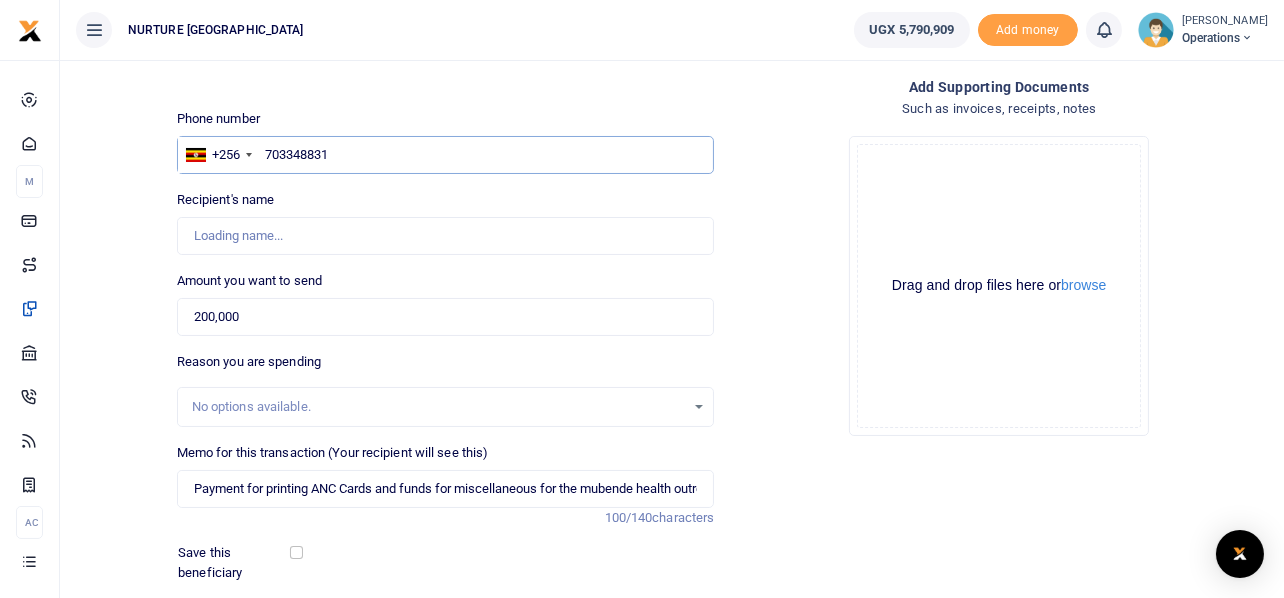 scroll, scrollTop: 130, scrollLeft: 0, axis: vertical 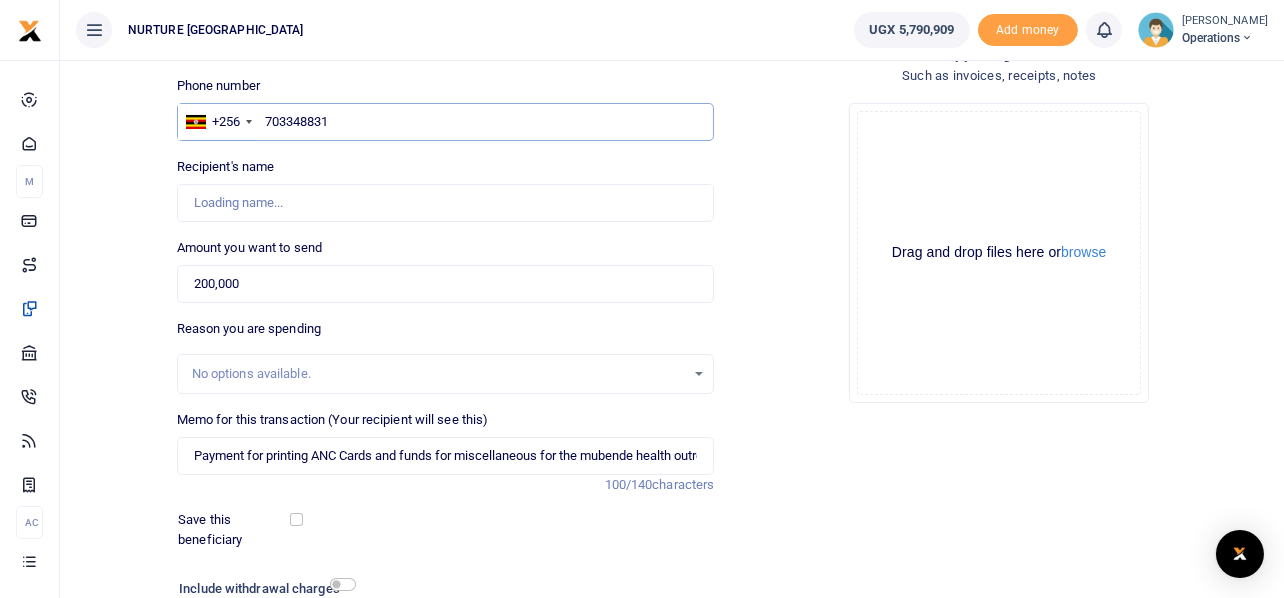 type on "Joan Nakiryowa" 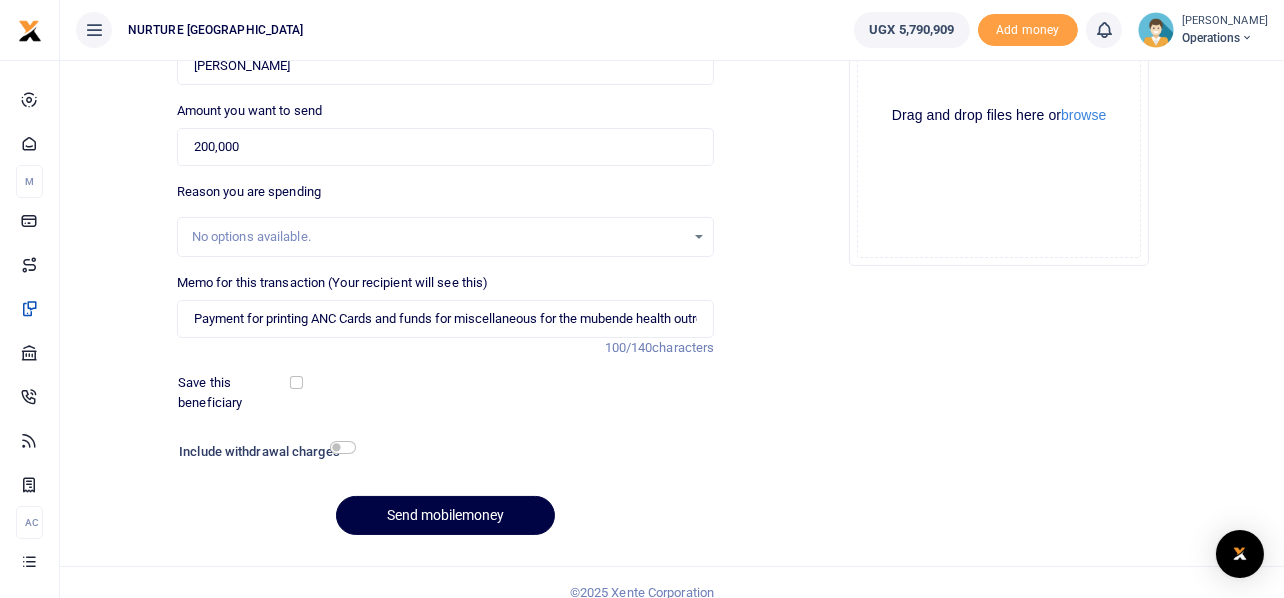 scroll, scrollTop: 287, scrollLeft: 0, axis: vertical 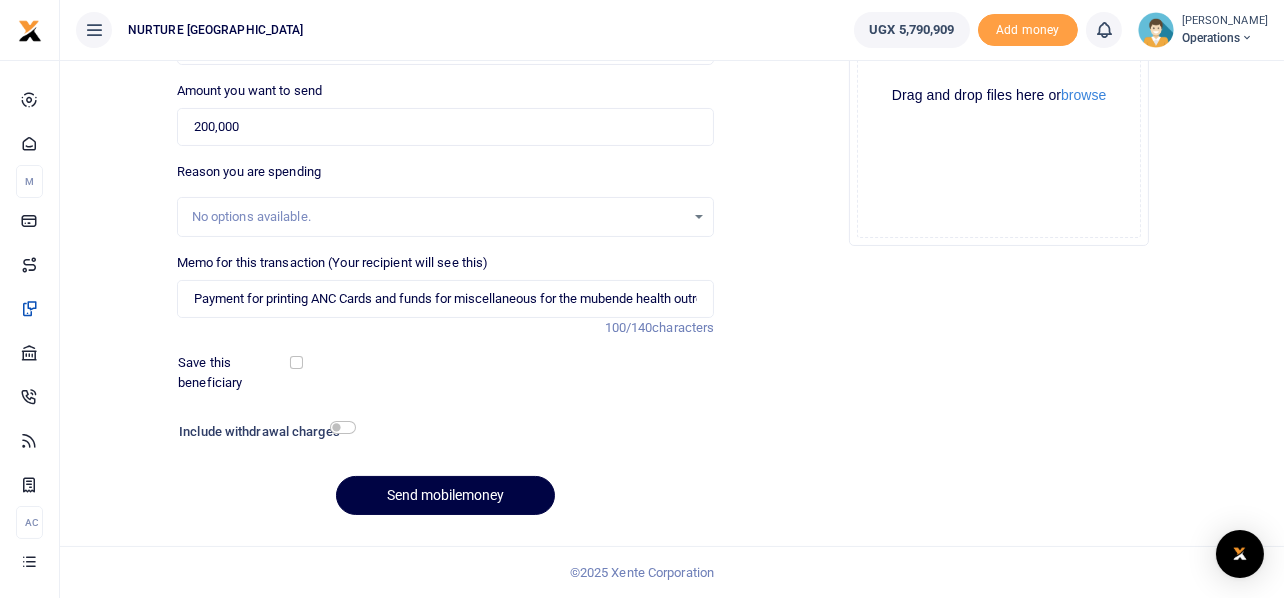type on "703348831" 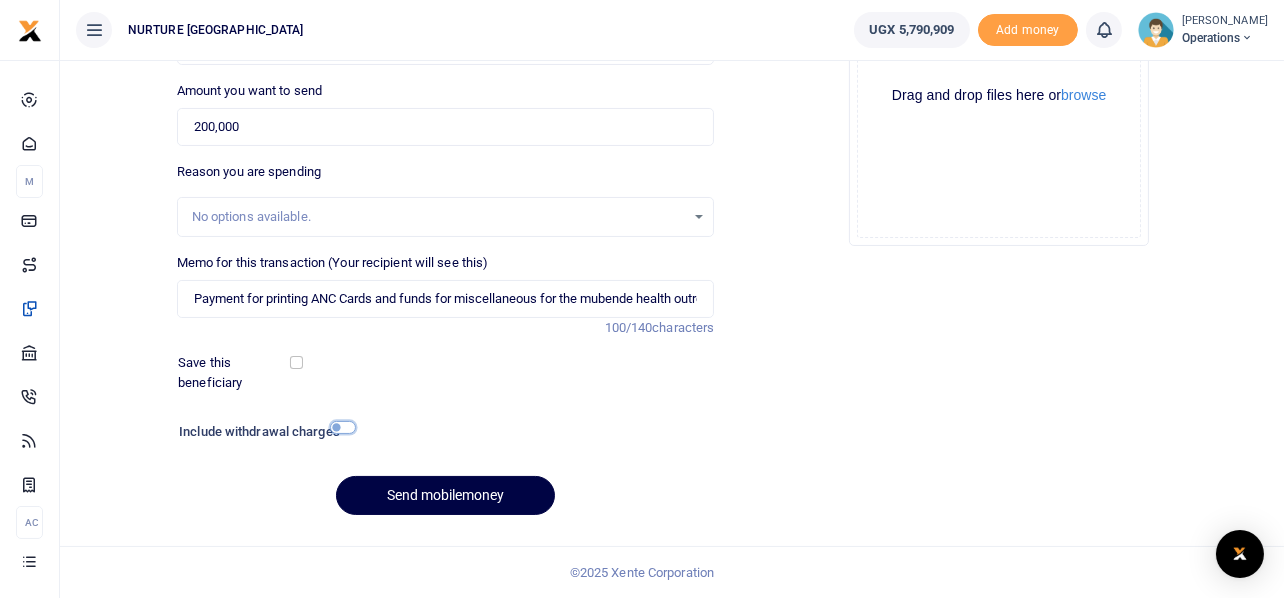 click at bounding box center [343, 427] 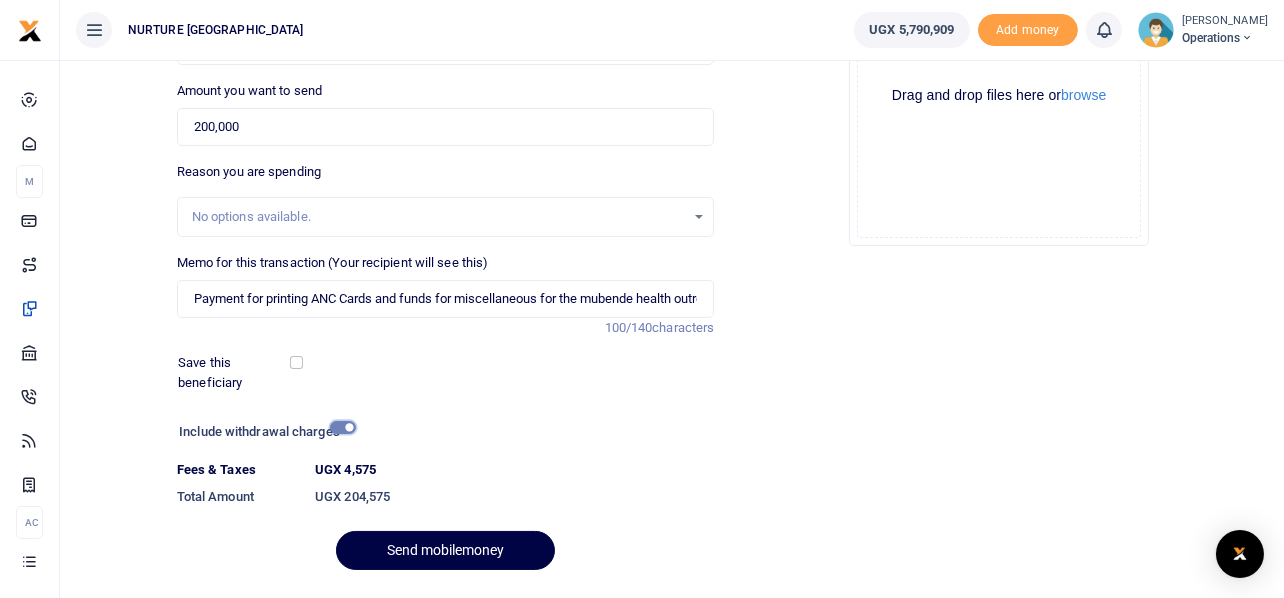 scroll, scrollTop: 342, scrollLeft: 0, axis: vertical 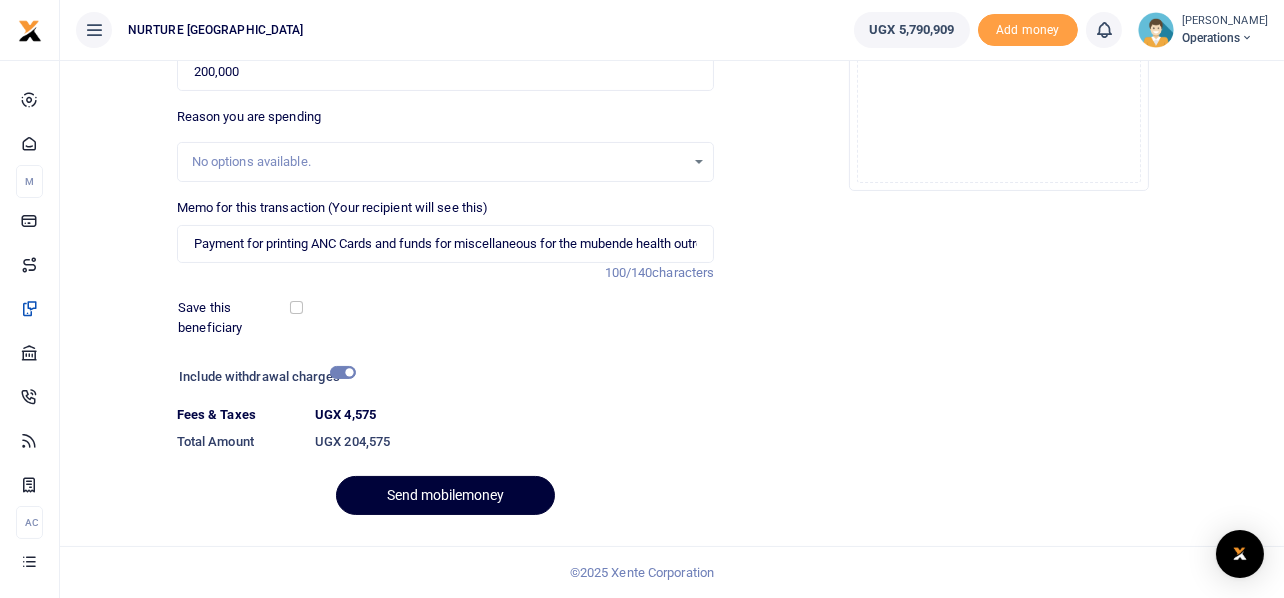 click on "Send mobilemoney" at bounding box center (445, 495) 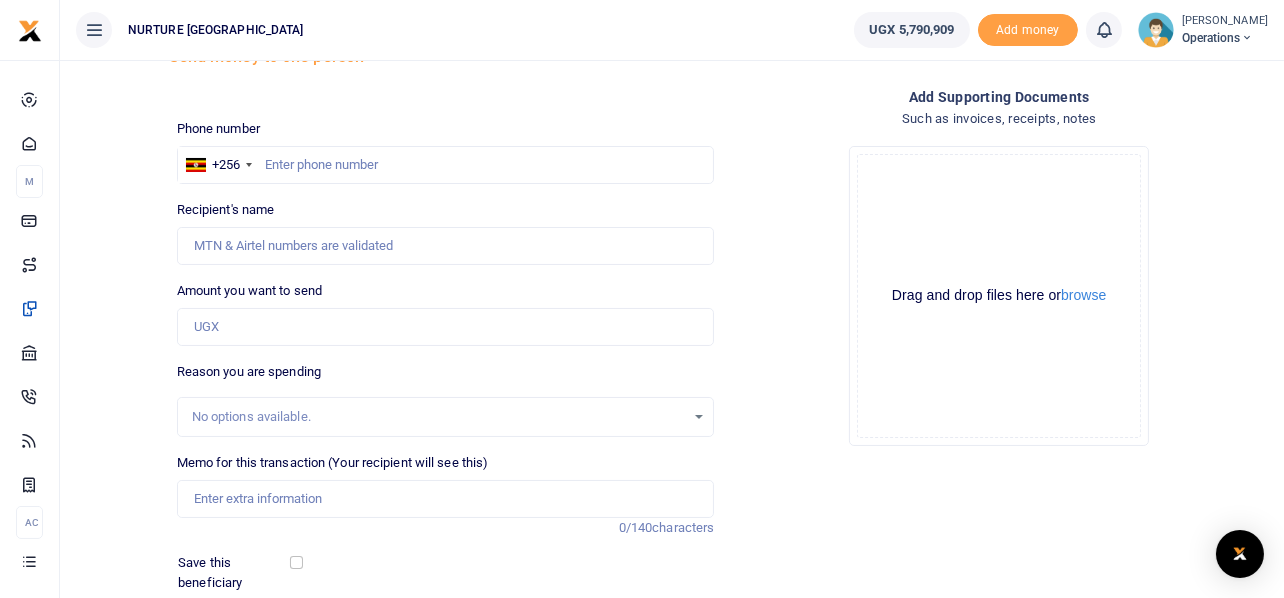 scroll, scrollTop: 0, scrollLeft: 0, axis: both 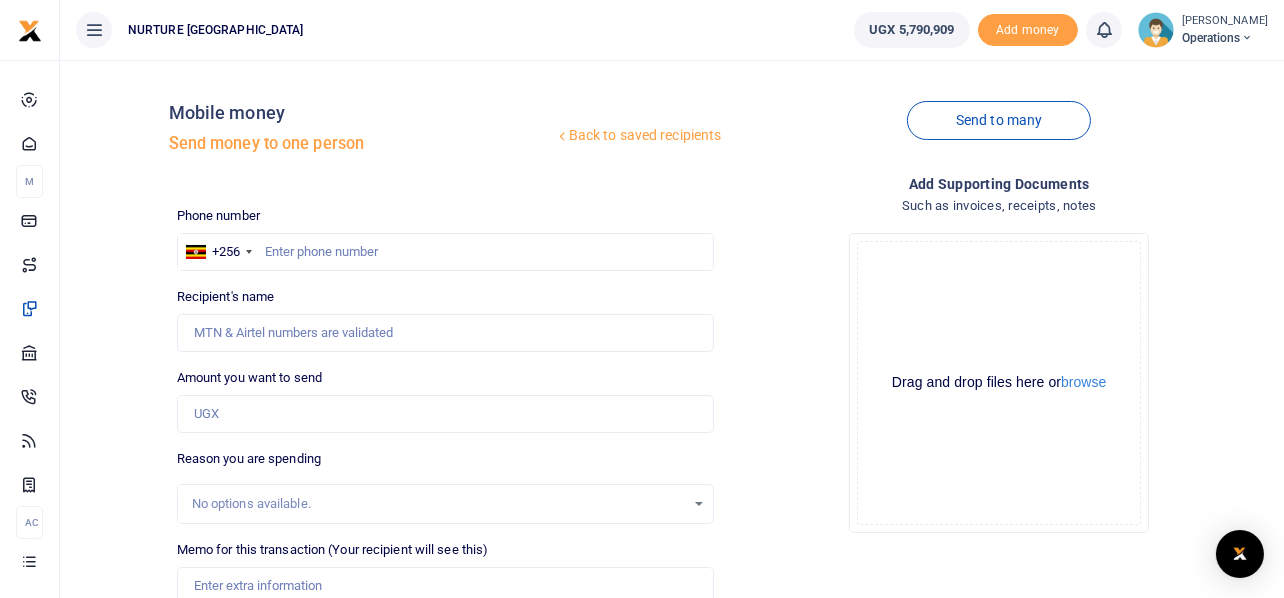 click on "Back to saved recipients
Mobile money
Send money to one person
Send to many
Phone number
+256 Uganda +256
Phone is required.
Recipient's name 0/140" at bounding box center (672, 447) 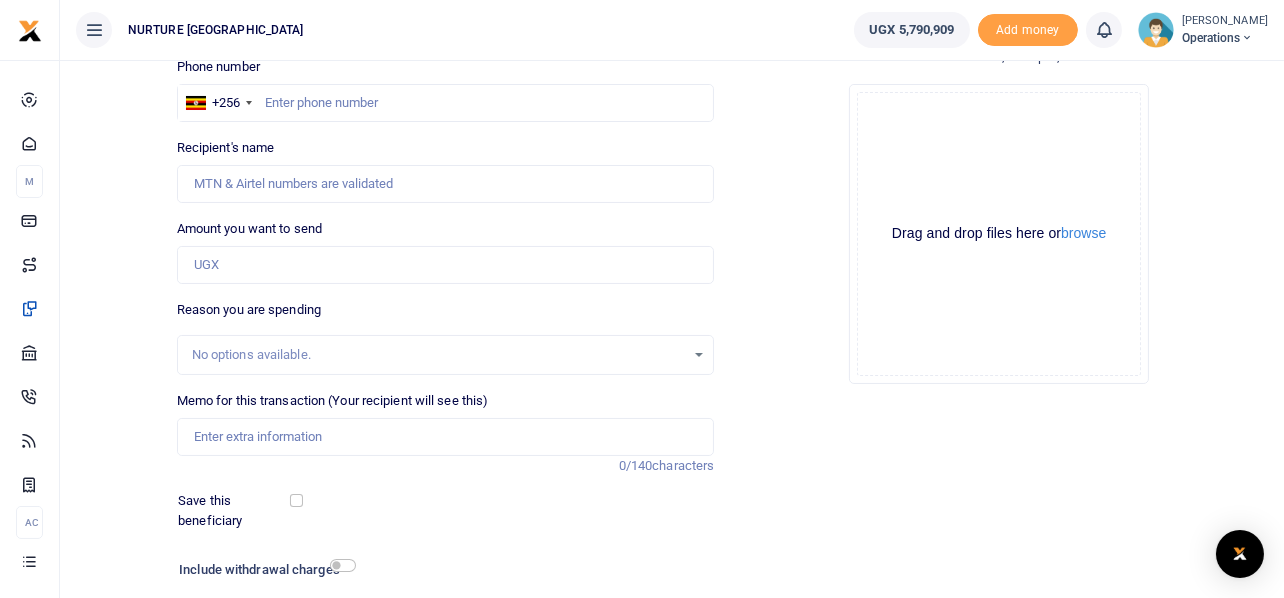 scroll, scrollTop: 287, scrollLeft: 0, axis: vertical 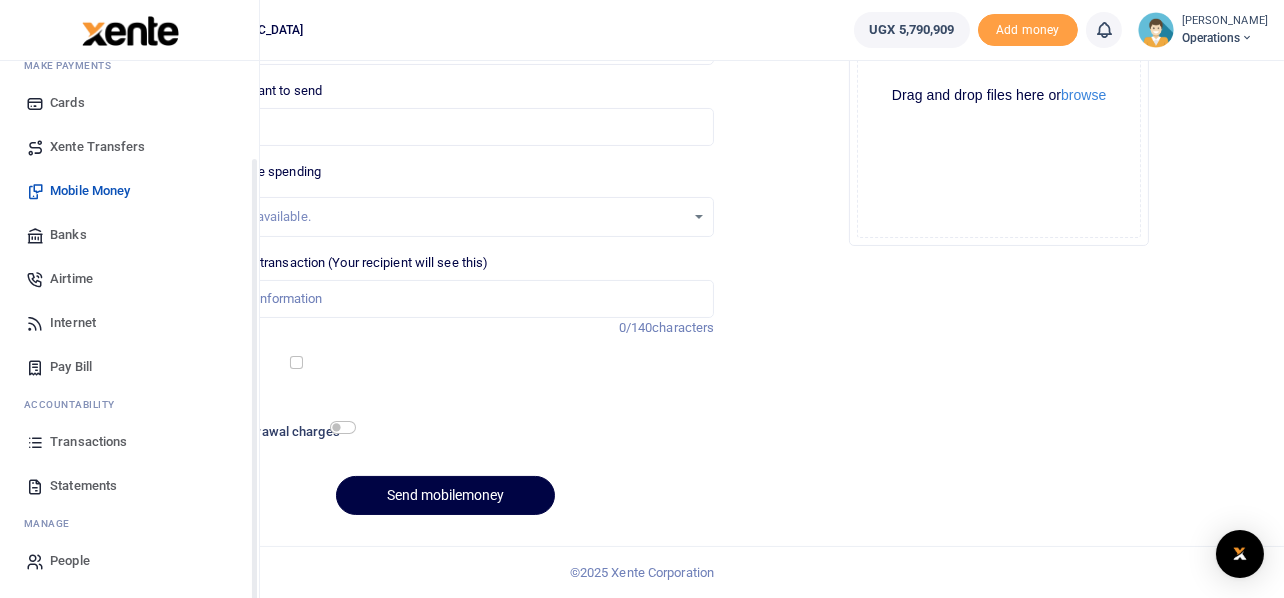click on "Transactions" at bounding box center [88, 442] 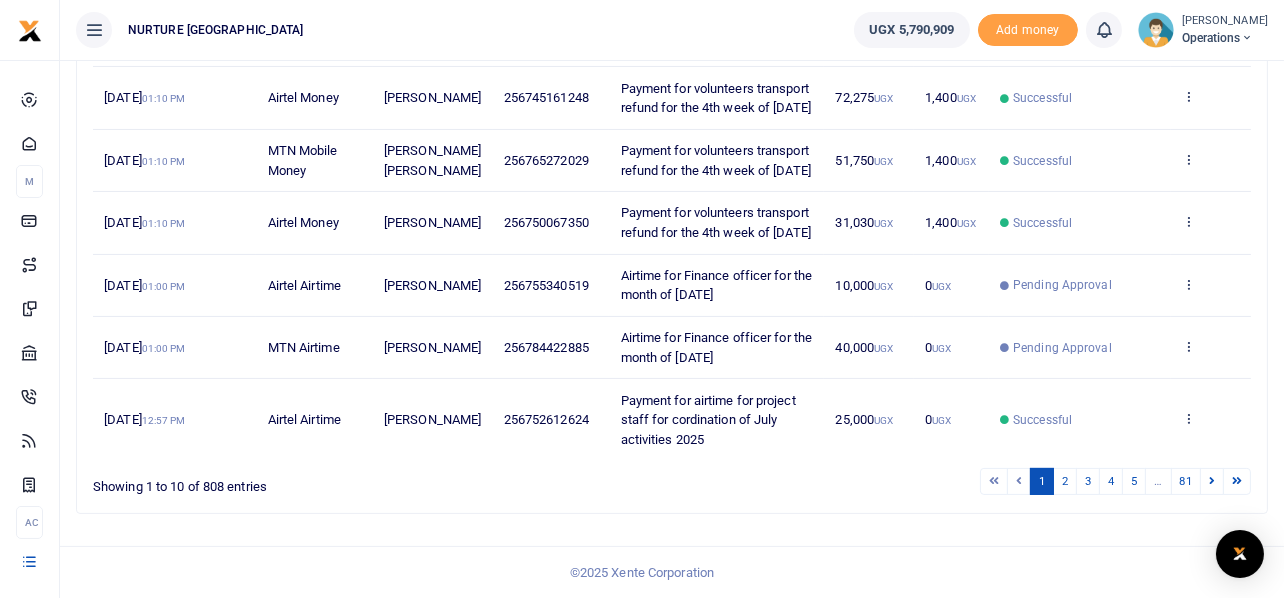 scroll, scrollTop: 710, scrollLeft: 0, axis: vertical 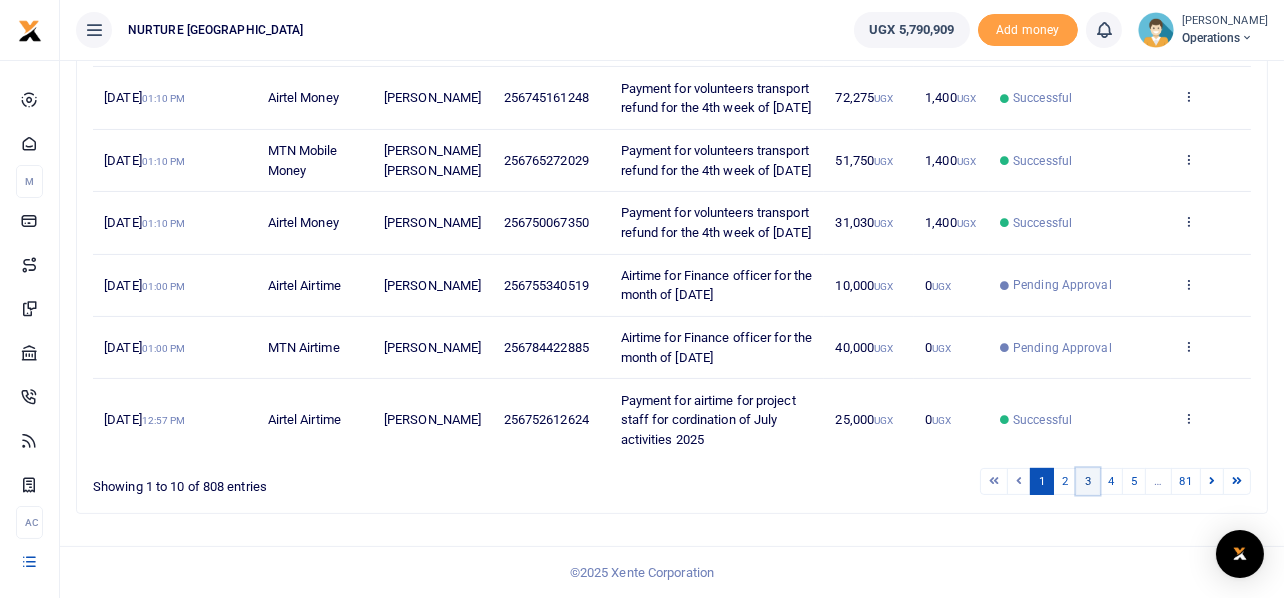 click on "3" at bounding box center [1088, 481] 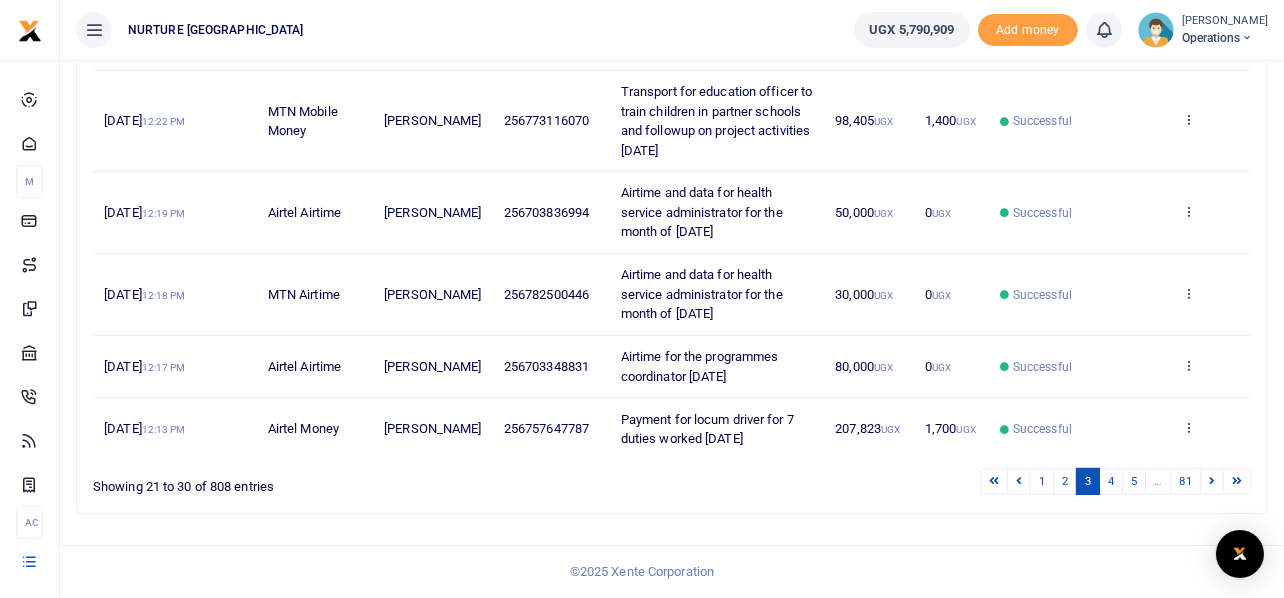 scroll, scrollTop: 827, scrollLeft: 0, axis: vertical 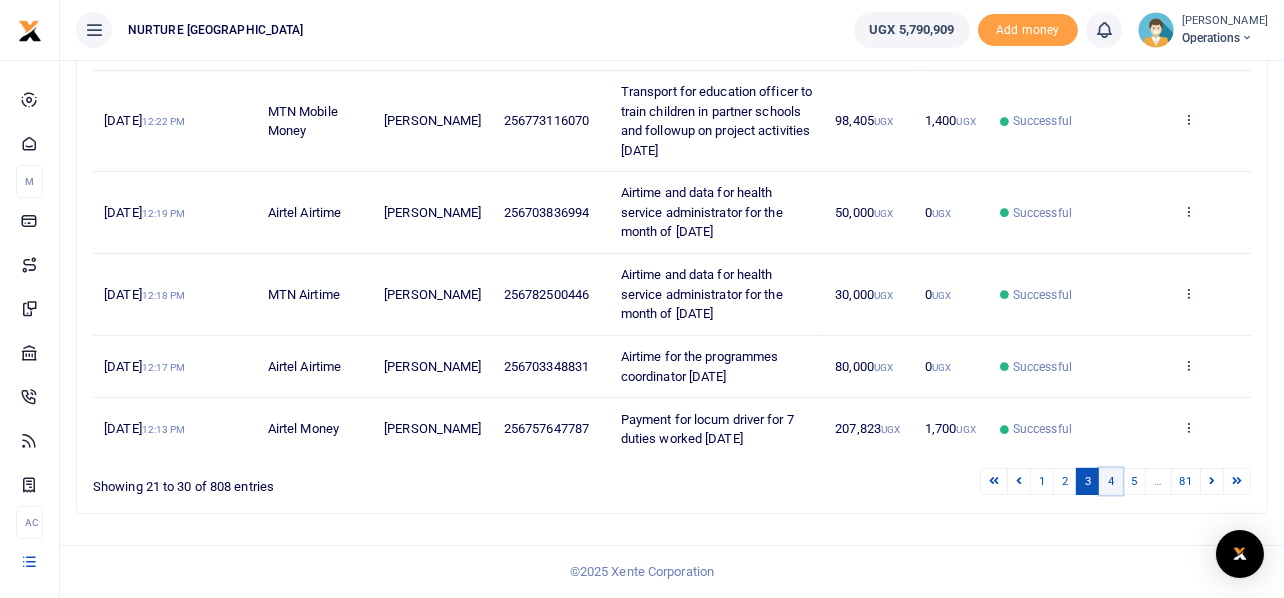 click on "4" at bounding box center [1111, 481] 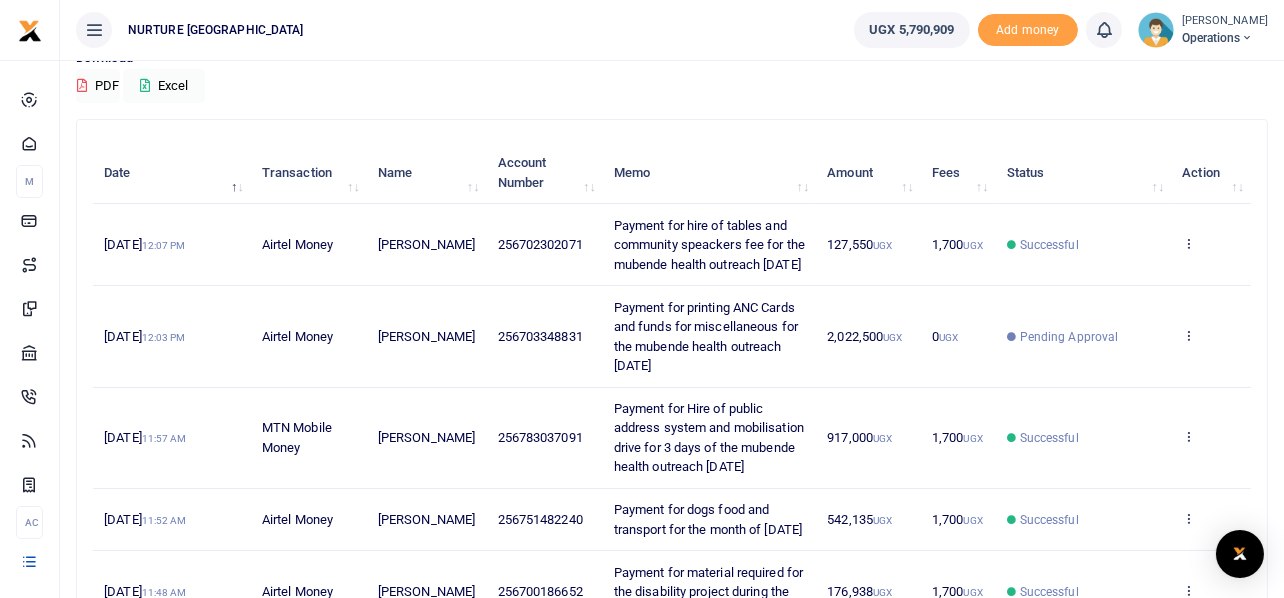 scroll, scrollTop: 268, scrollLeft: 0, axis: vertical 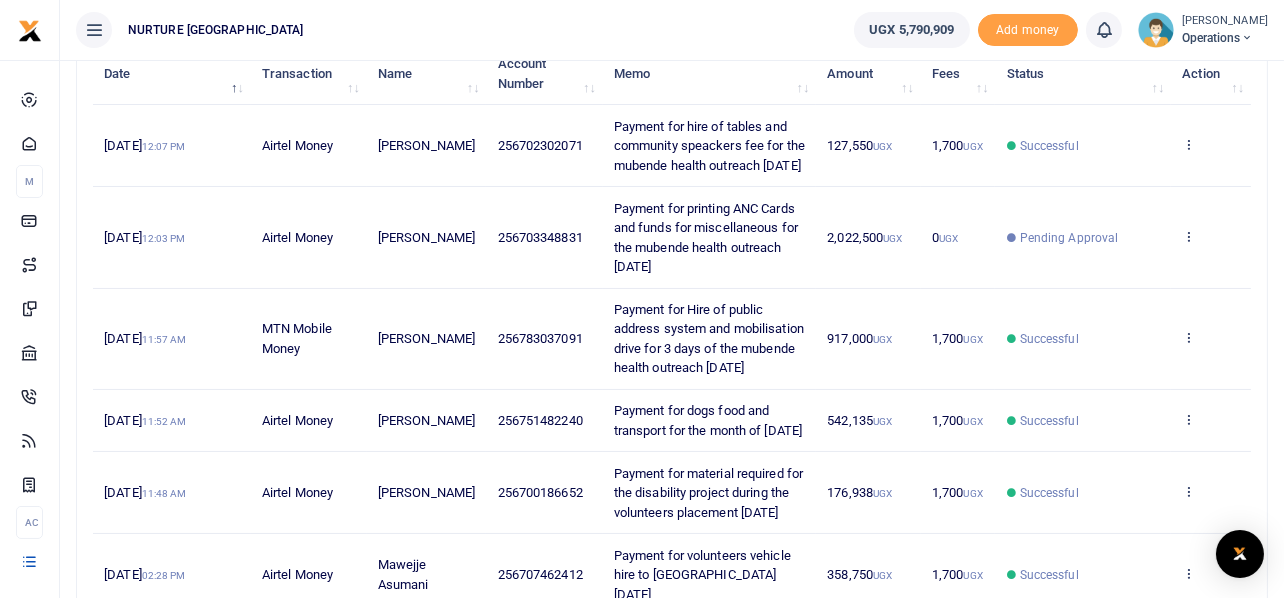 drag, startPoint x: 603, startPoint y: 118, endPoint x: 664, endPoint y: 185, distance: 90.60905 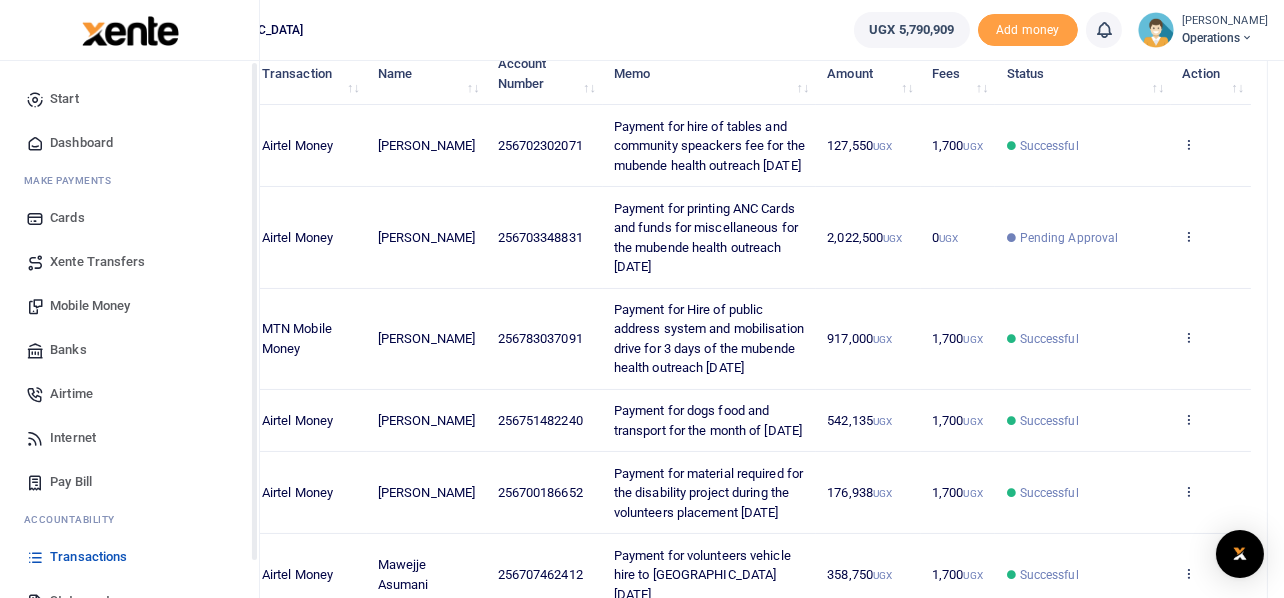 scroll, scrollTop: 99, scrollLeft: 0, axis: vertical 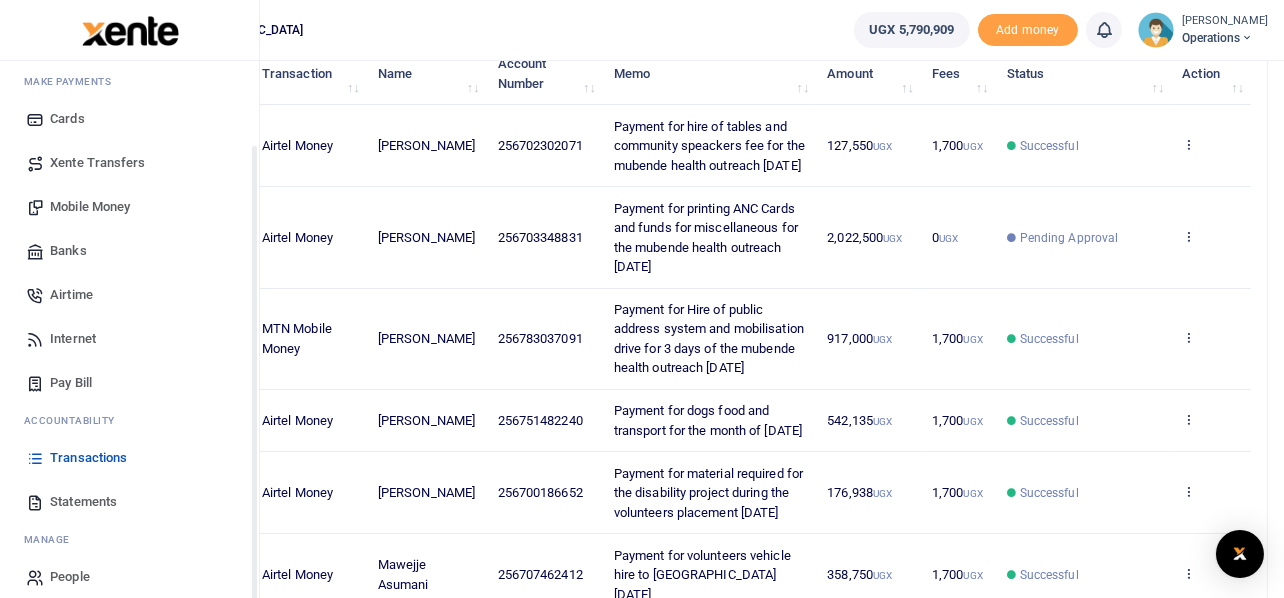 click on "Mobile Money" at bounding box center [90, 207] 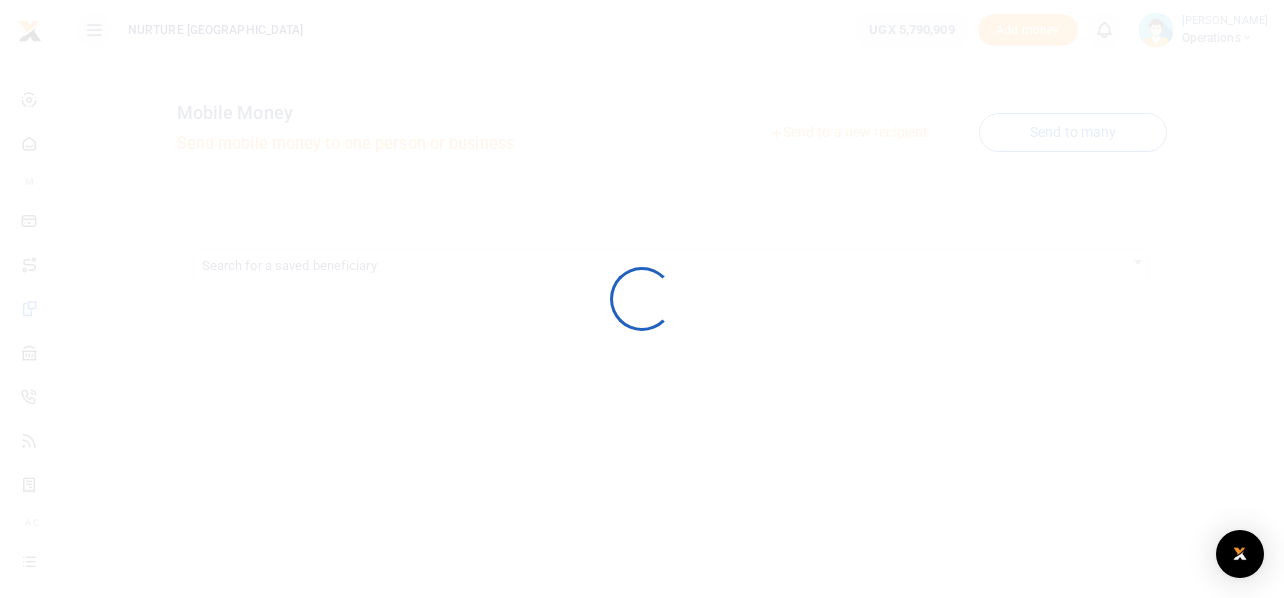 scroll, scrollTop: 0, scrollLeft: 0, axis: both 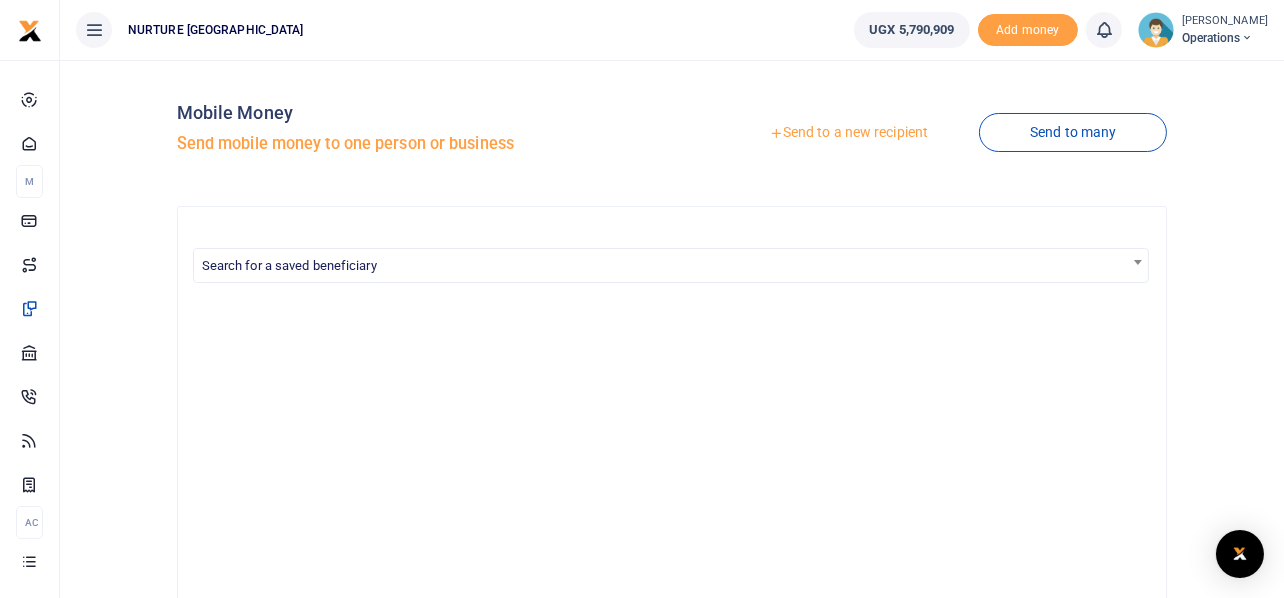 click on "Send to a new recipient" at bounding box center [848, 133] 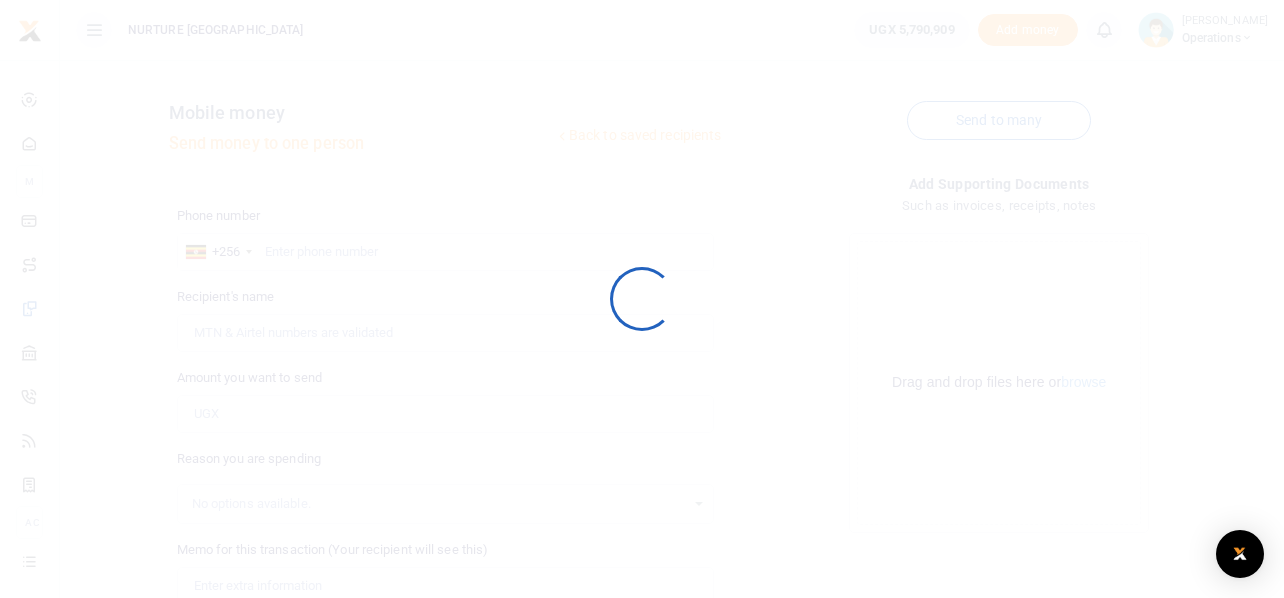scroll, scrollTop: 0, scrollLeft: 0, axis: both 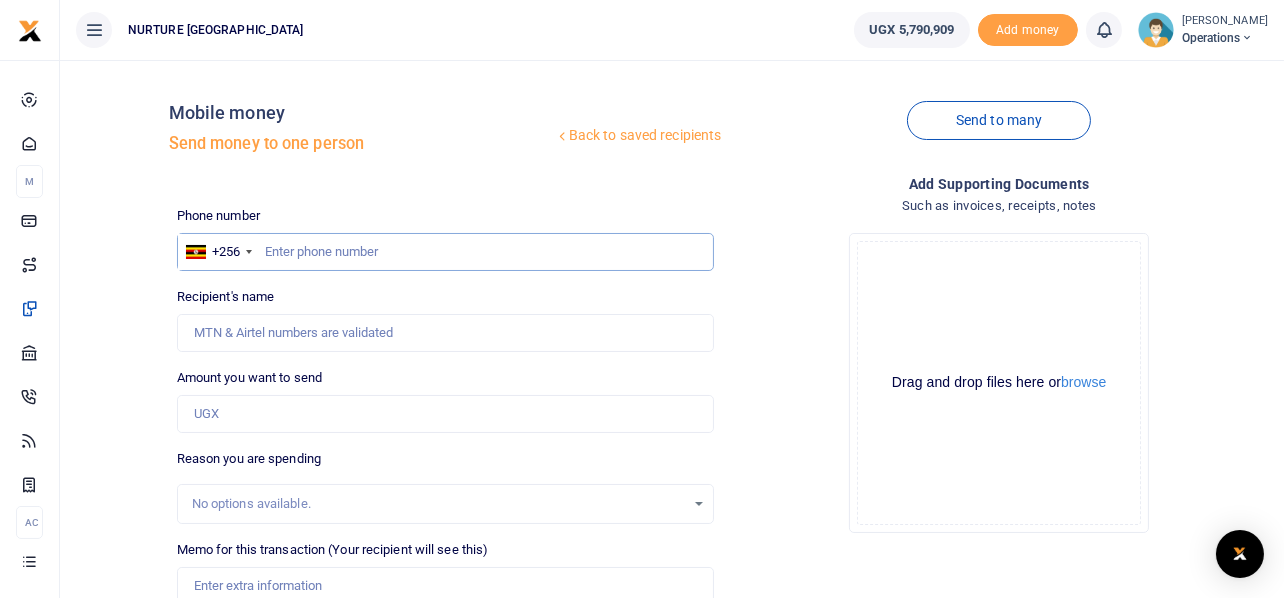 click at bounding box center (446, 252) 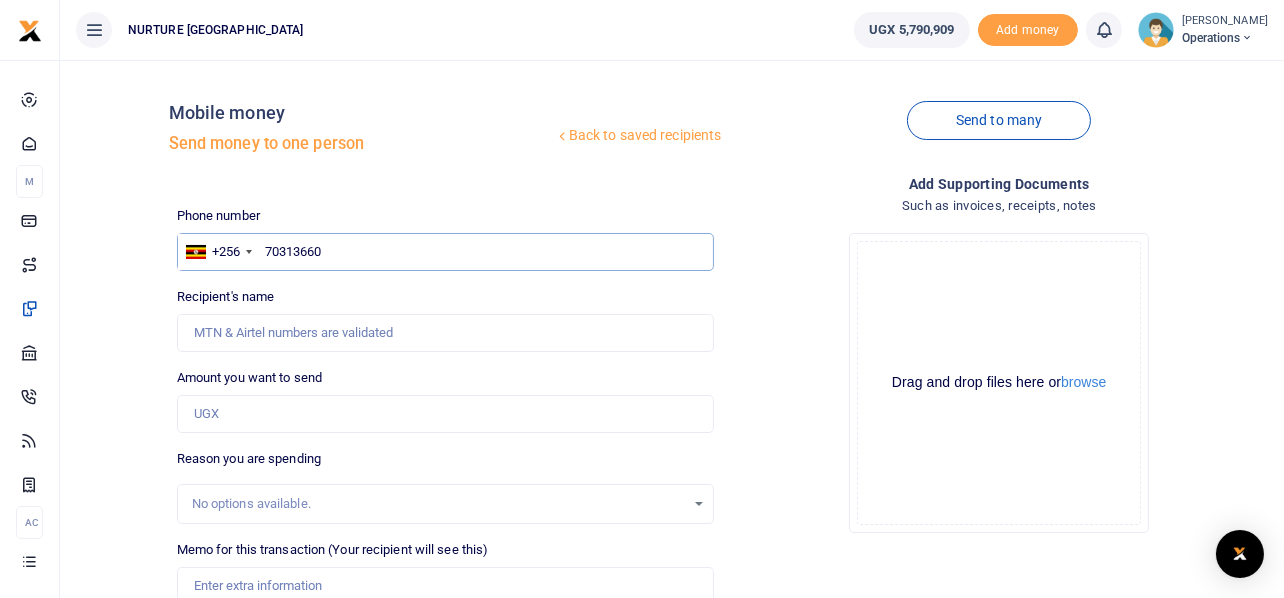 type on "703136606" 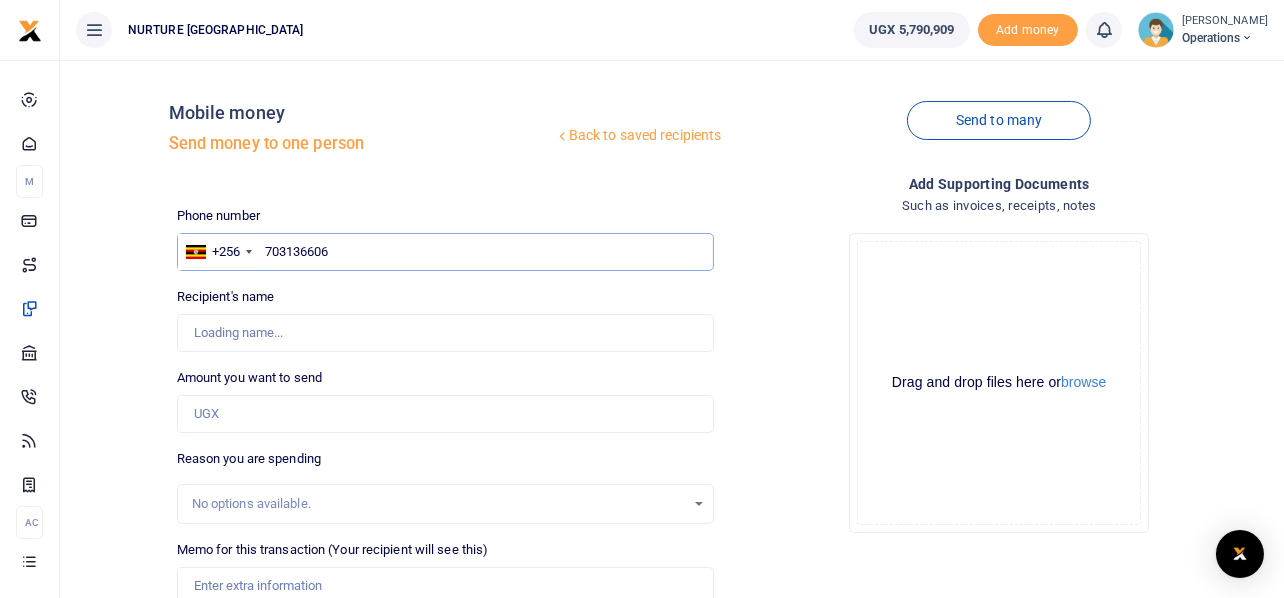 type on "Mary Nansubuga" 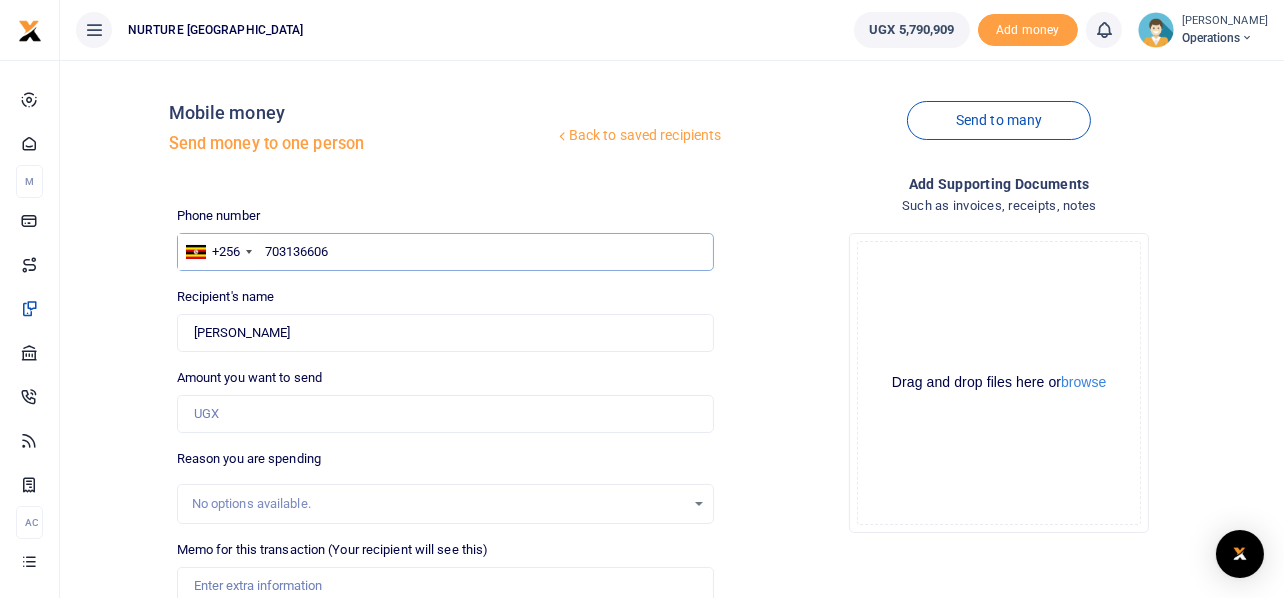 type on "703136606" 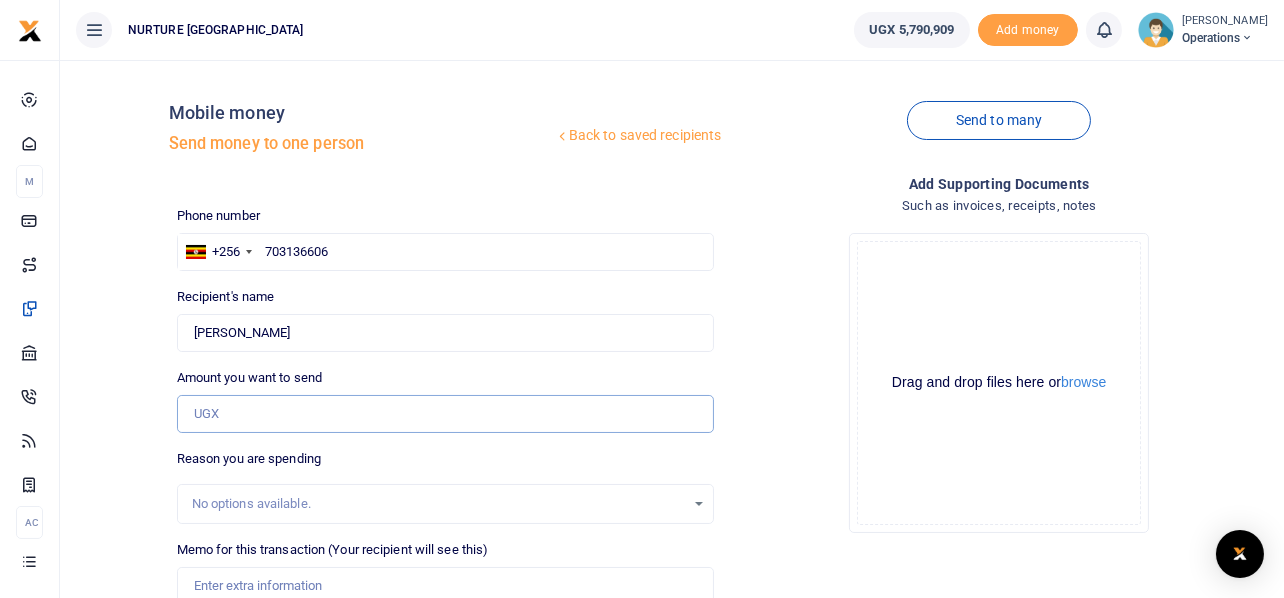 click on "Amount you want to send" at bounding box center [446, 414] 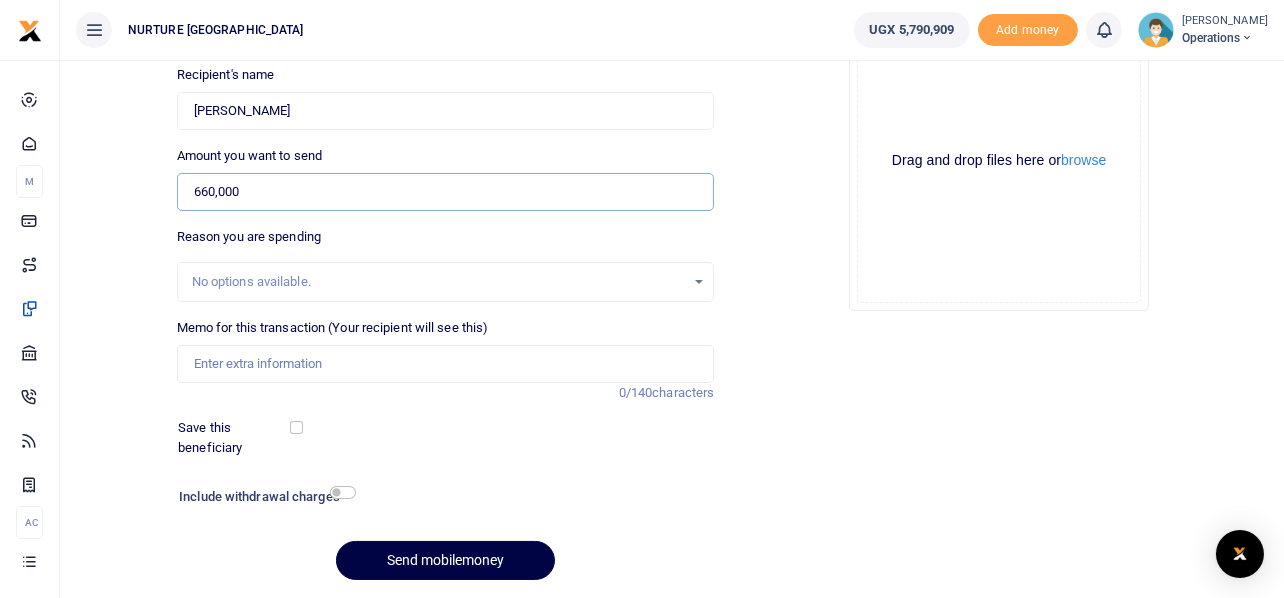 scroll, scrollTop: 287, scrollLeft: 0, axis: vertical 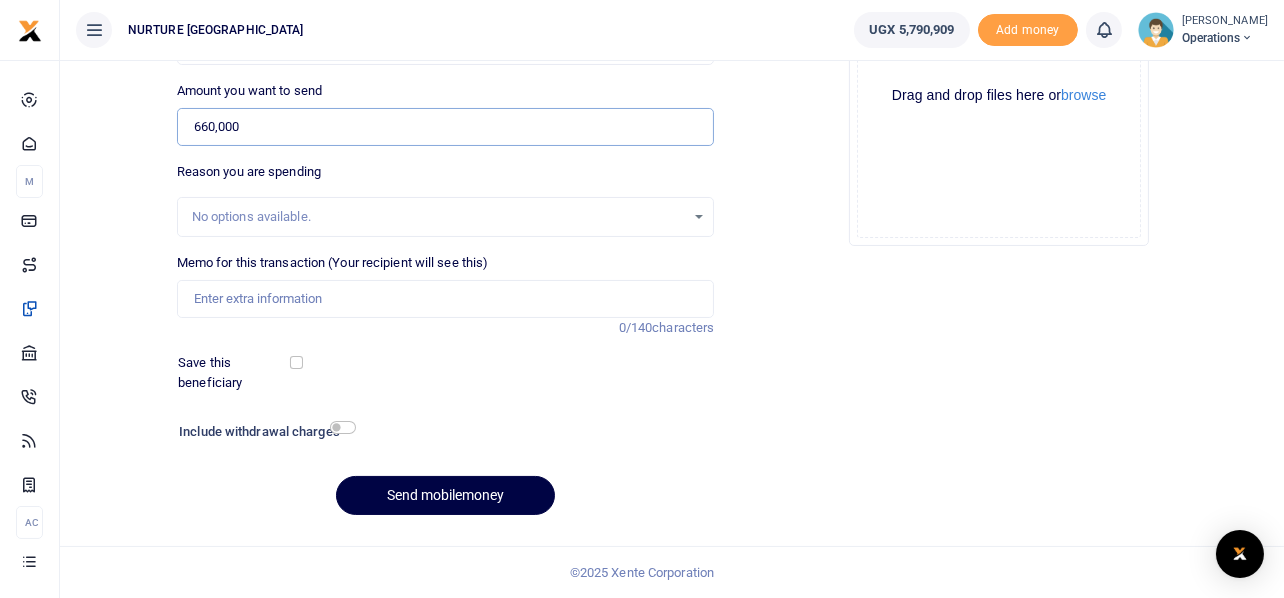 type on "660,000" 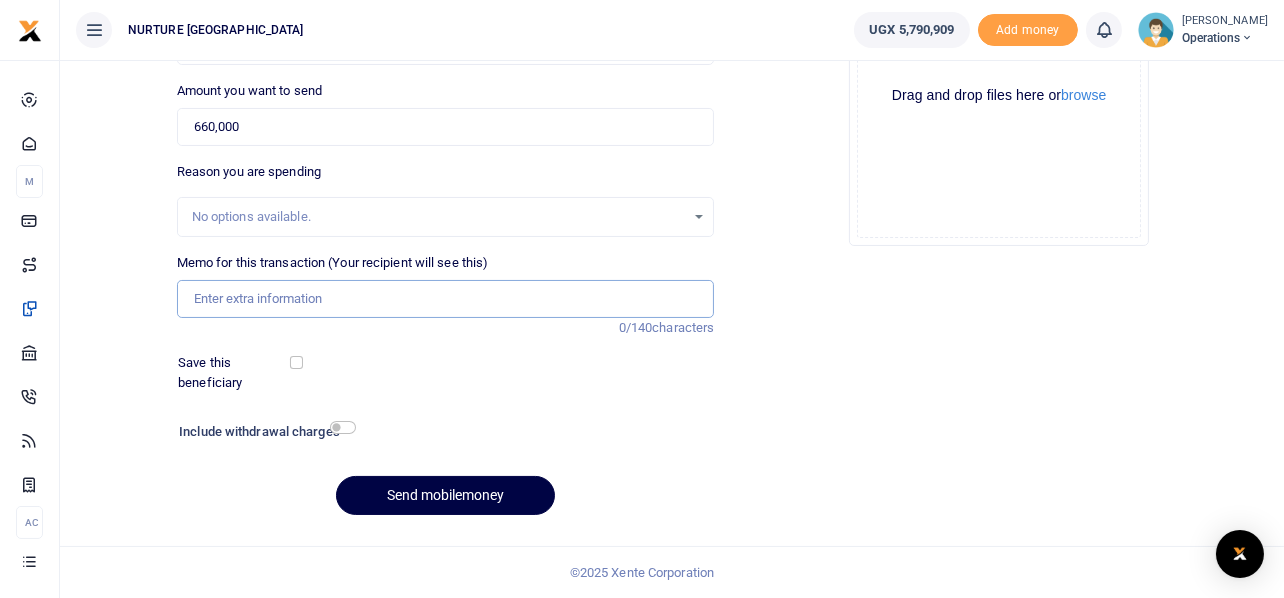 click on "Memo for this transaction (Your recipient will see this)" at bounding box center [446, 299] 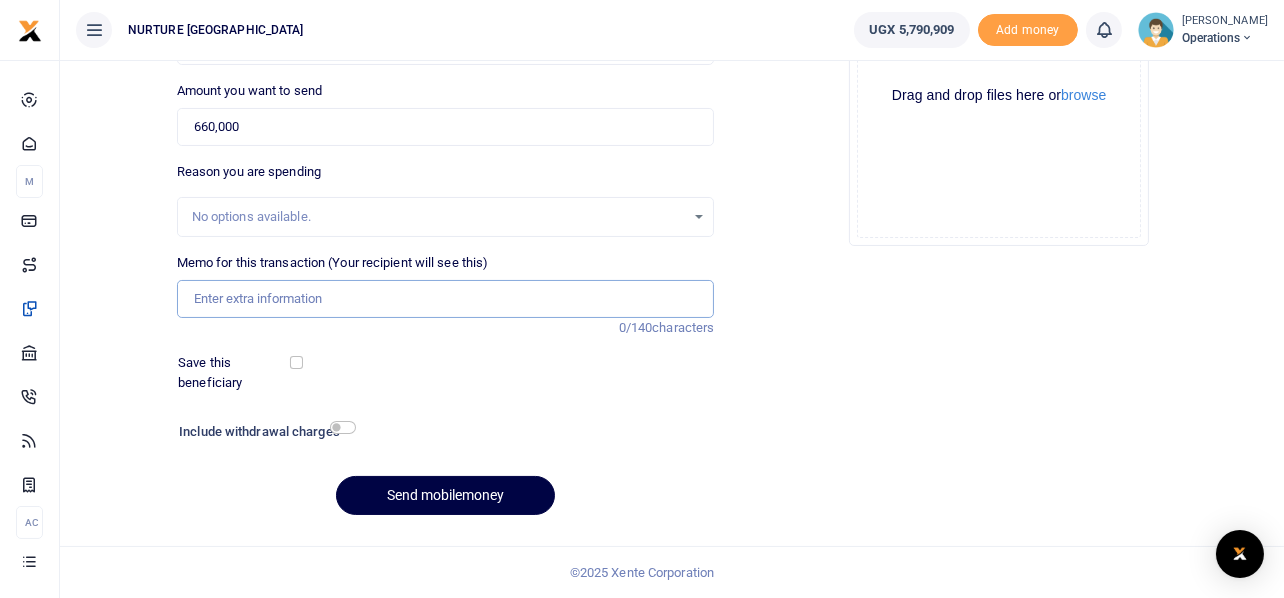 paste on "Payment for hire of tables and community speackers fee for the mubende health outreach July 2025" 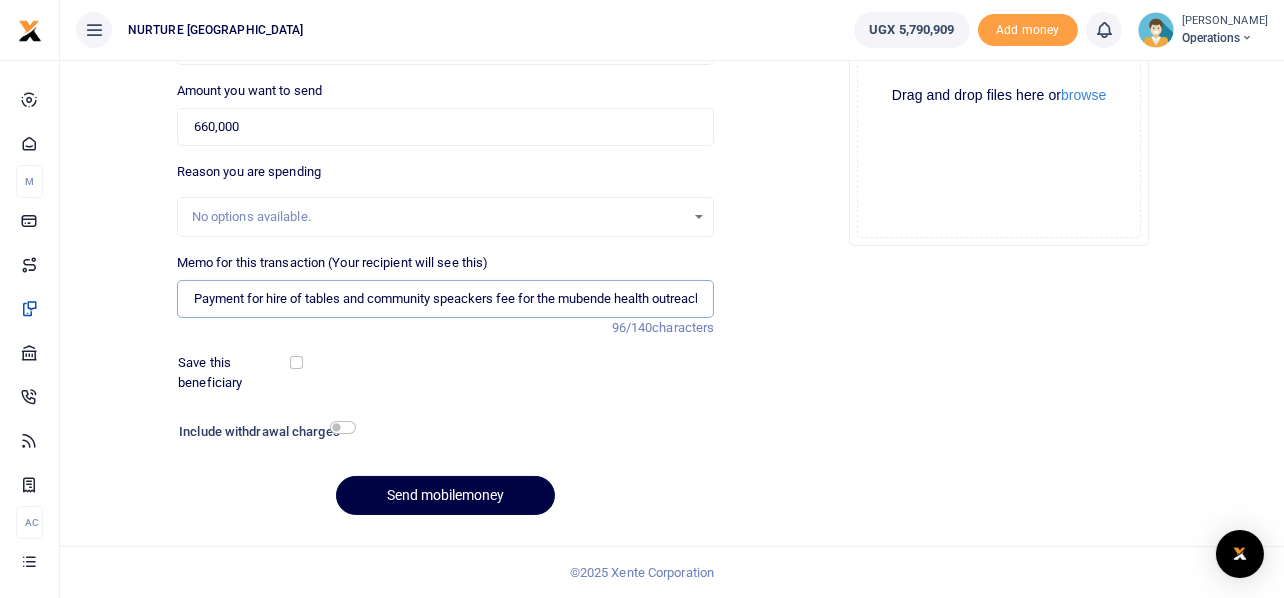 scroll, scrollTop: 0, scrollLeft: 72, axis: horizontal 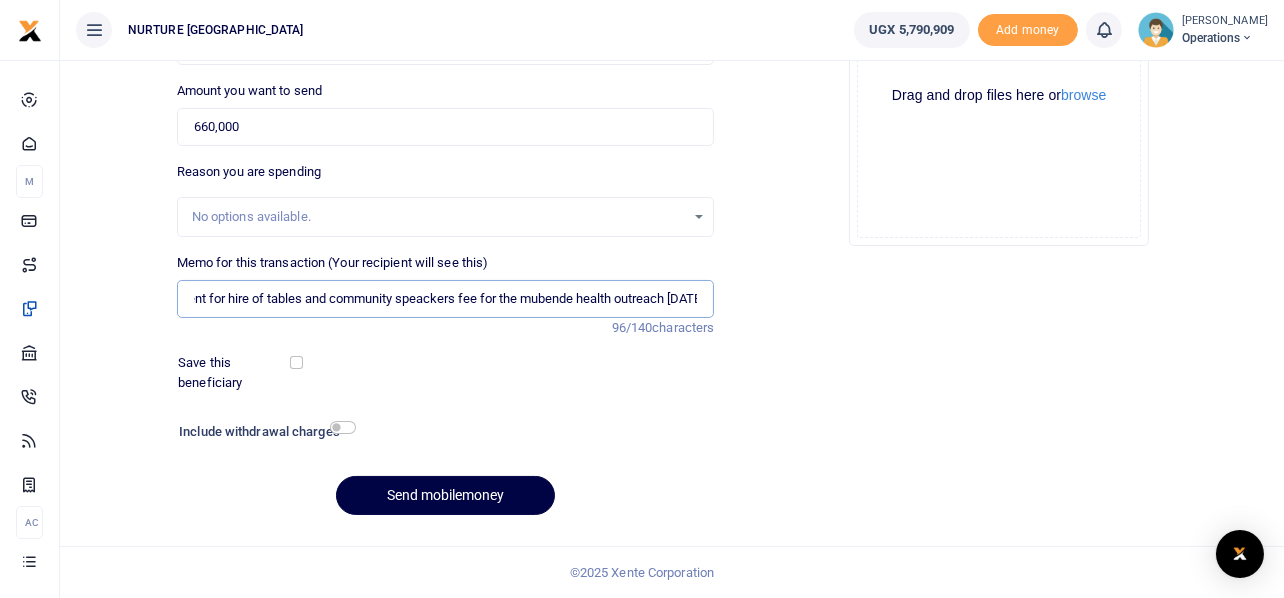 drag, startPoint x: 268, startPoint y: 298, endPoint x: 482, endPoint y: 295, distance: 214.02103 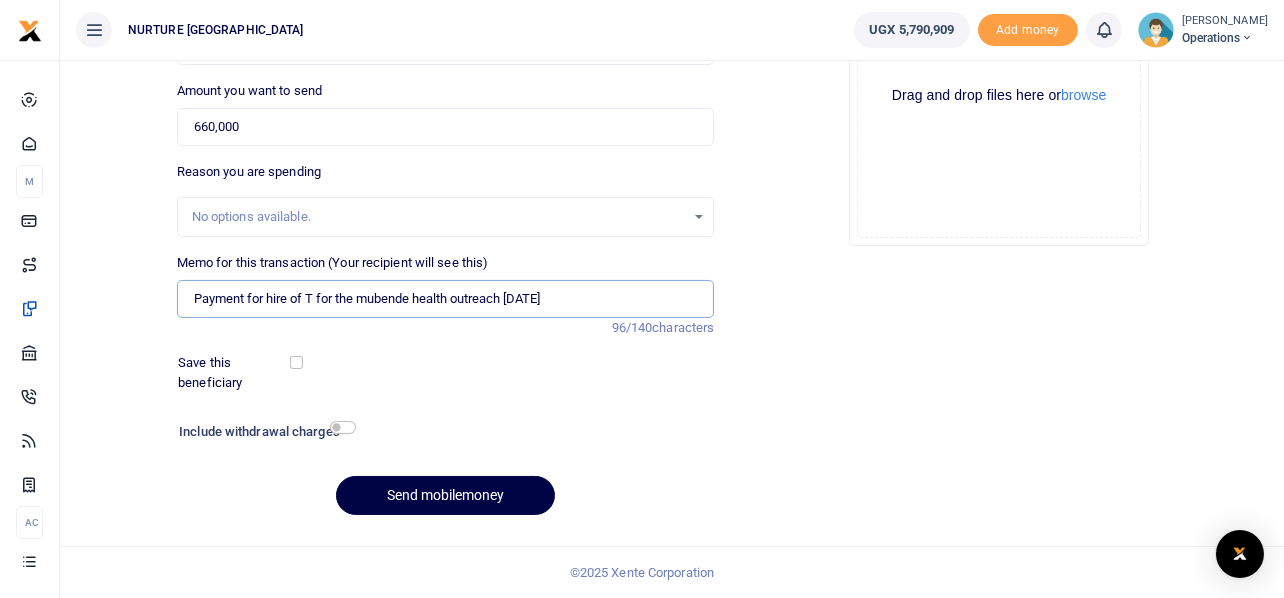 scroll, scrollTop: 0, scrollLeft: 0, axis: both 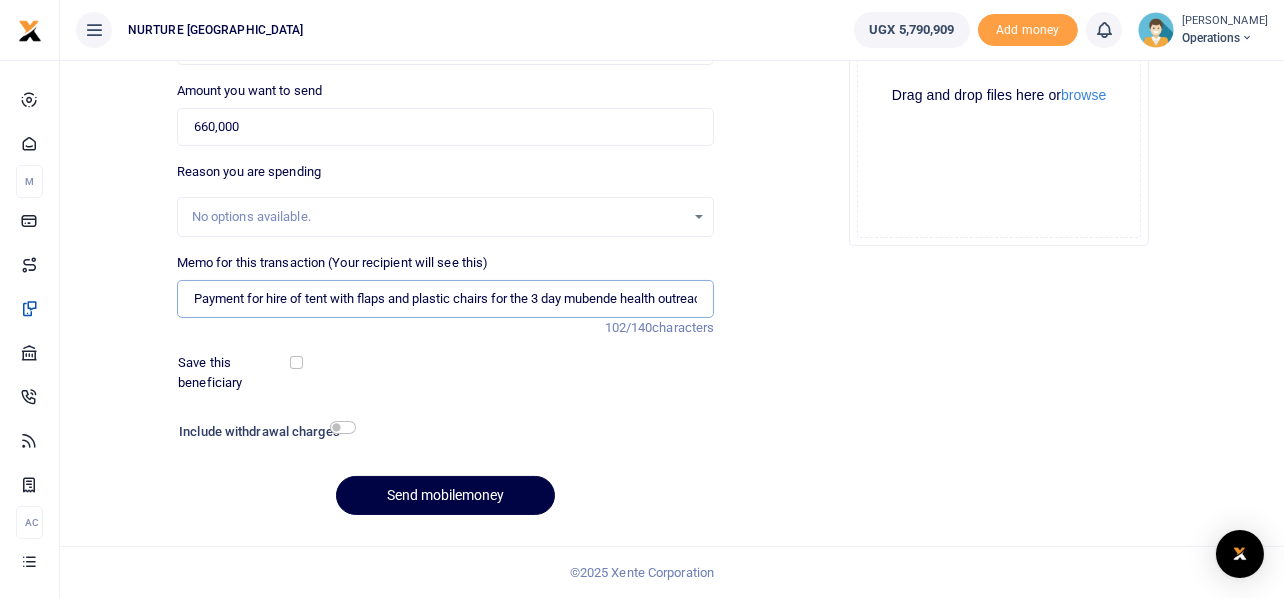 type on "Payment for hire of tent with flaps and plastic chairs for the 3 day mubende health outreach July 2025" 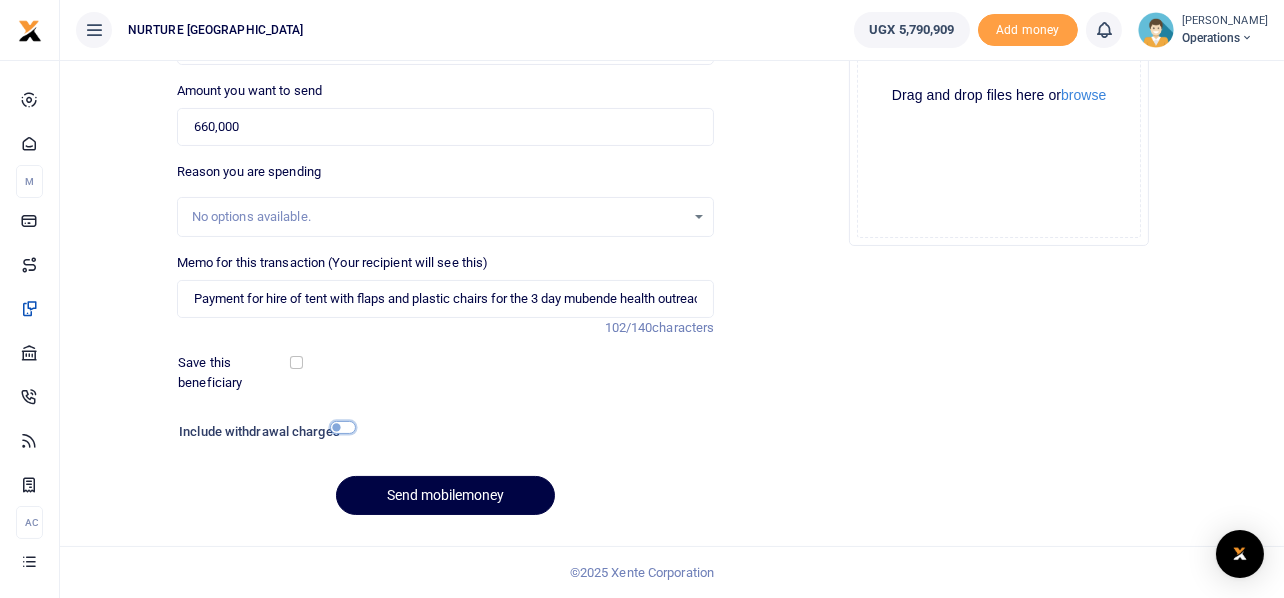 click at bounding box center (343, 427) 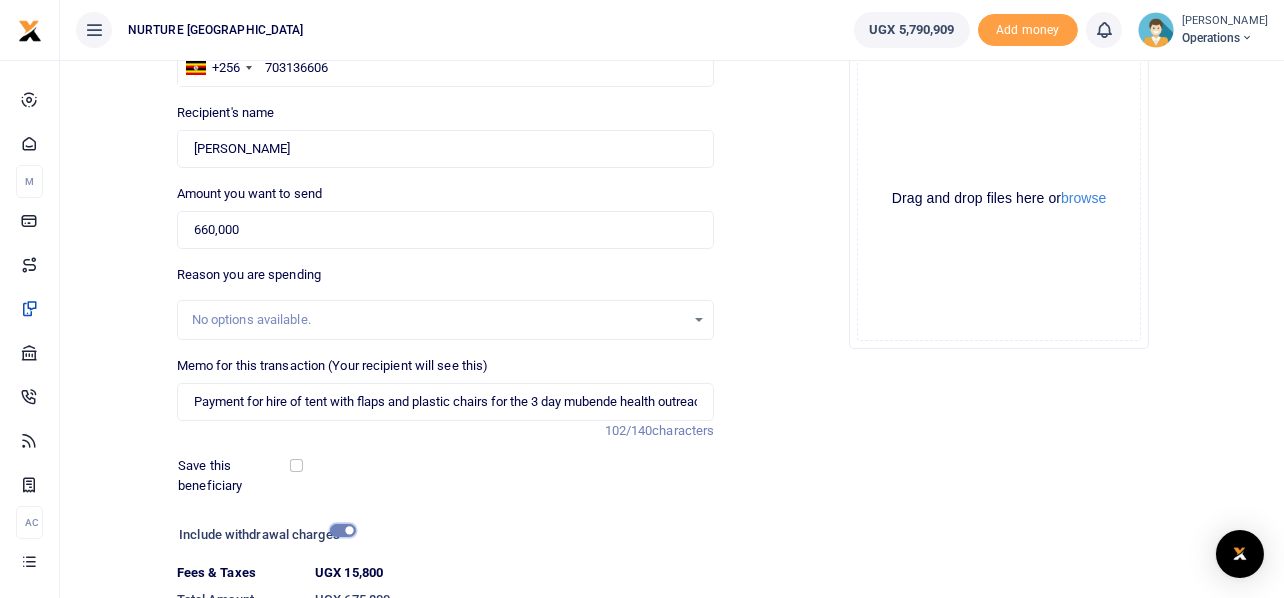 scroll, scrollTop: 342, scrollLeft: 0, axis: vertical 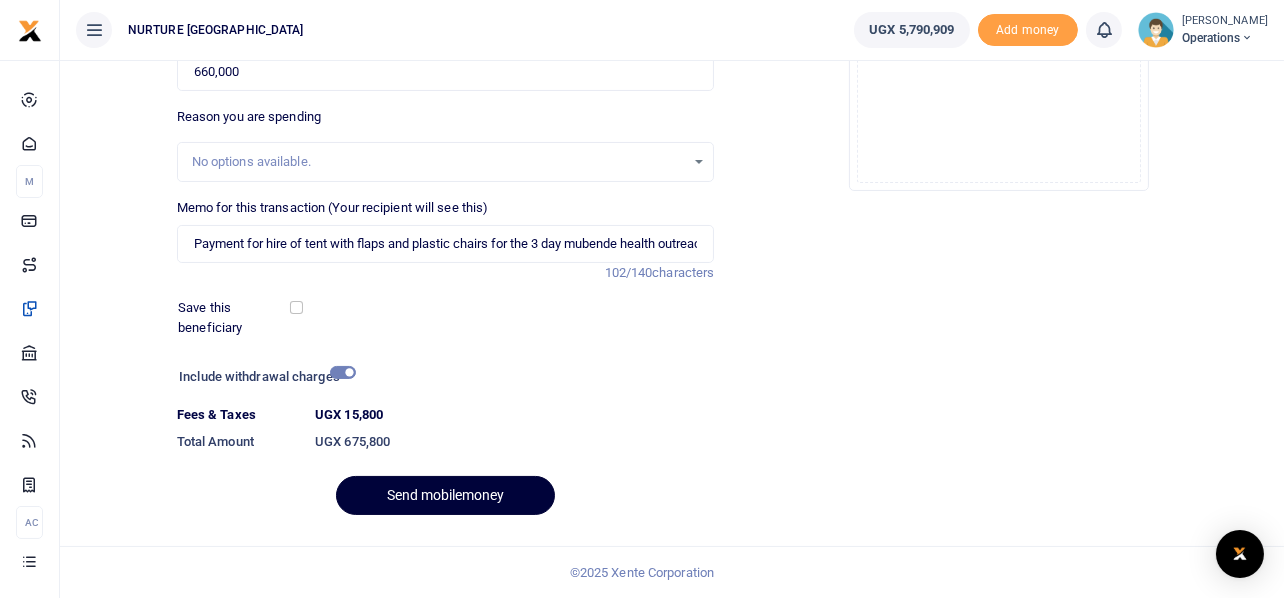 click on "Send mobilemoney" at bounding box center [445, 495] 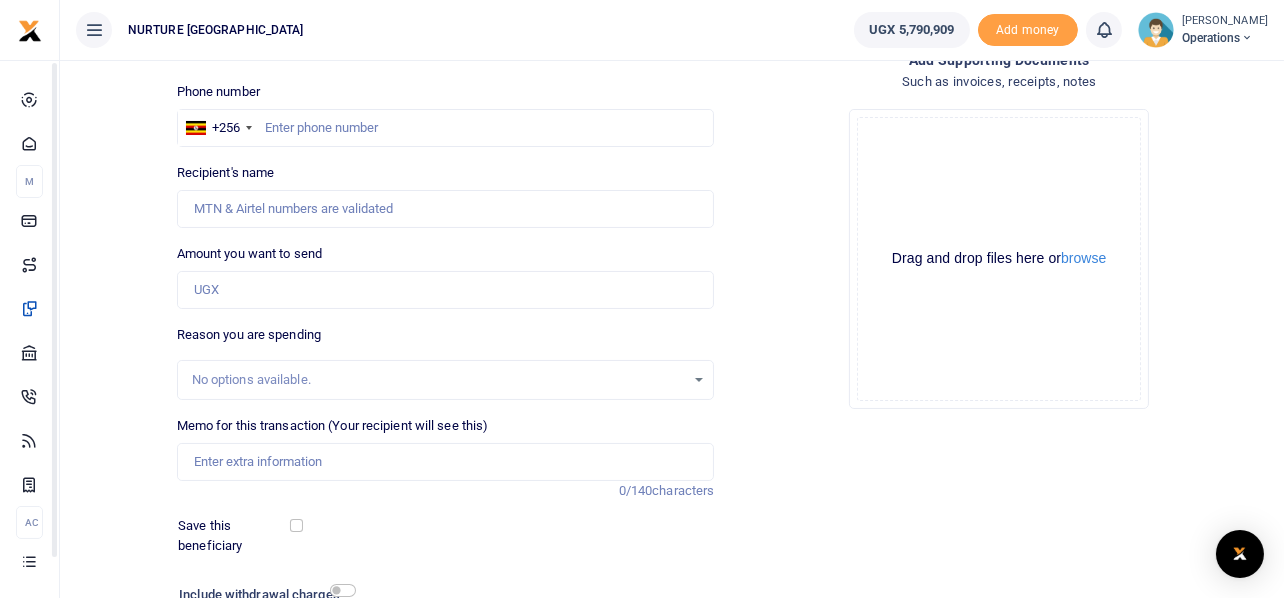 scroll, scrollTop: 0, scrollLeft: 0, axis: both 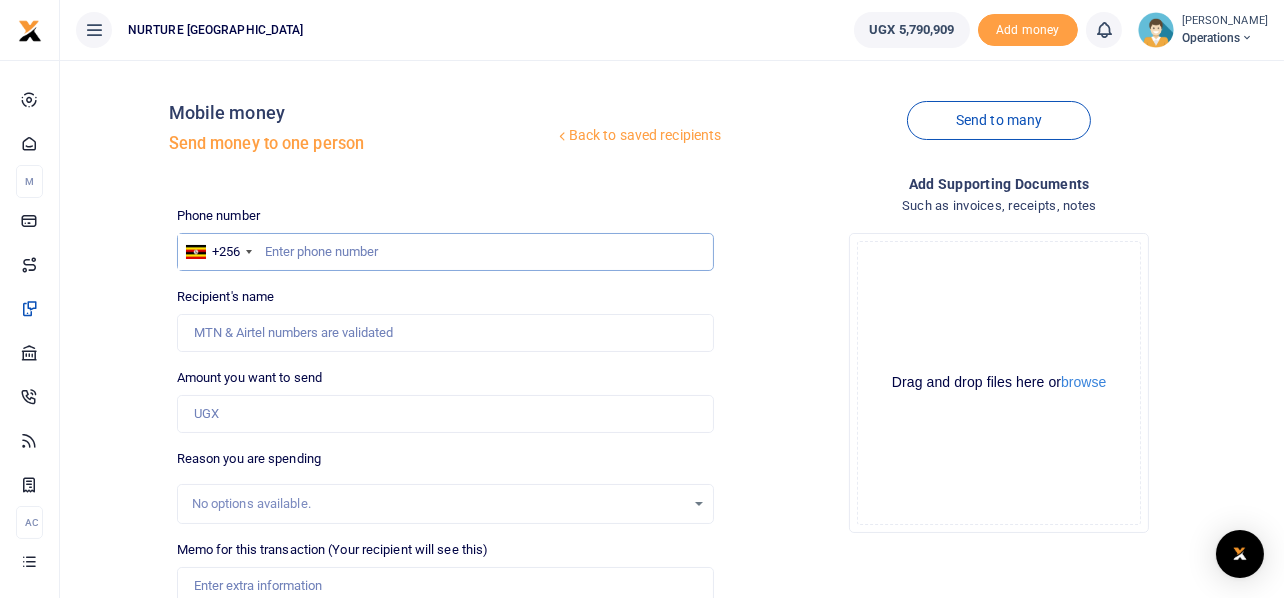 click at bounding box center [446, 252] 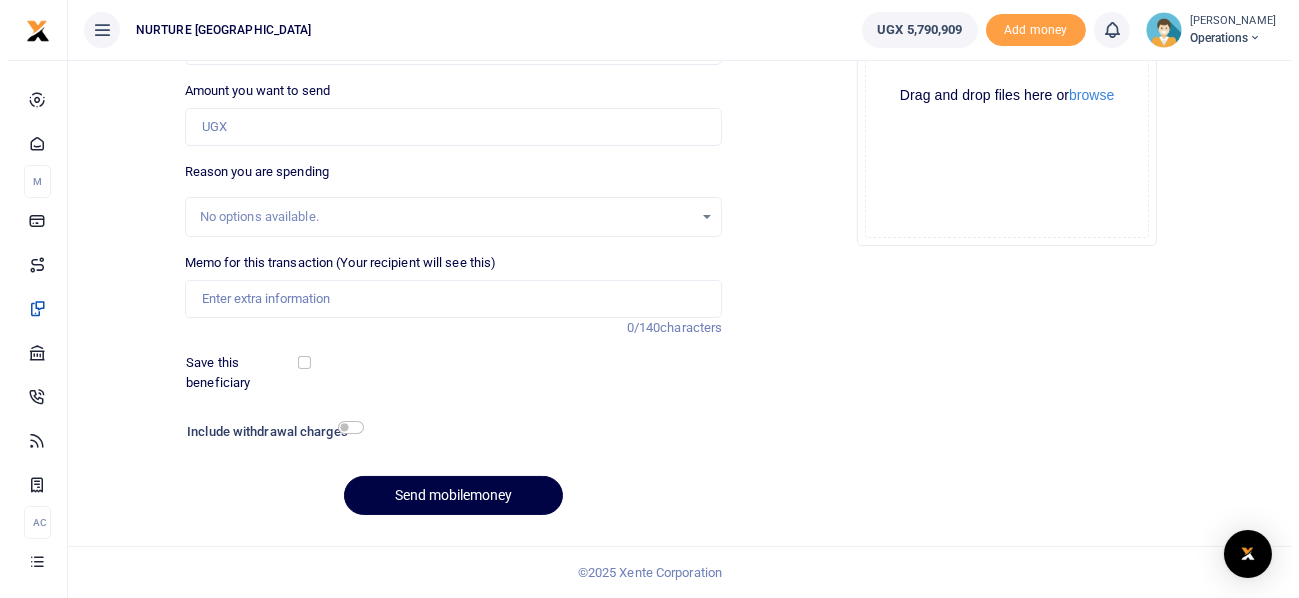 scroll, scrollTop: 0, scrollLeft: 0, axis: both 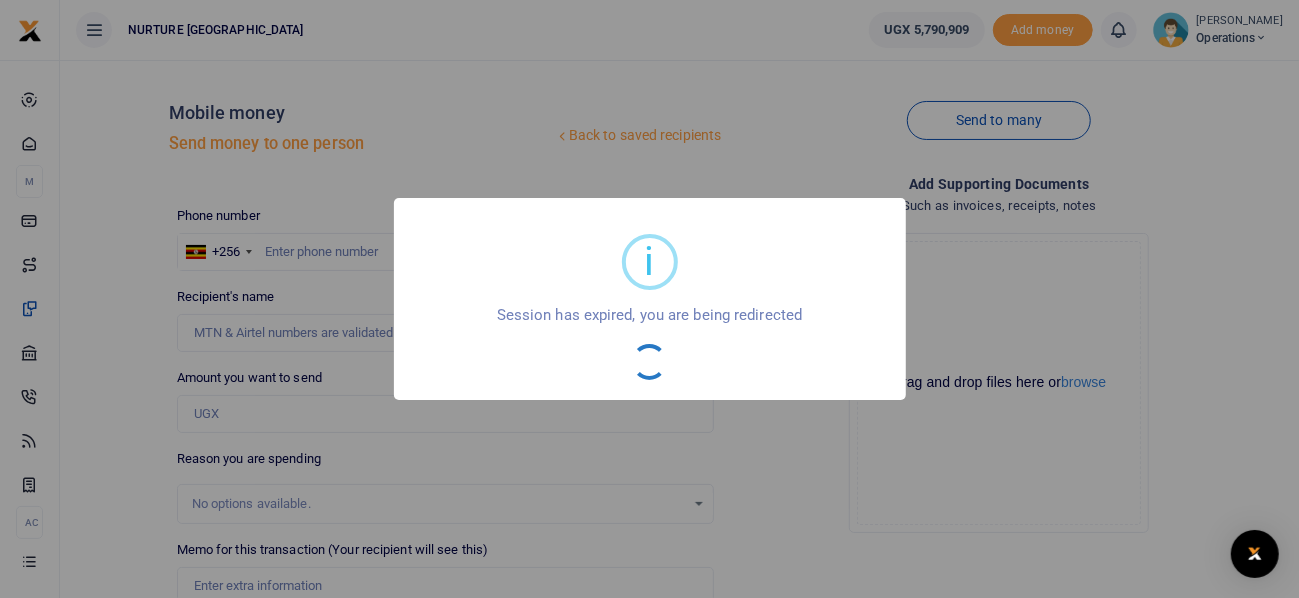 click on "i × Session has expired, you are being redirected OK No Cancel" at bounding box center [649, 299] 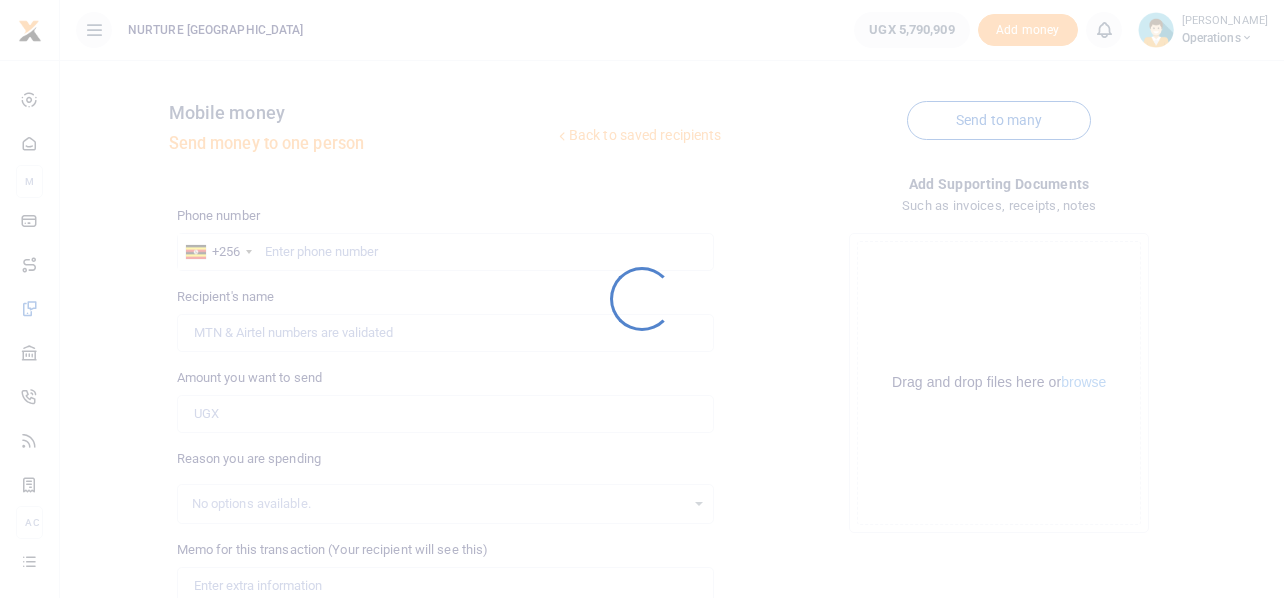 scroll, scrollTop: 0, scrollLeft: 0, axis: both 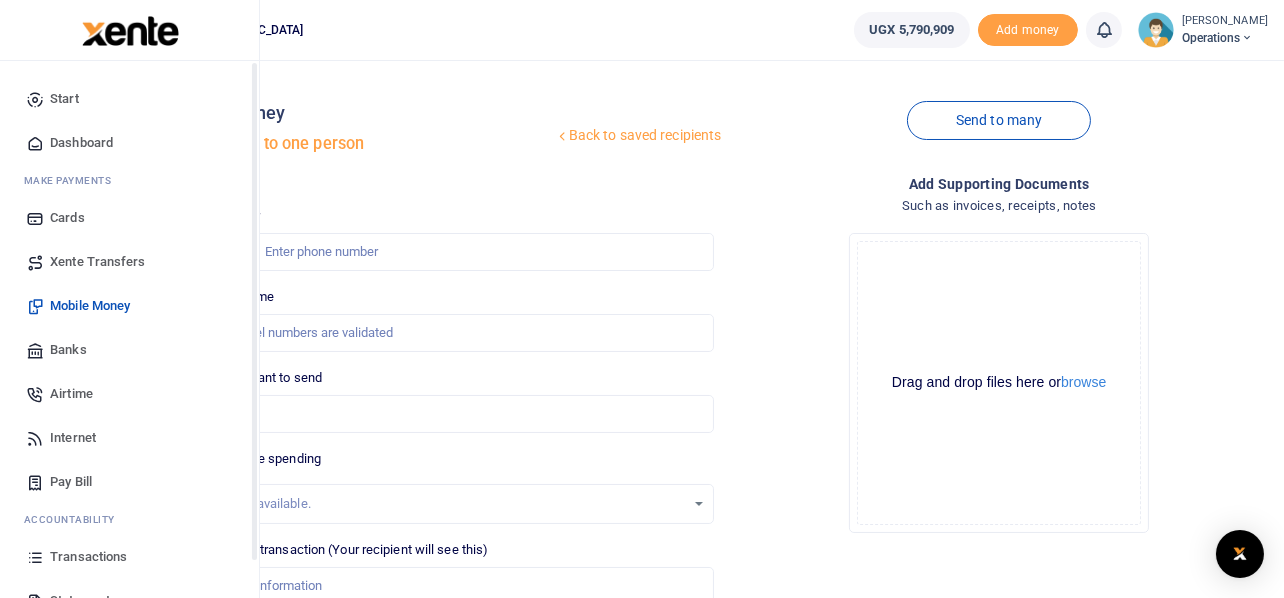 click on "Mobile Money" at bounding box center [90, 306] 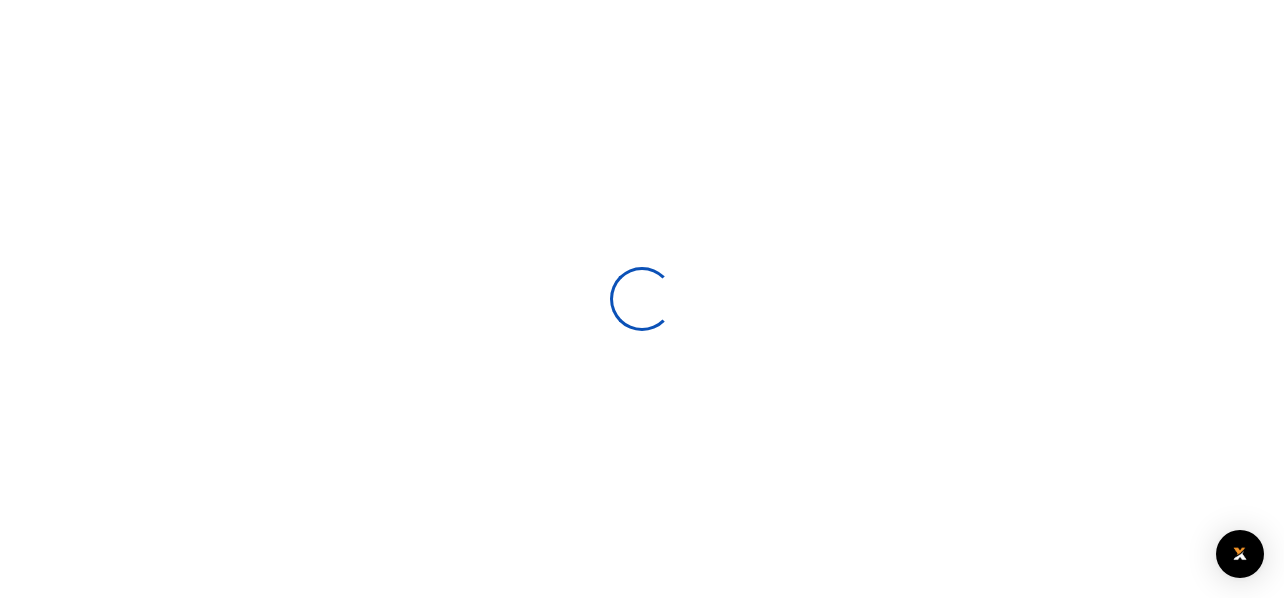 scroll, scrollTop: 0, scrollLeft: 0, axis: both 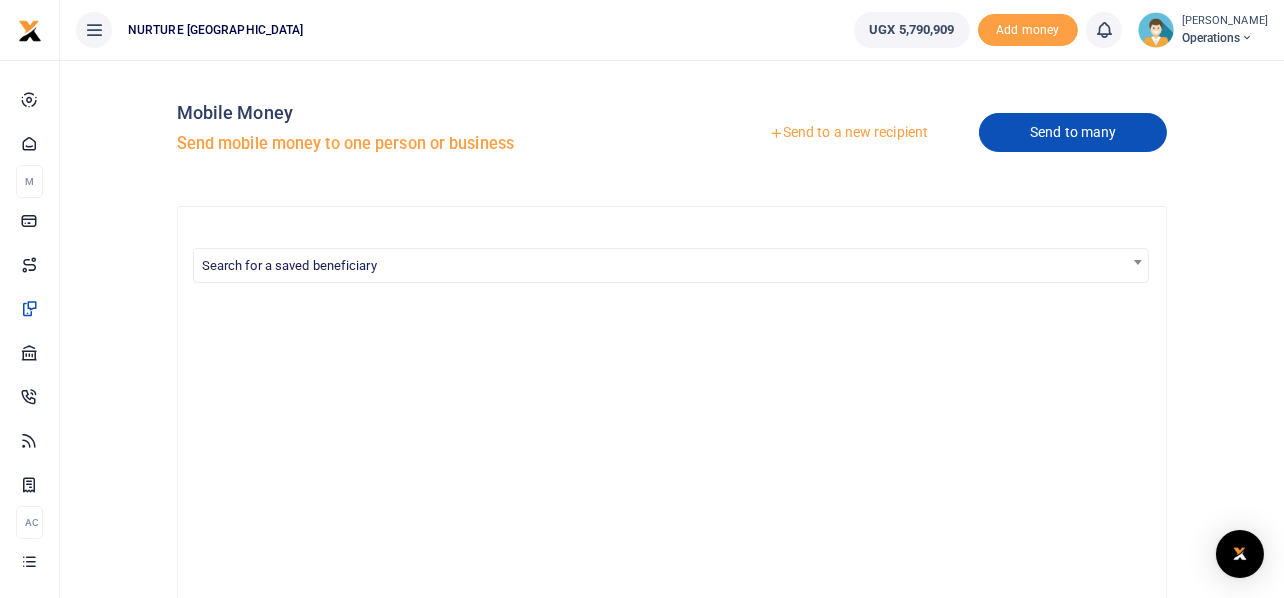 click on "Send to many" at bounding box center [1073, 132] 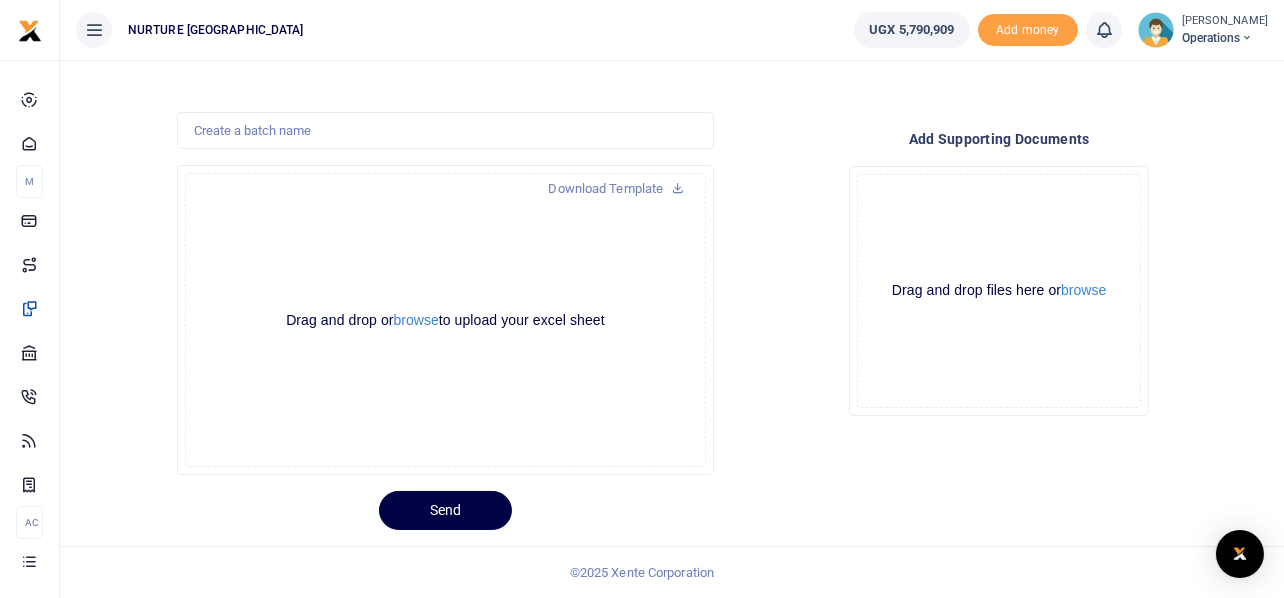 scroll, scrollTop: 0, scrollLeft: 0, axis: both 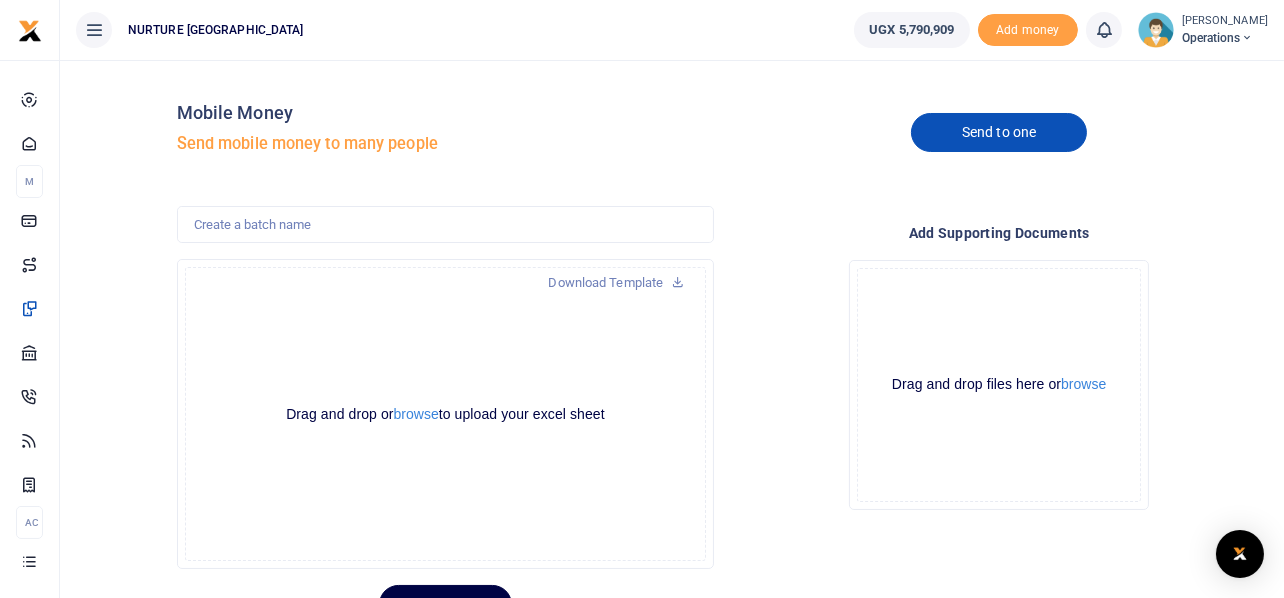 click on "Send to one" at bounding box center [999, 132] 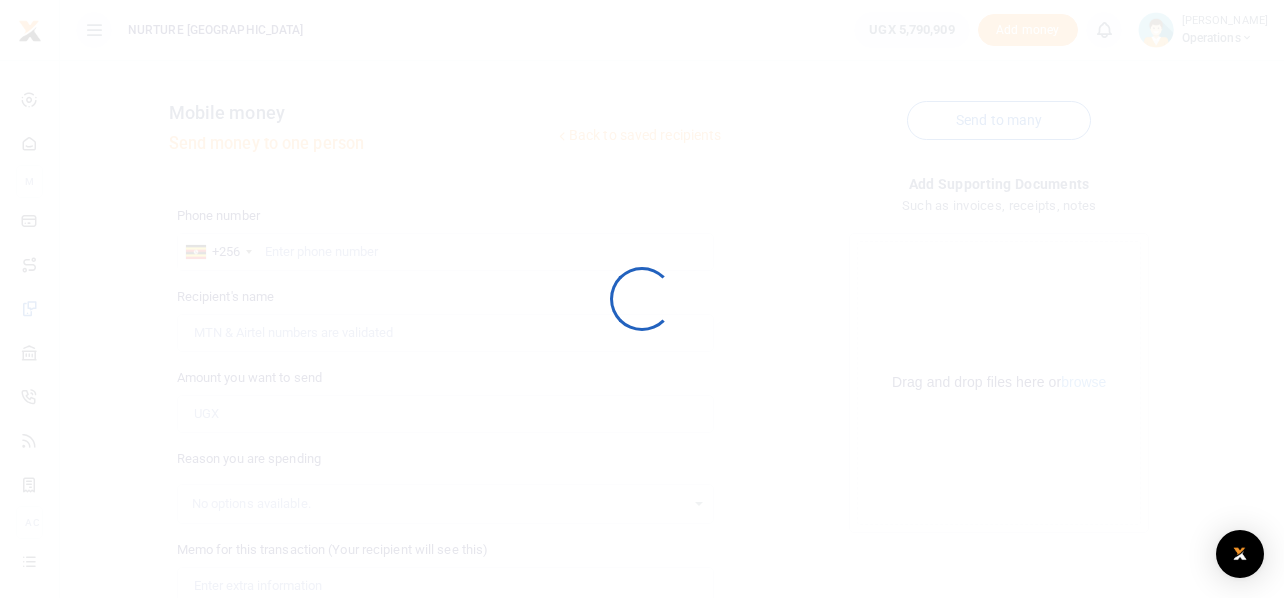 scroll, scrollTop: 0, scrollLeft: 0, axis: both 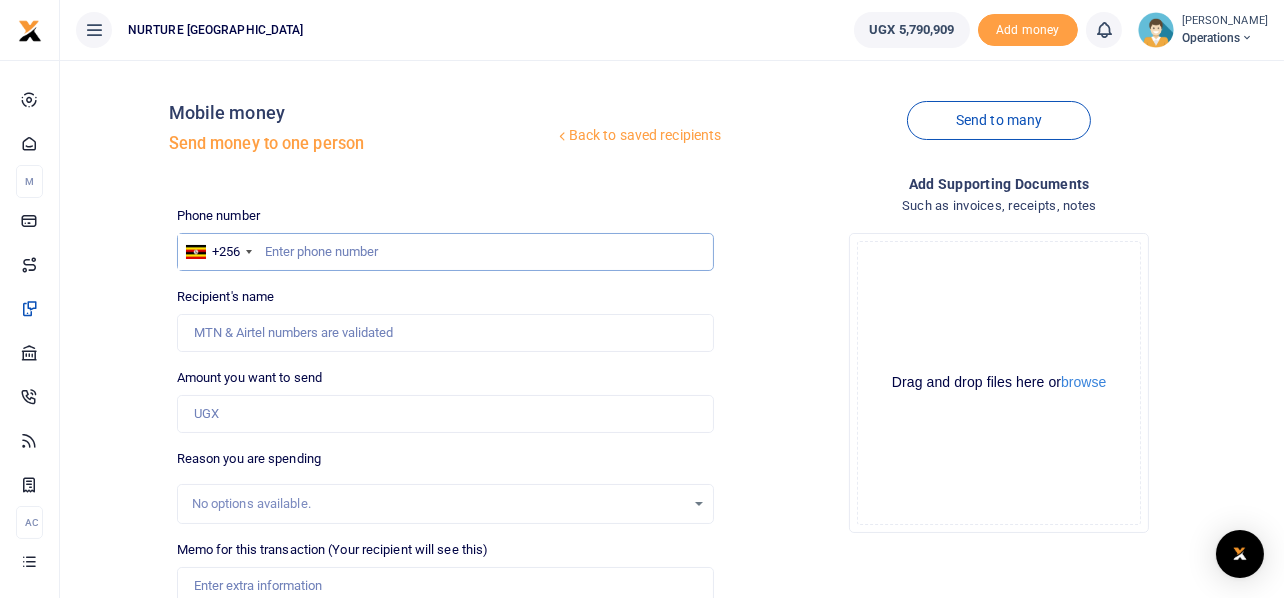 click at bounding box center (446, 252) 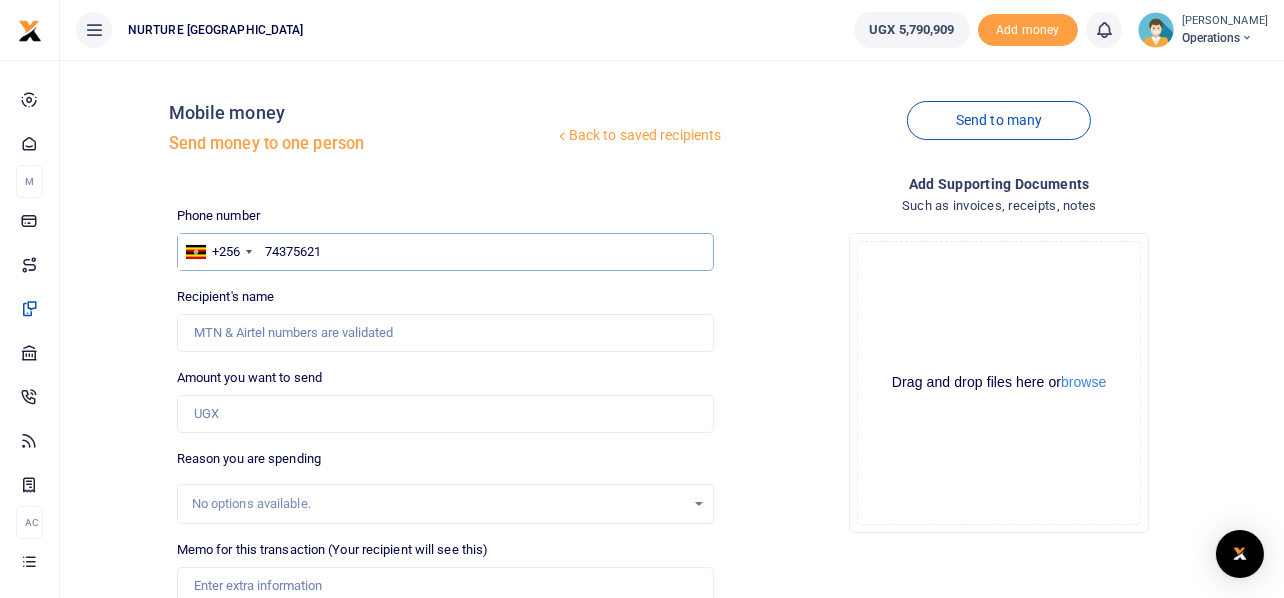 type on "743756217" 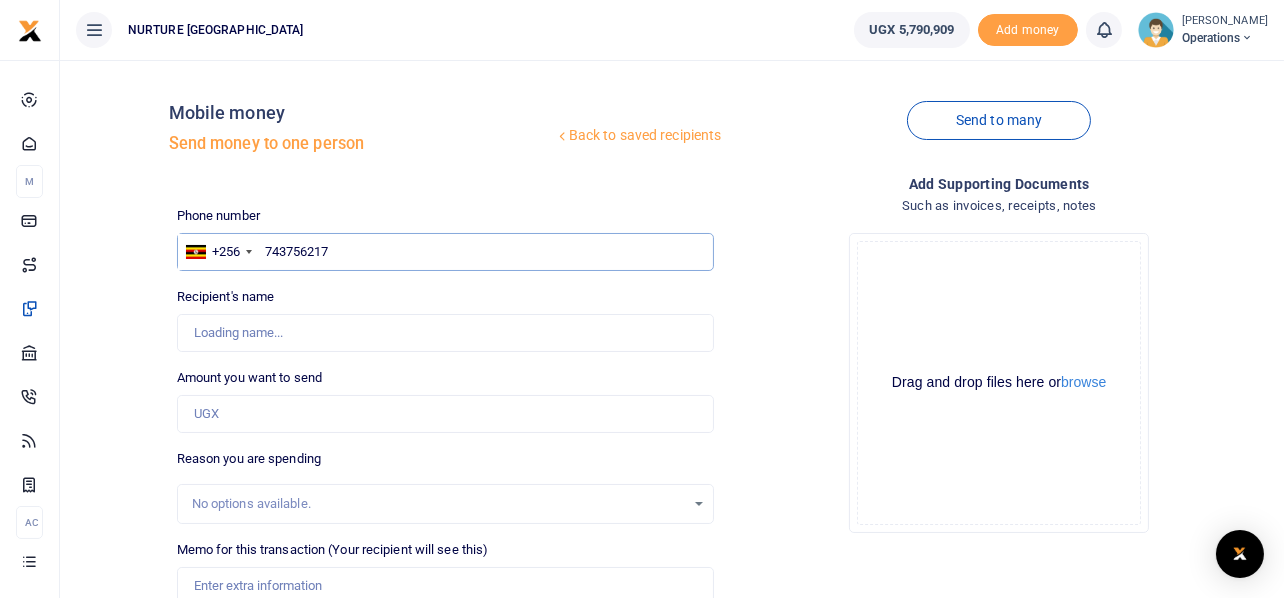 type on "Esther Nababi" 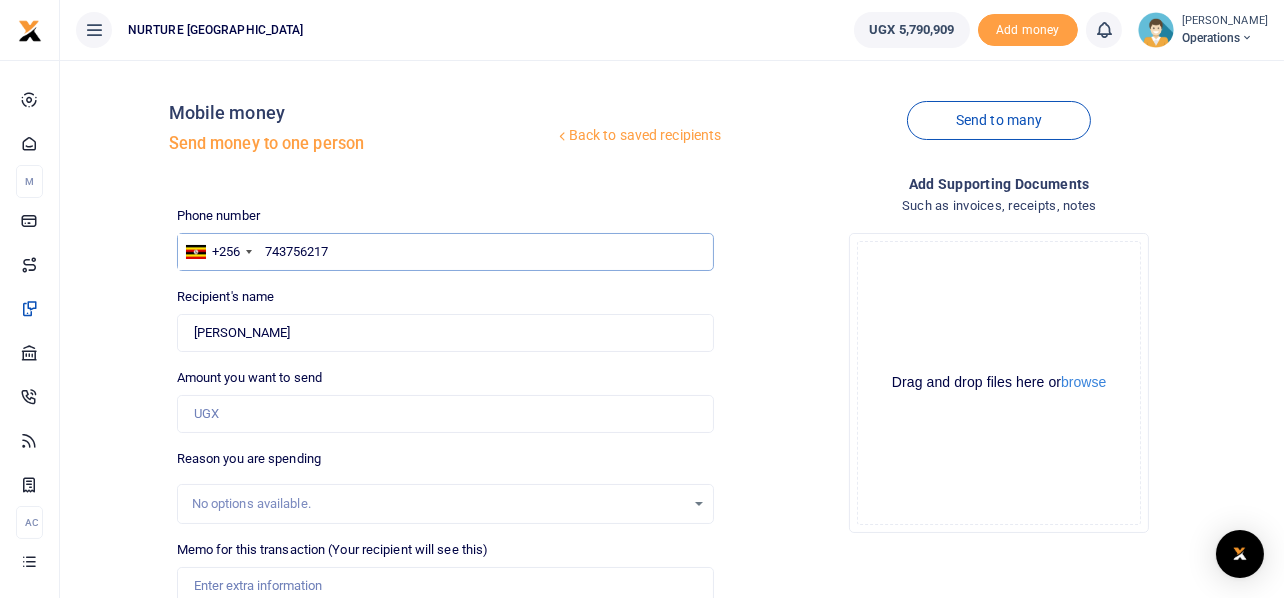 type on "743756217" 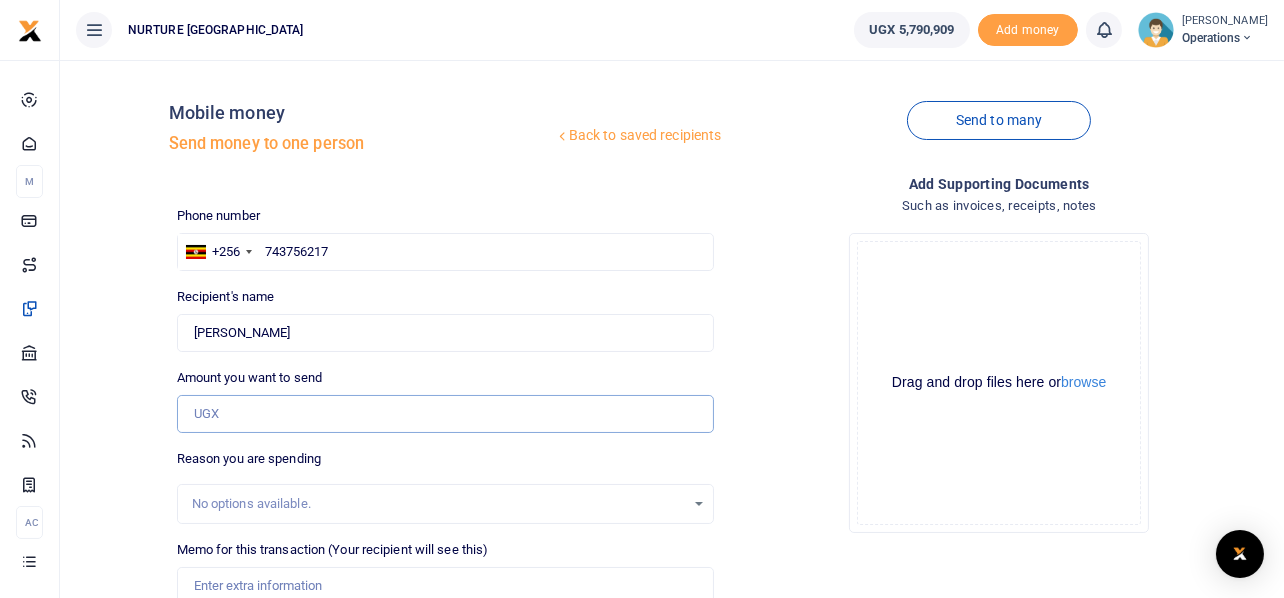 click on "Amount you want to send" at bounding box center [446, 414] 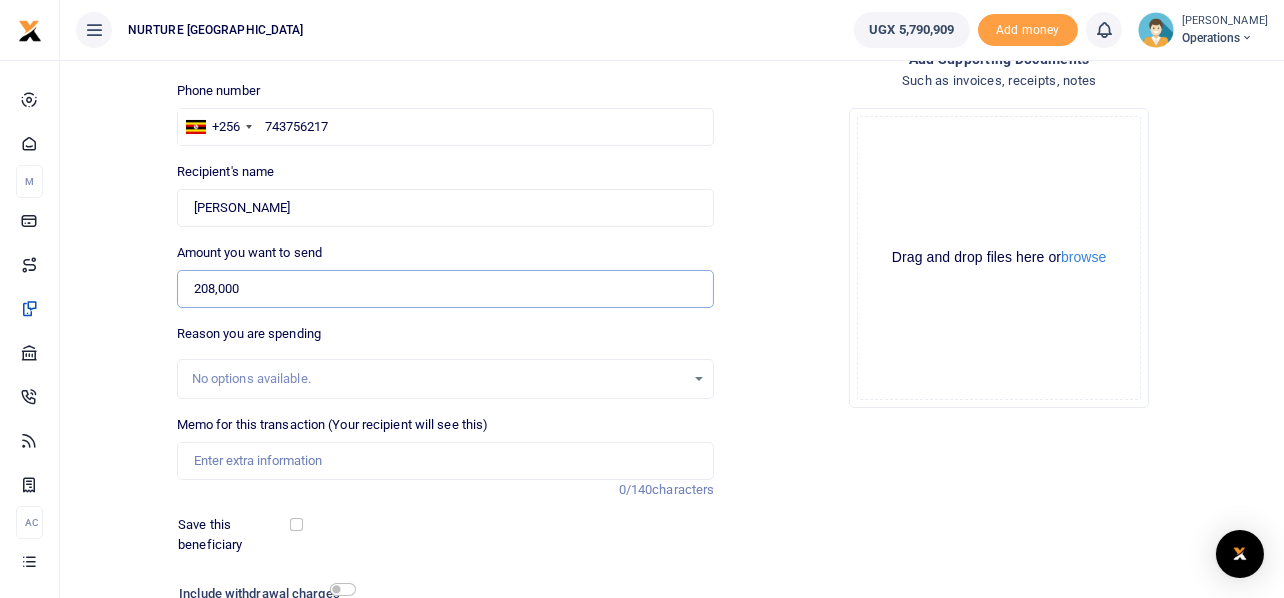 scroll, scrollTop: 127, scrollLeft: 0, axis: vertical 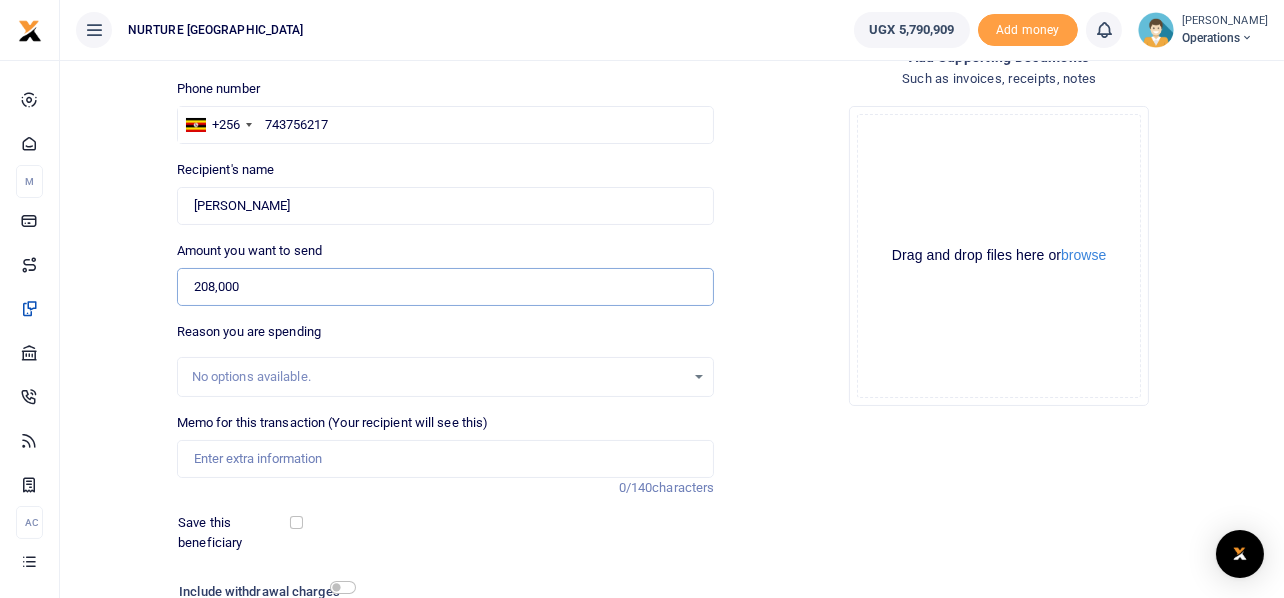 type on "208,000" 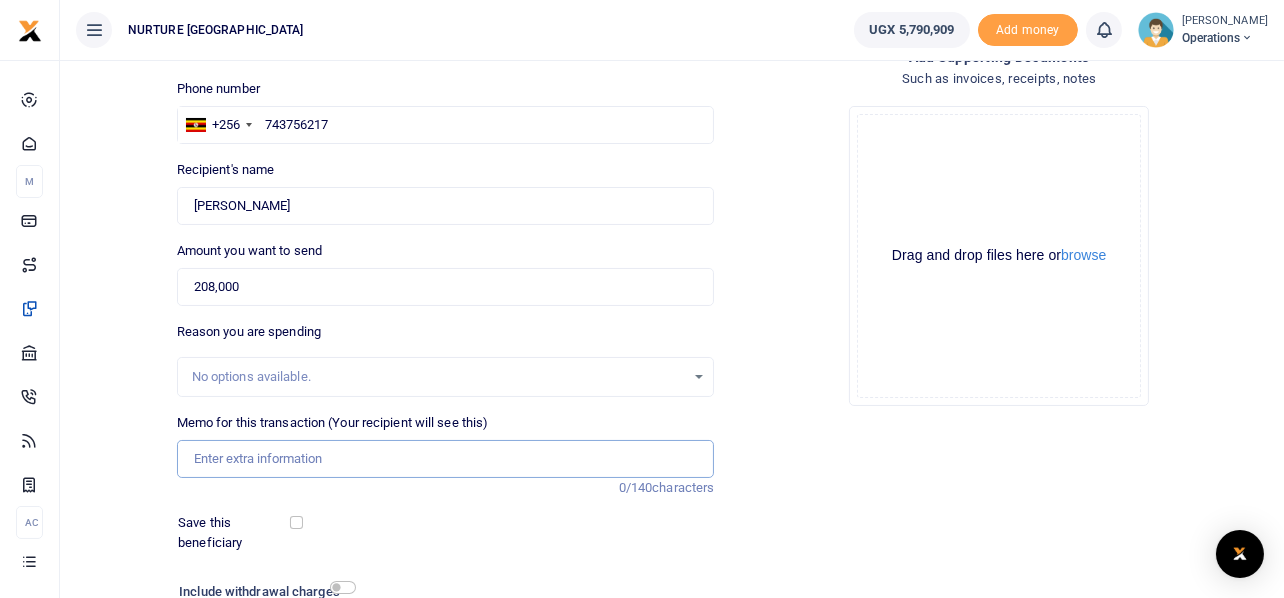 click on "Memo for this transaction (Your recipient will see this)" at bounding box center (446, 459) 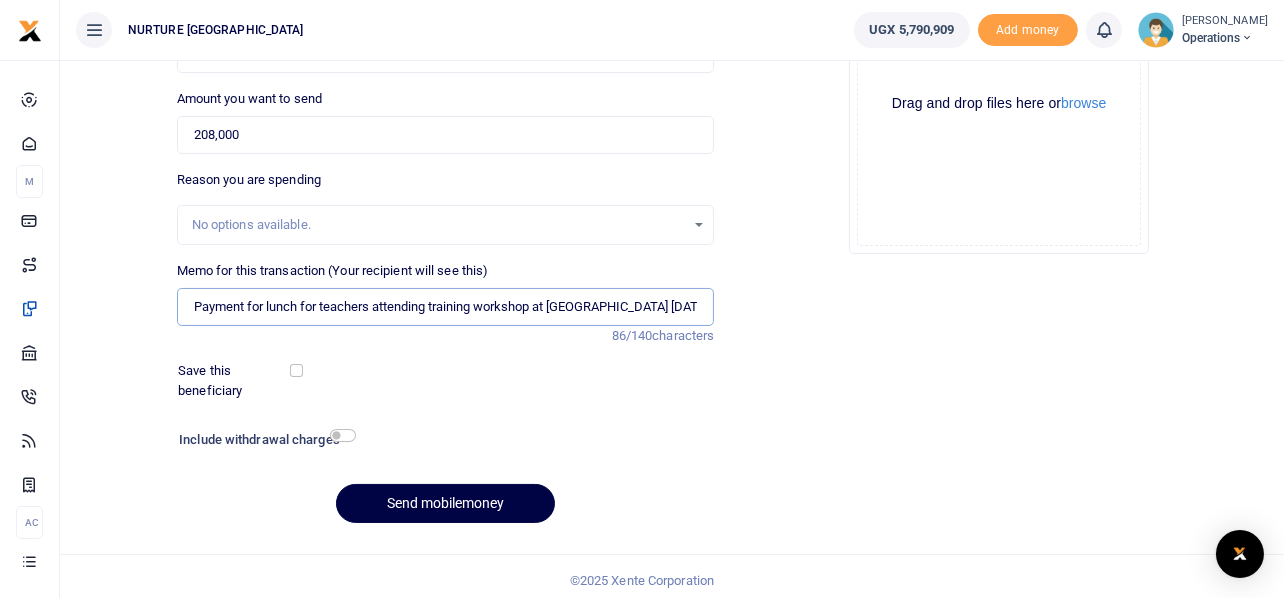 scroll, scrollTop: 281, scrollLeft: 0, axis: vertical 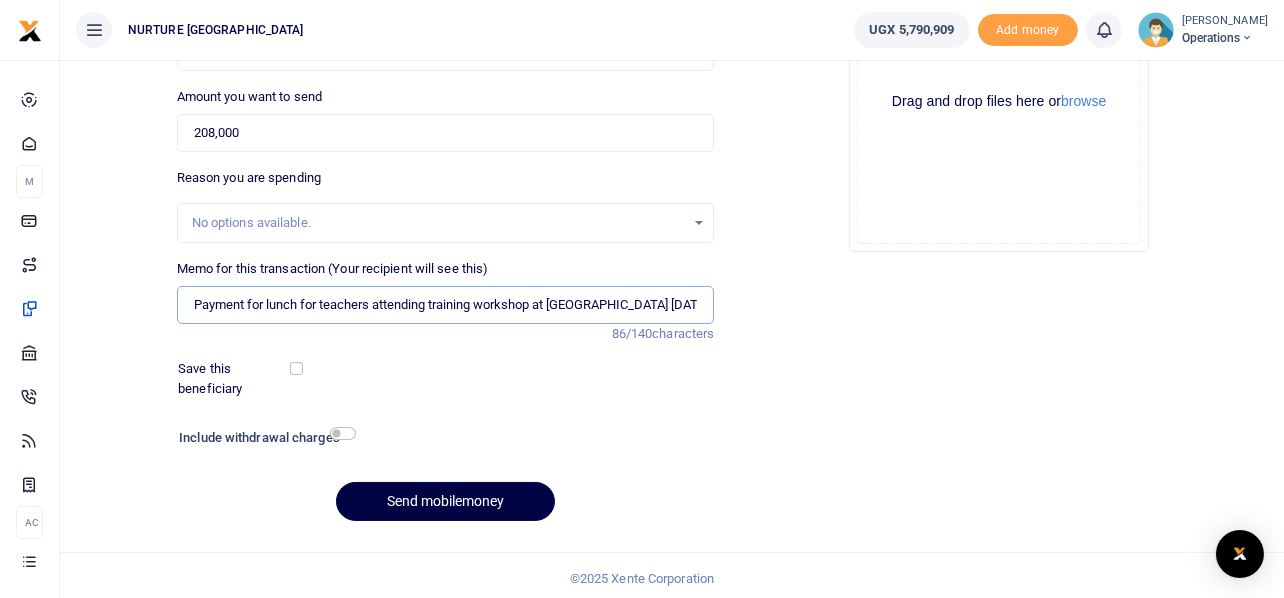 type on "Payment for lunch for teachers attending training workshop at Nurture Africa July 2025" 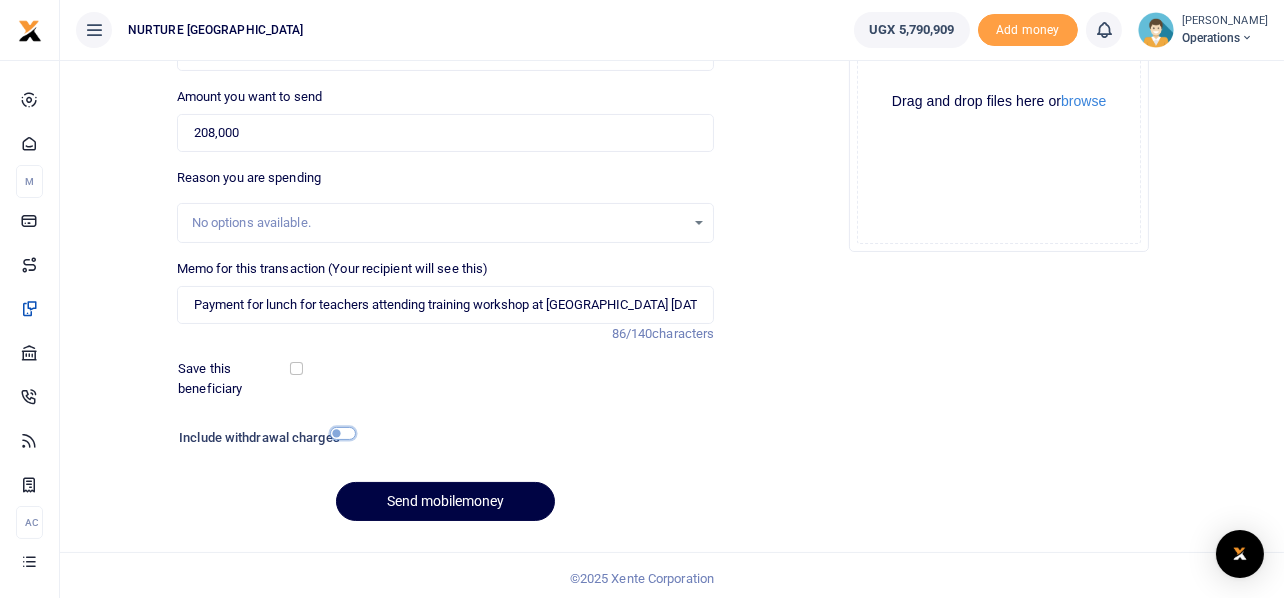 click at bounding box center (343, 433) 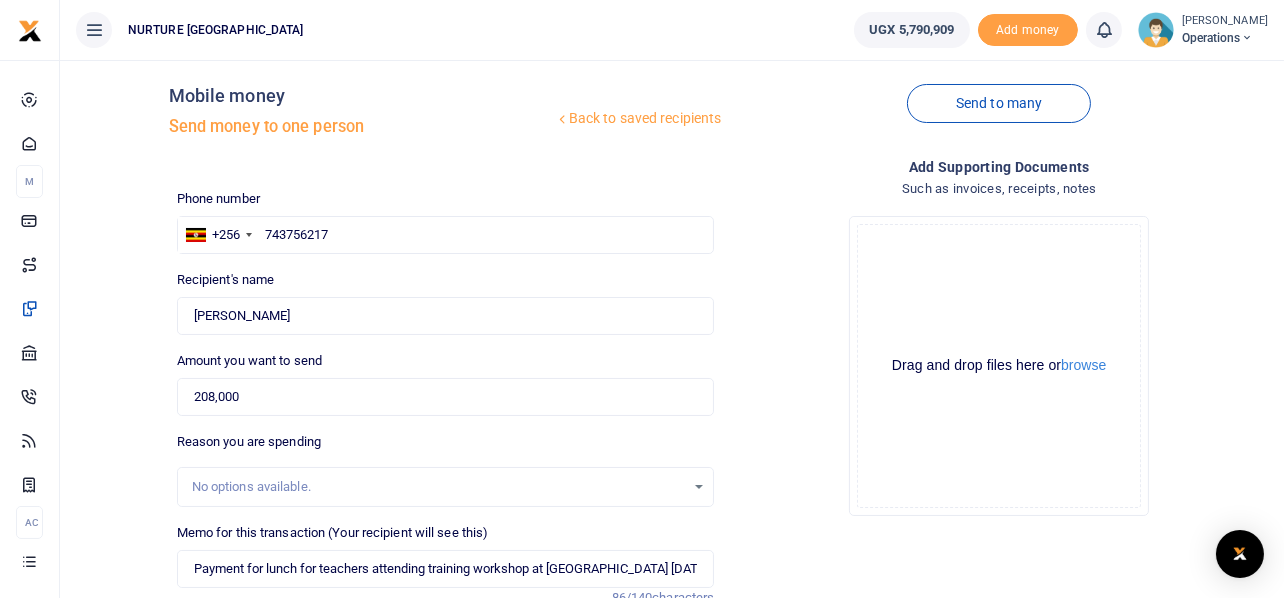 scroll, scrollTop: 342, scrollLeft: 0, axis: vertical 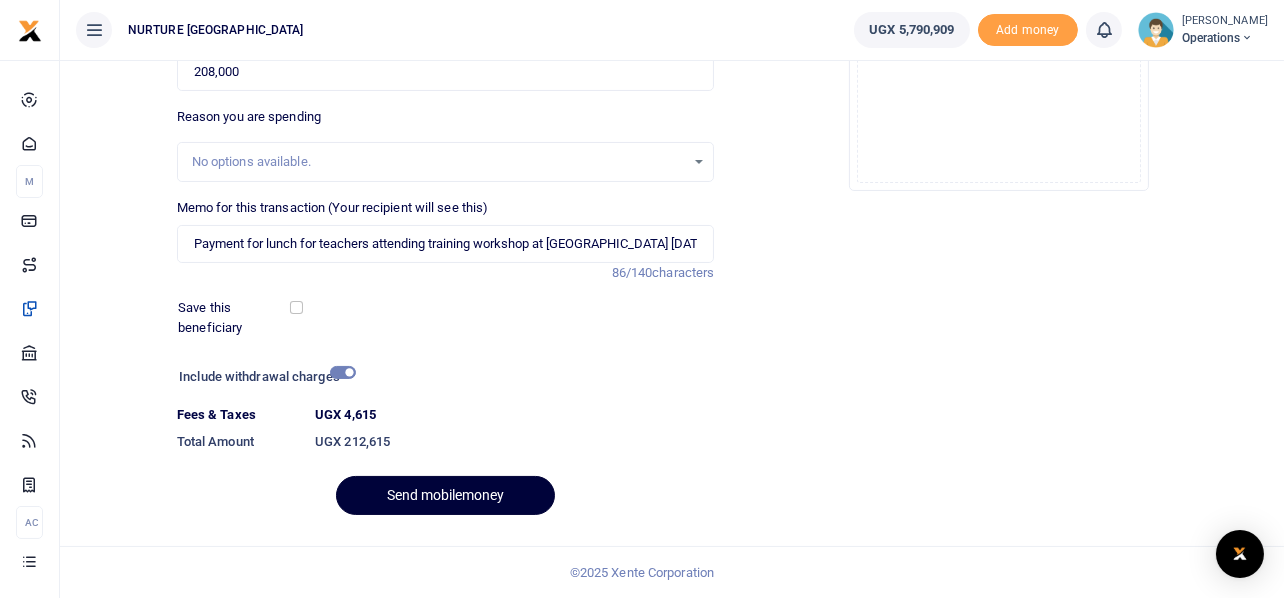click on "Send mobilemoney" at bounding box center (445, 495) 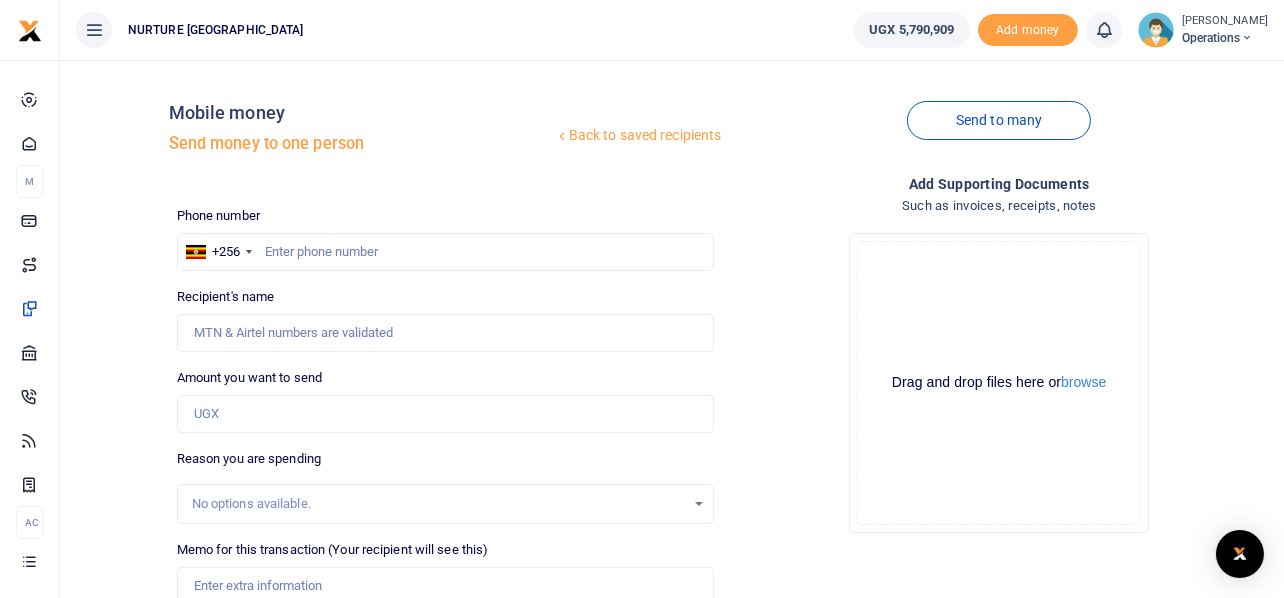 scroll, scrollTop: 287, scrollLeft: 0, axis: vertical 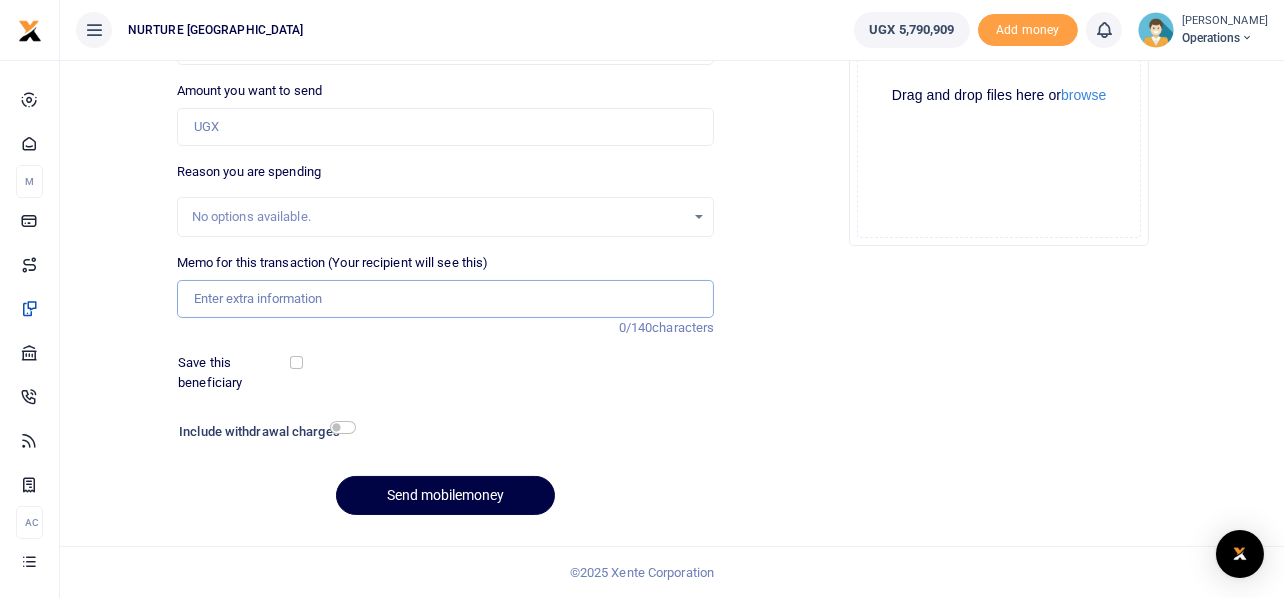 click on "Memo for this transaction (Your recipient will see this)" at bounding box center [446, 299] 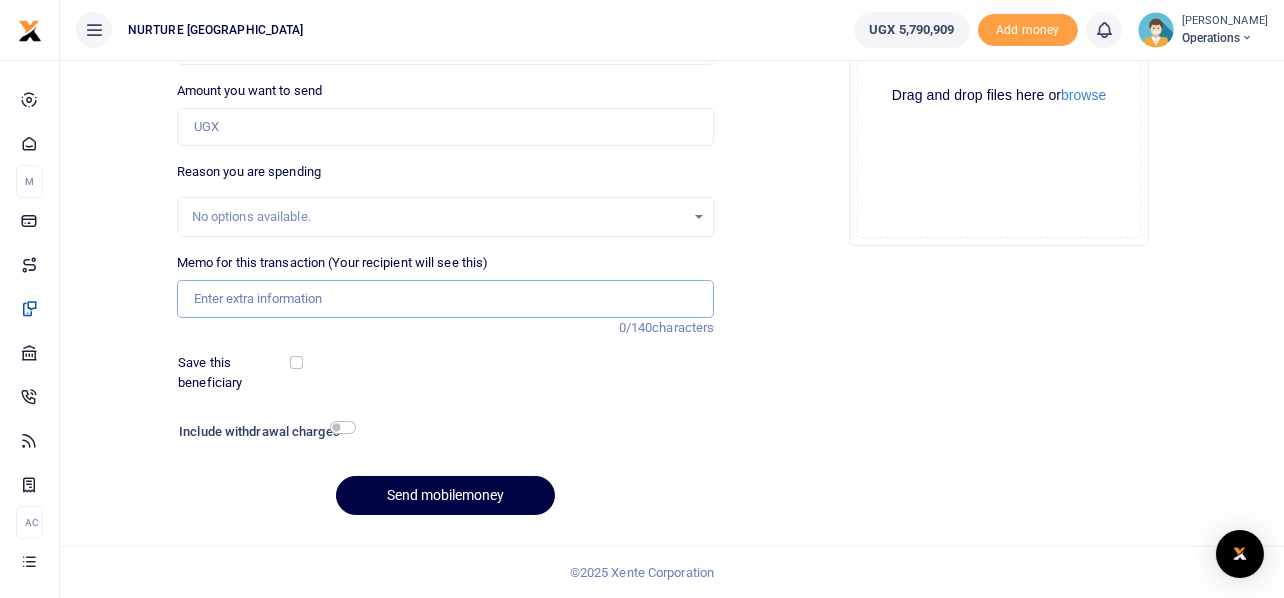 paste on "Payment for lunch and transport facilitation for biomedical engineer to conduct maintenance visits in government centers" 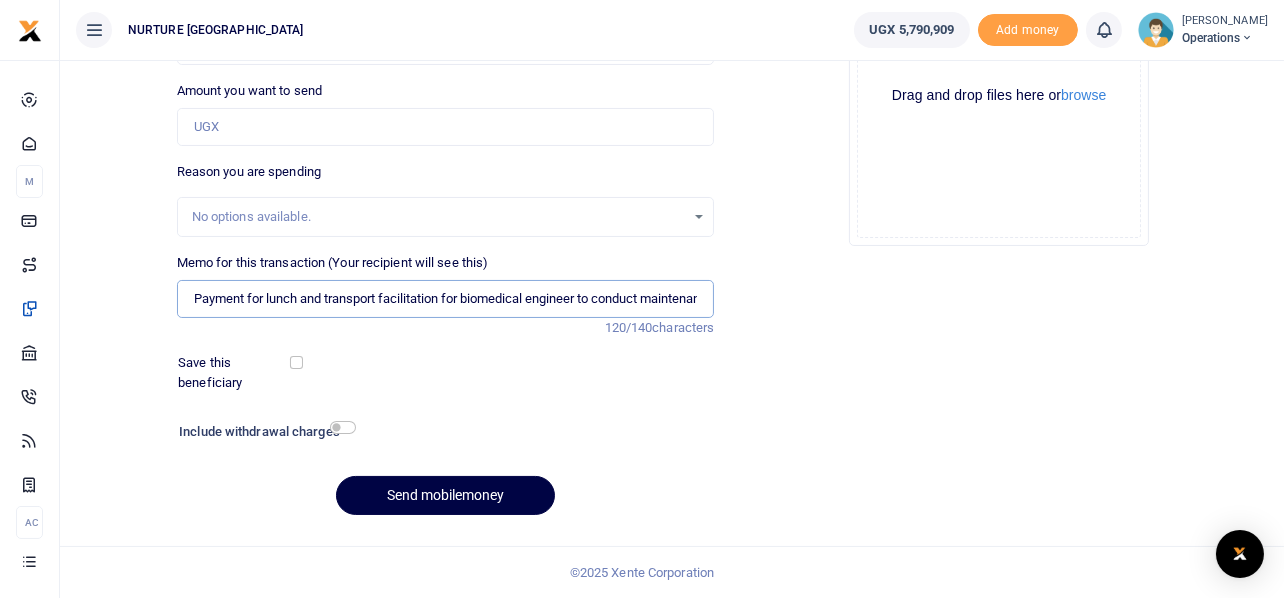 scroll, scrollTop: 0, scrollLeft: 194, axis: horizontal 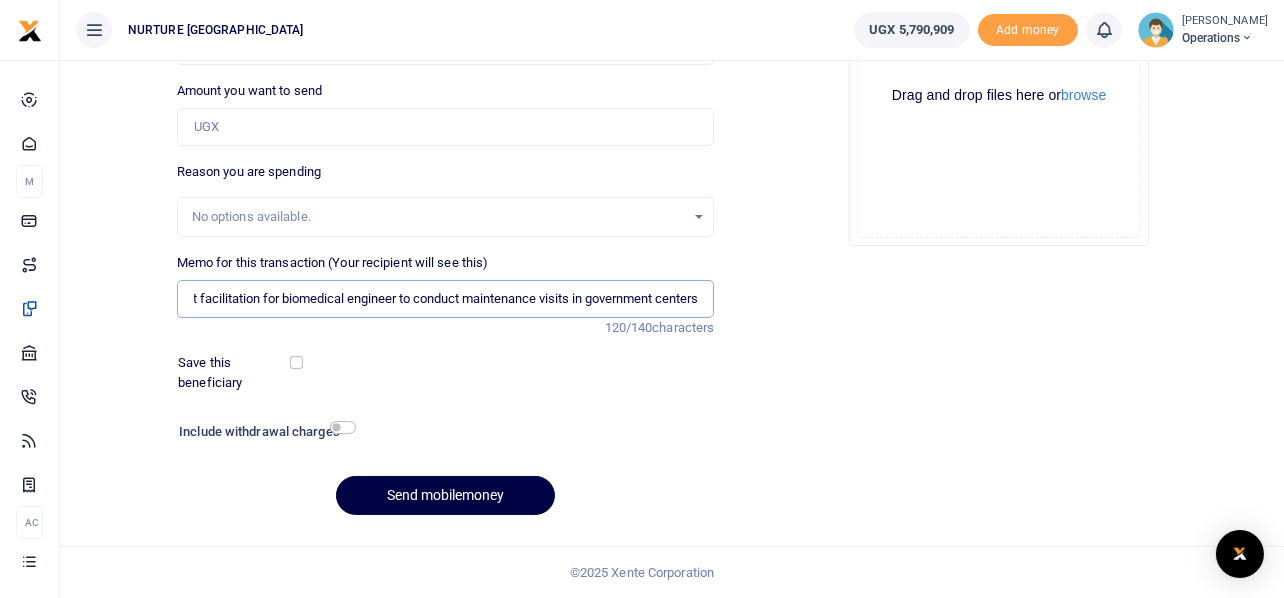 drag, startPoint x: 617, startPoint y: 303, endPoint x: 532, endPoint y: 314, distance: 85.70881 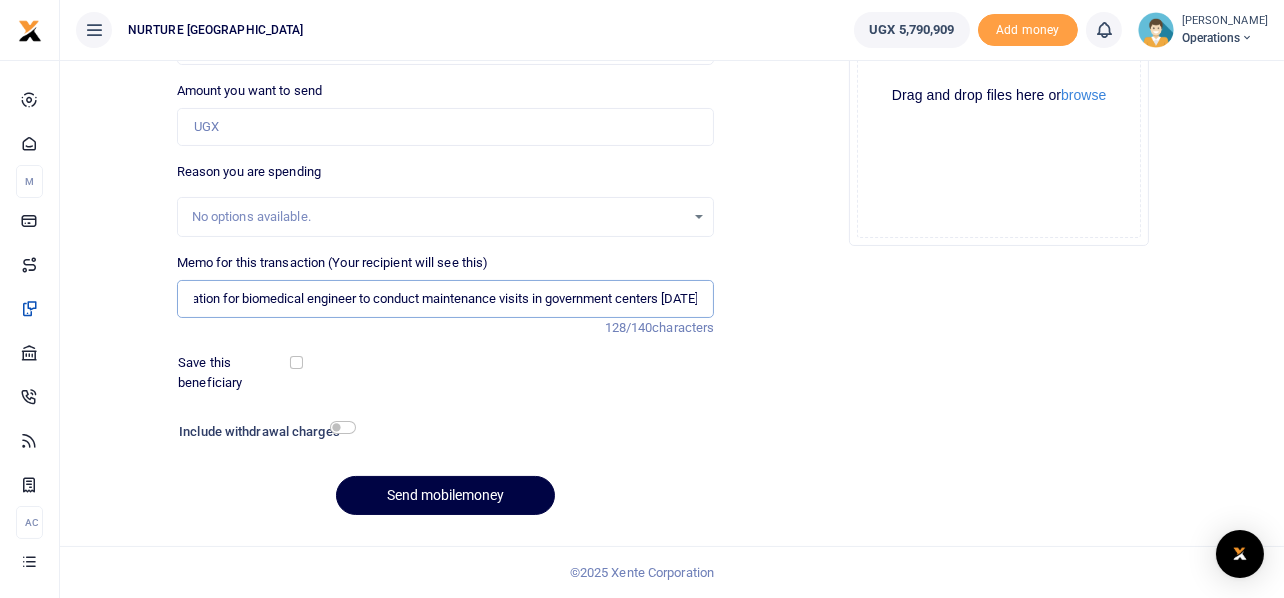 scroll, scrollTop: 0, scrollLeft: 253, axis: horizontal 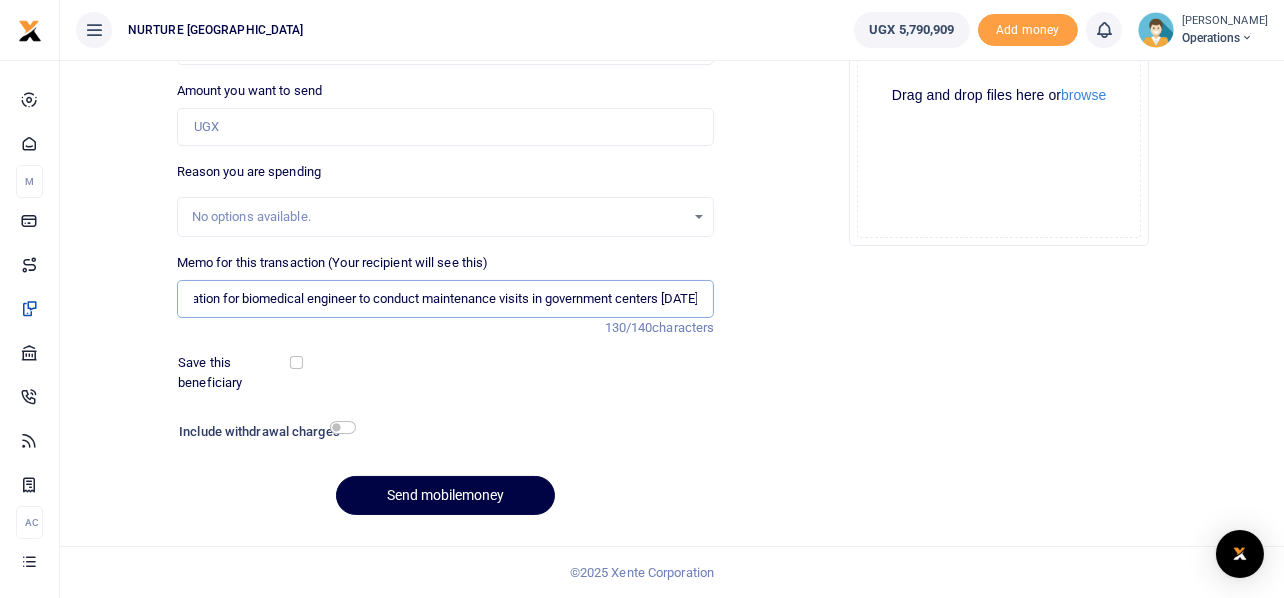 type on "Payment for lunch and transport facilitation for biomedical engineer to conduct maintenance visits in government centers July 2025" 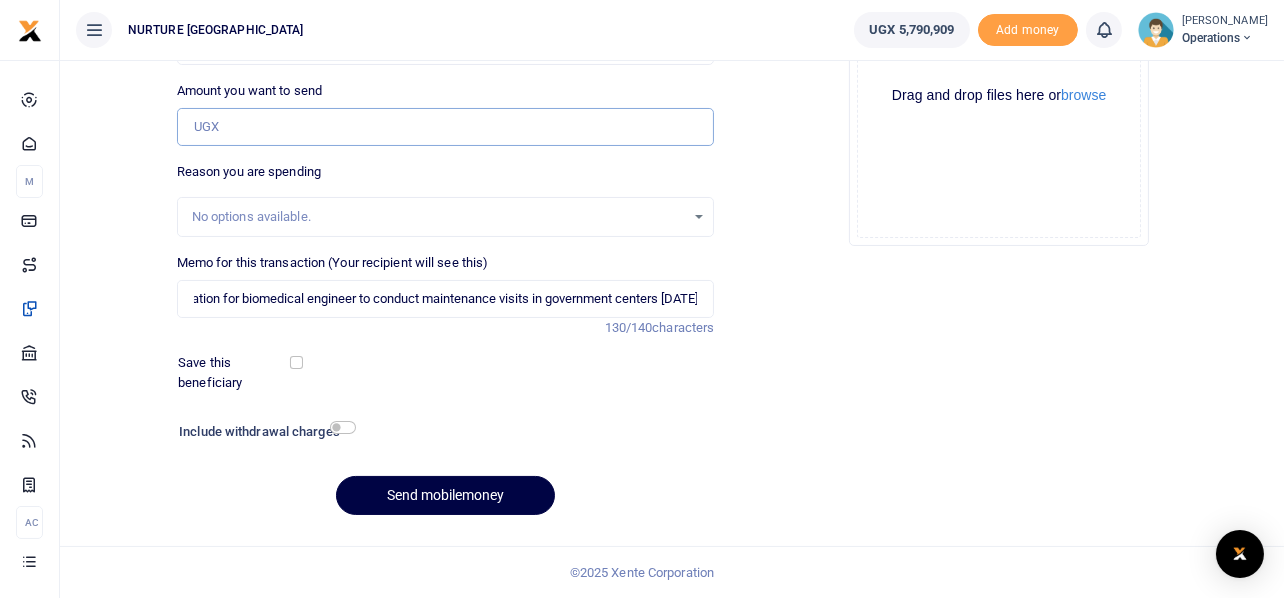 scroll, scrollTop: 0, scrollLeft: 0, axis: both 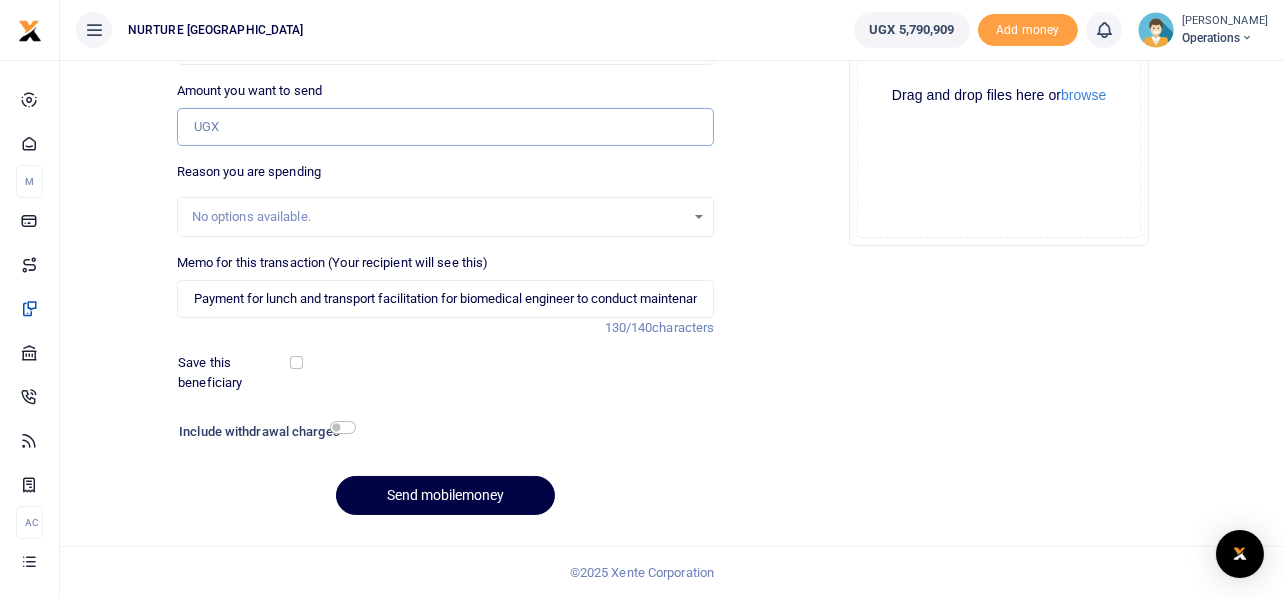 click on "Amount you want to send" at bounding box center (446, 127) 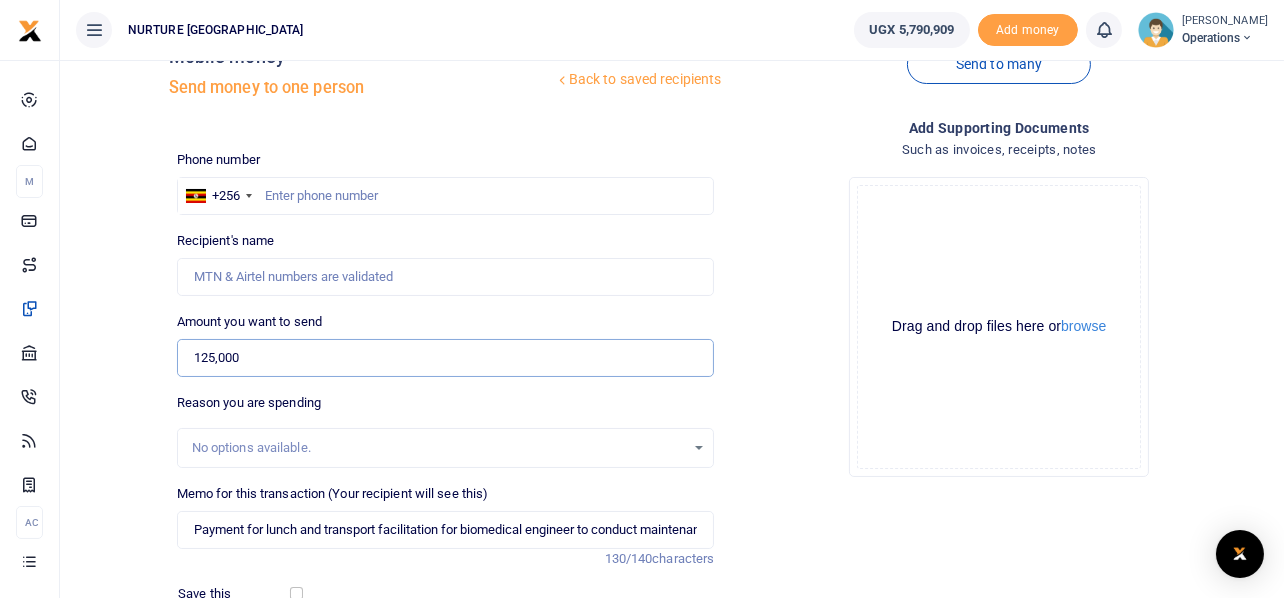 scroll, scrollTop: 55, scrollLeft: 0, axis: vertical 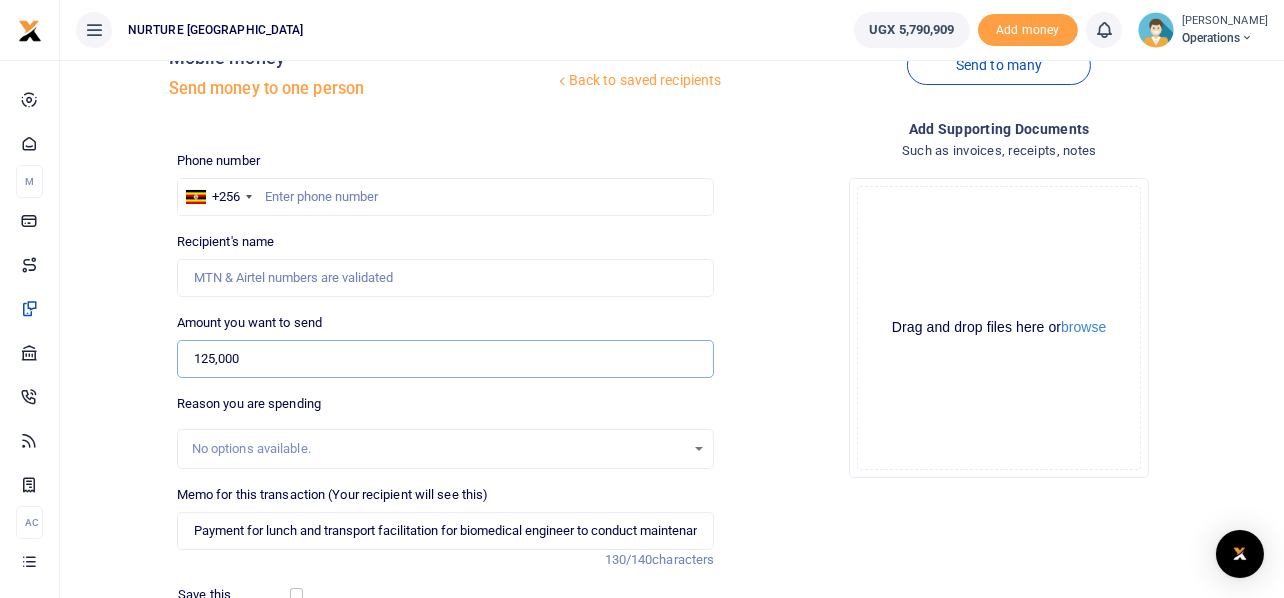 type on "125,000" 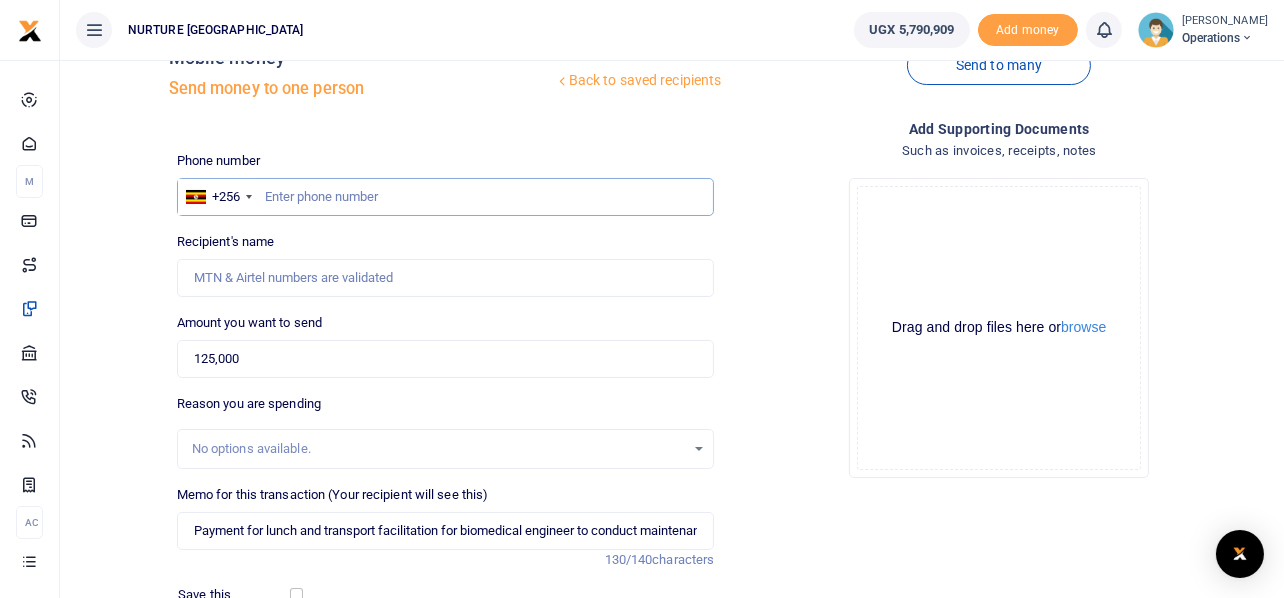 click at bounding box center [446, 197] 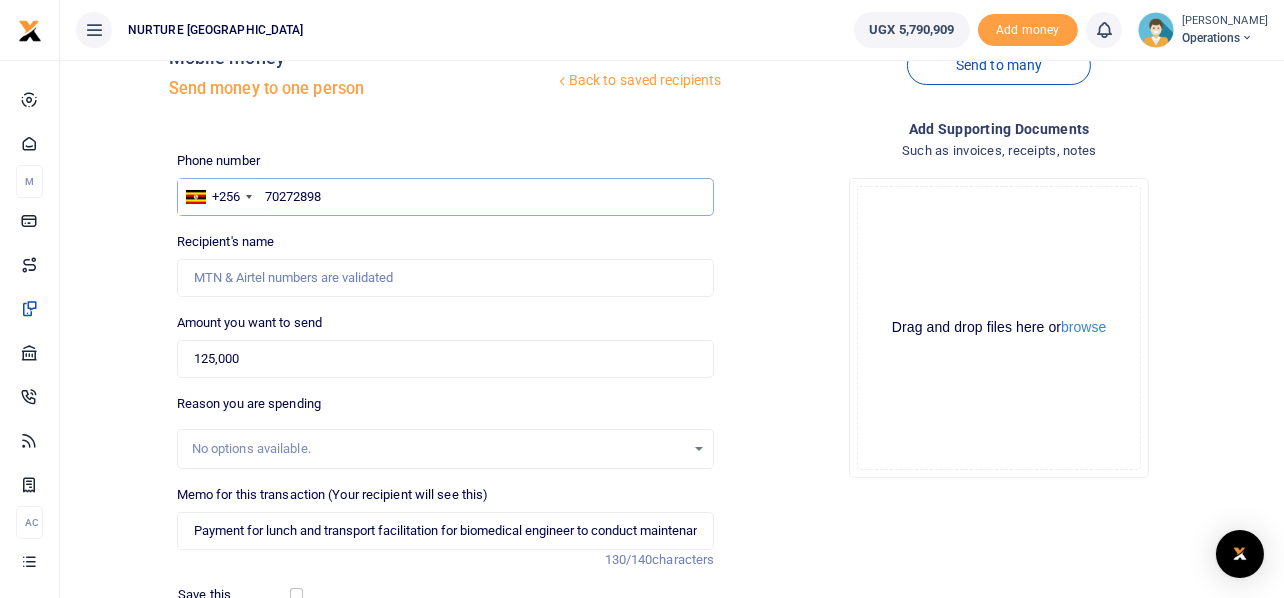type on "702728984" 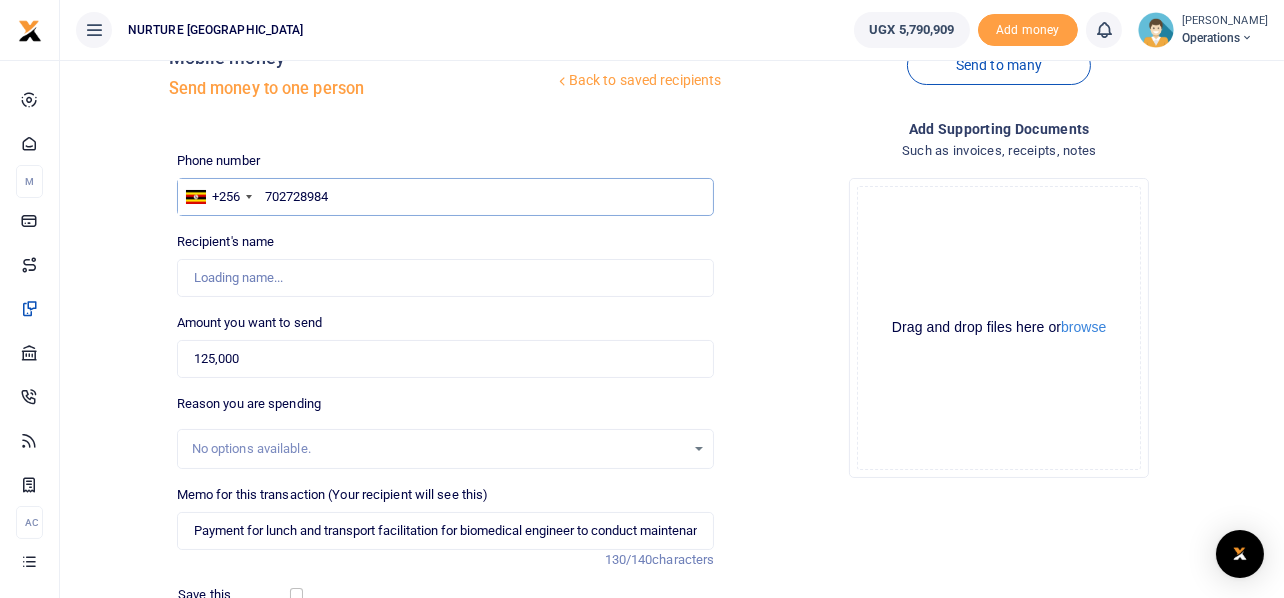 type on "Joseph Okiria" 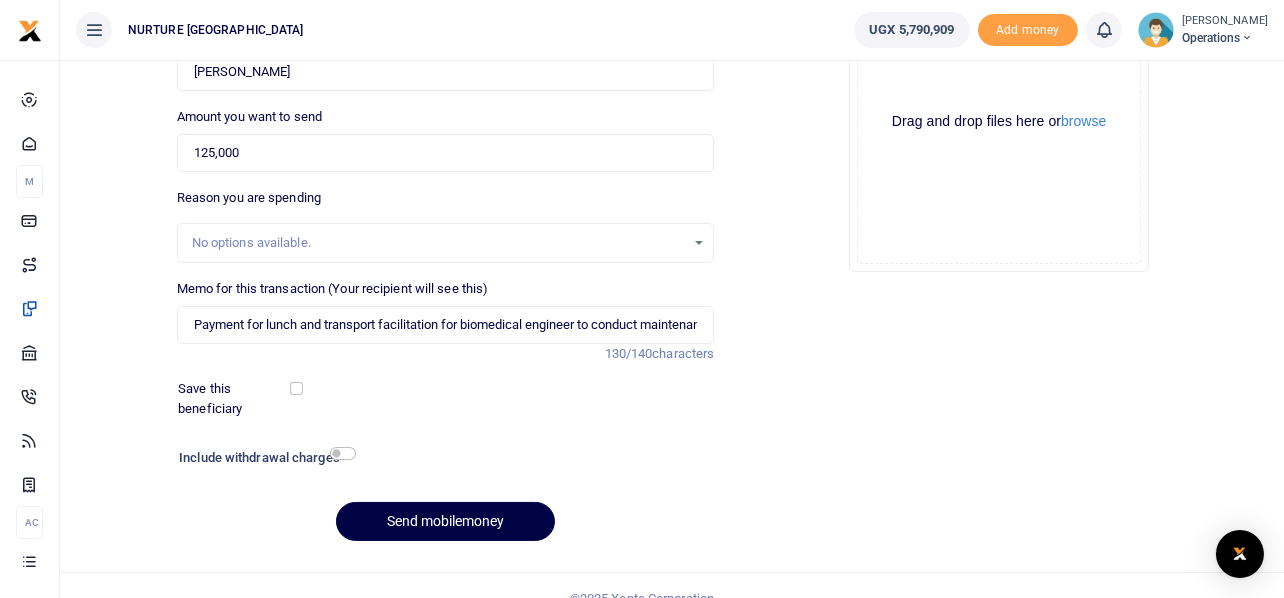 scroll, scrollTop: 287, scrollLeft: 0, axis: vertical 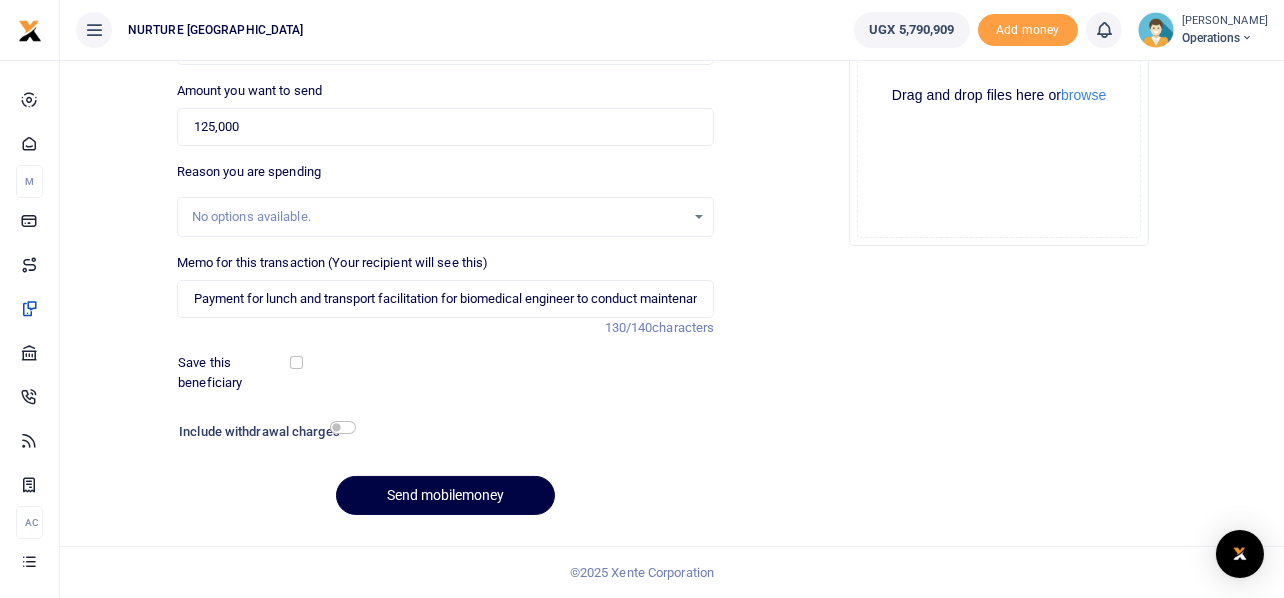 type on "702728984" 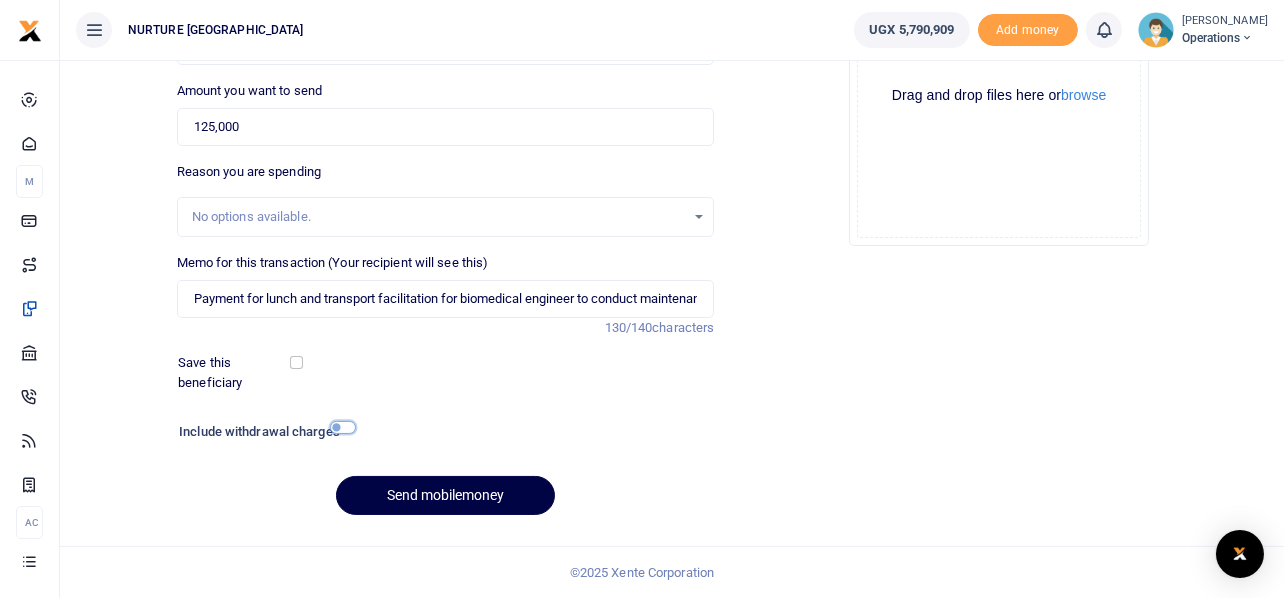 click at bounding box center (343, 427) 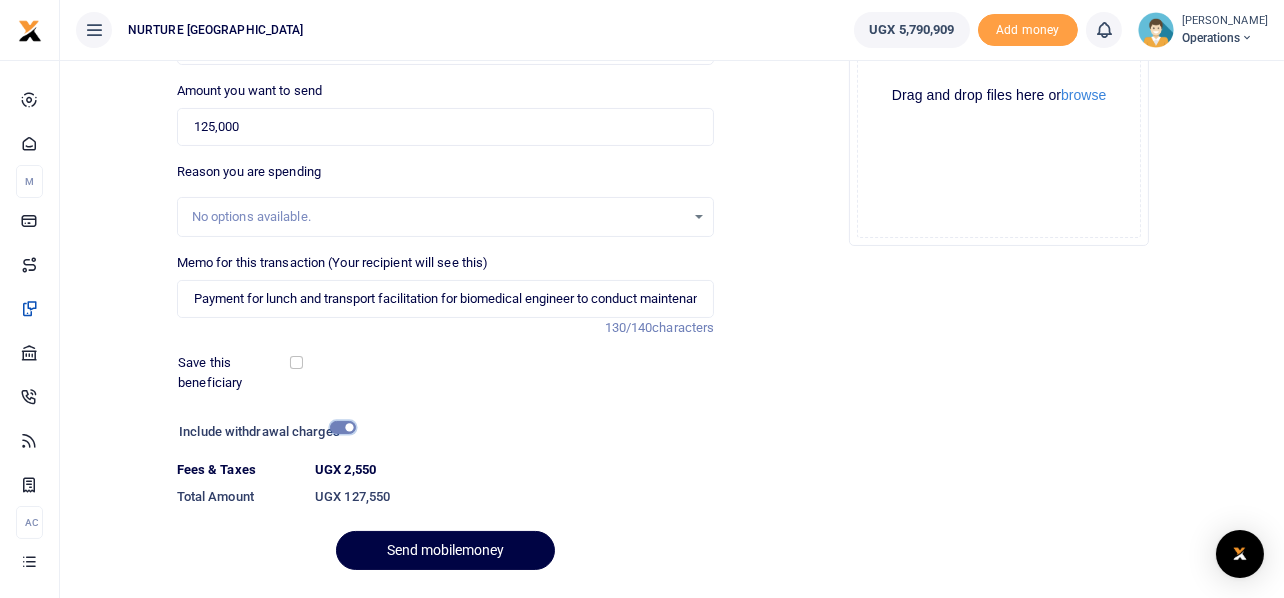 scroll, scrollTop: 342, scrollLeft: 0, axis: vertical 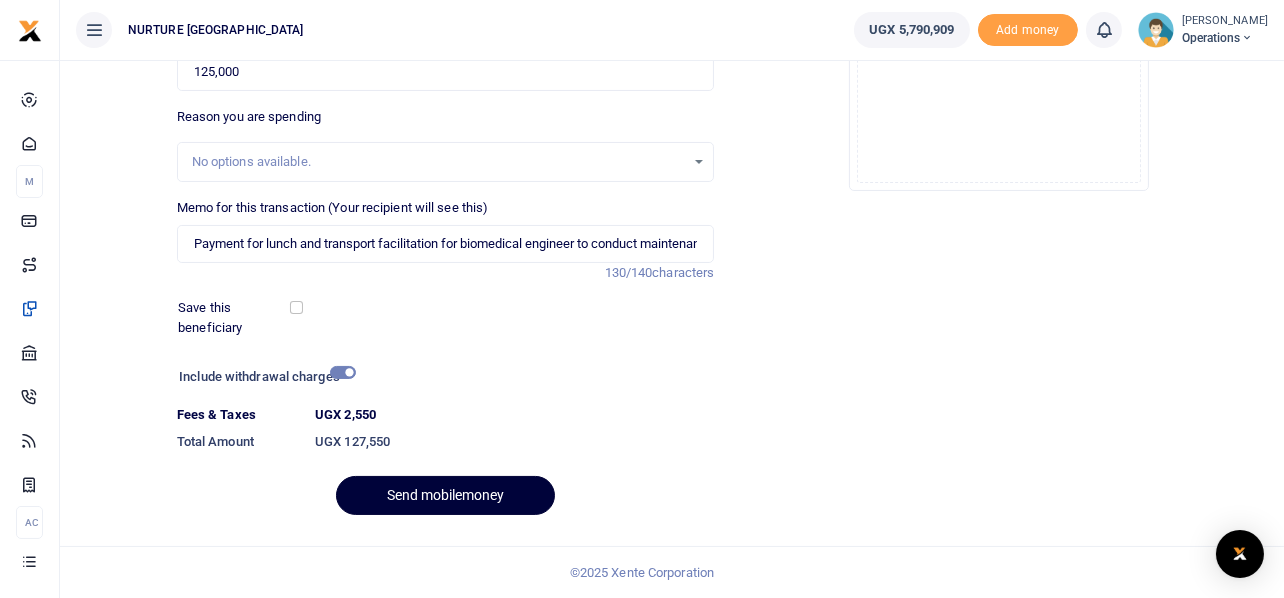 click on "Send mobilemoney" at bounding box center (445, 495) 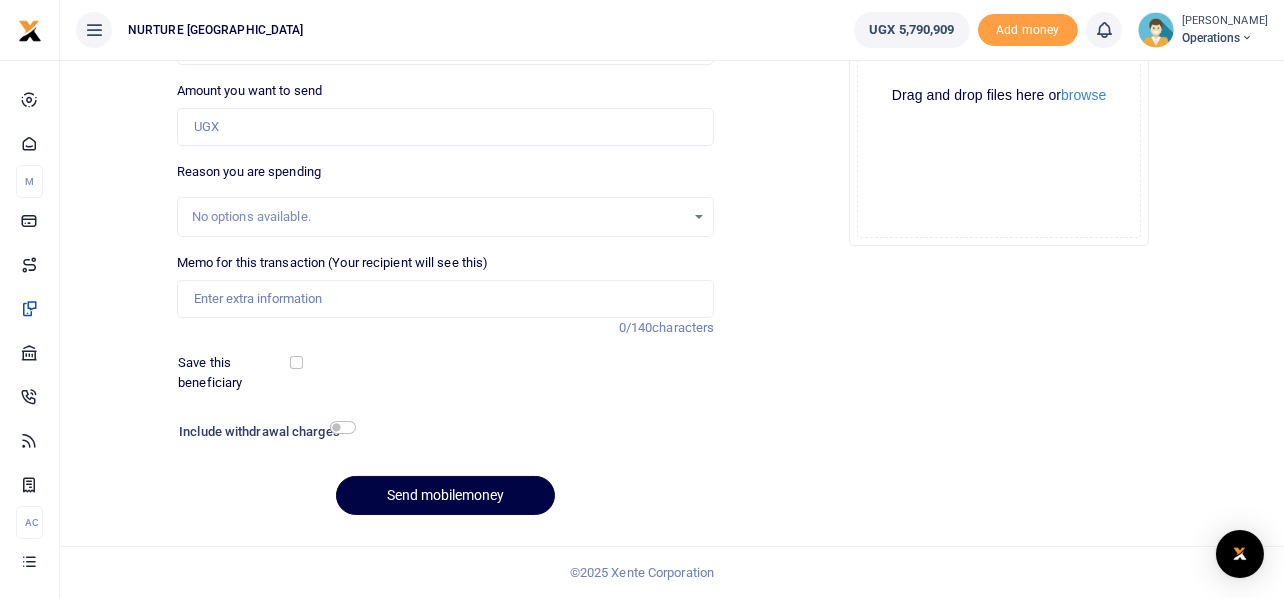 scroll, scrollTop: 0, scrollLeft: 0, axis: both 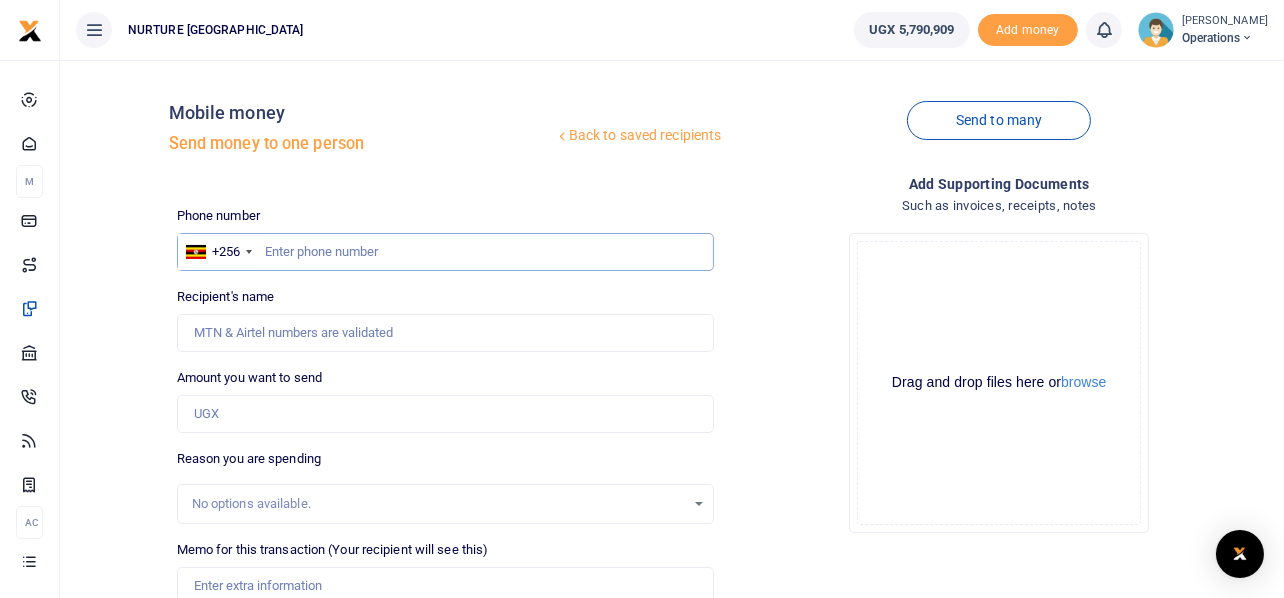 click at bounding box center (446, 252) 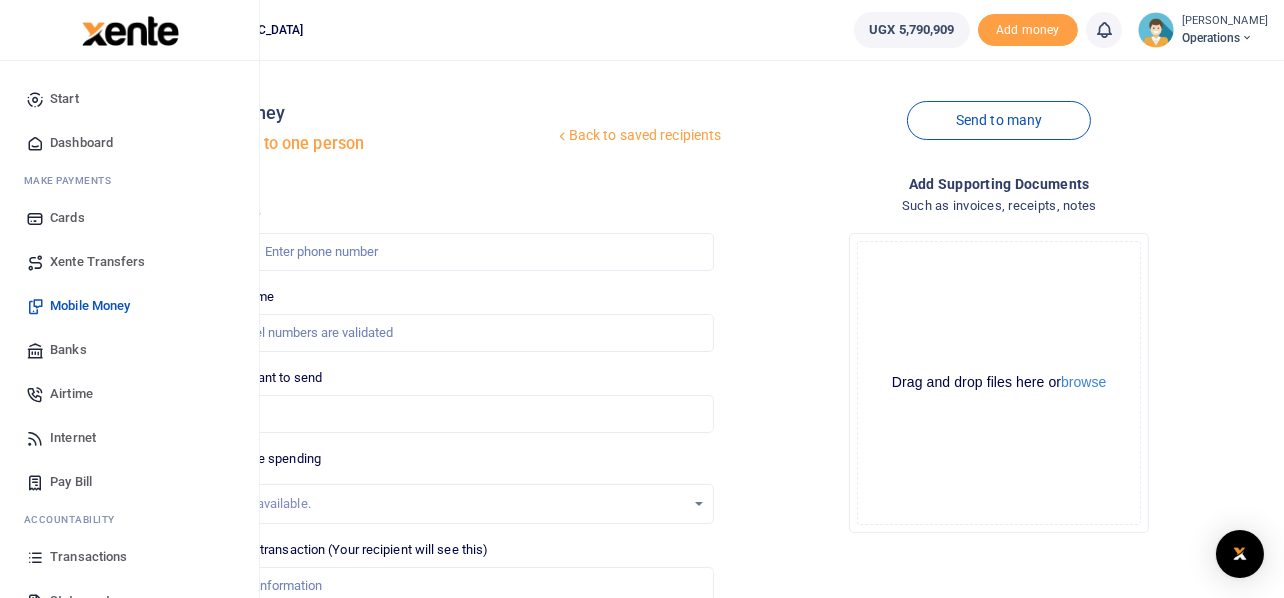 click on "Airtime" at bounding box center [71, 394] 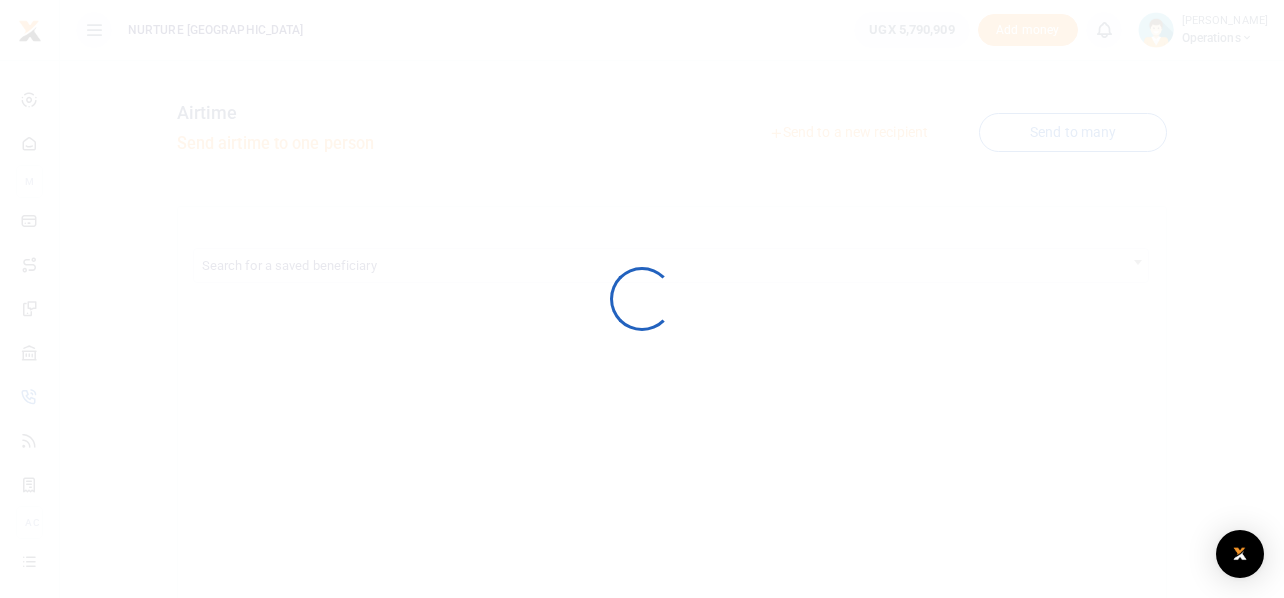 scroll, scrollTop: 0, scrollLeft: 0, axis: both 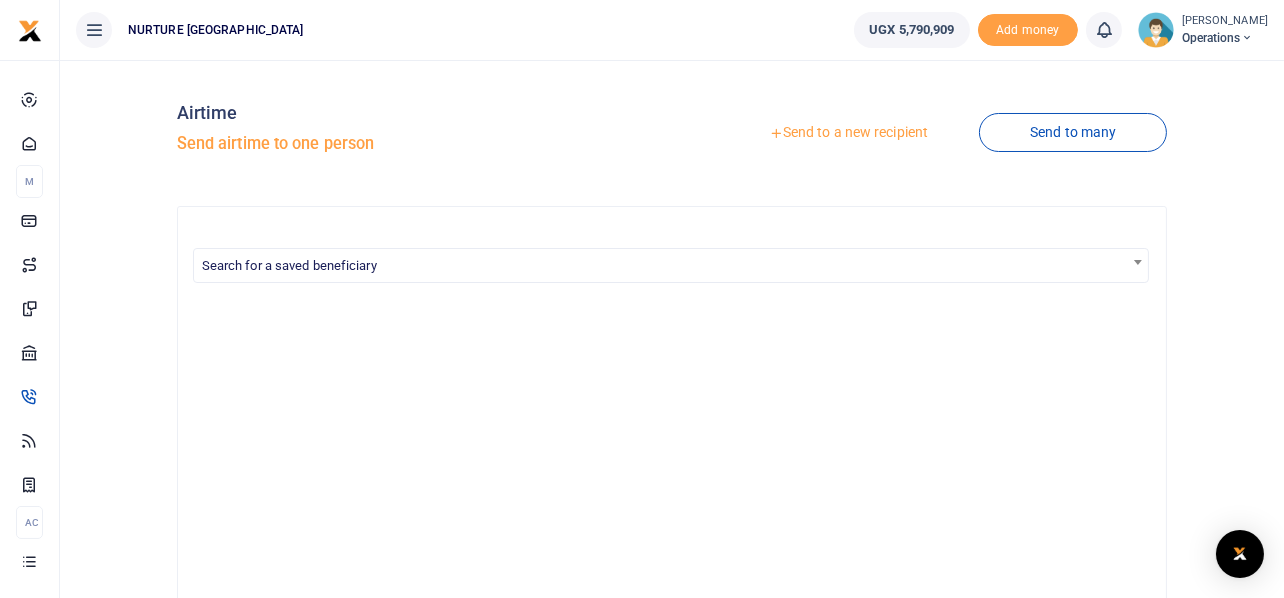 click on "Send to a new recipient" at bounding box center (848, 133) 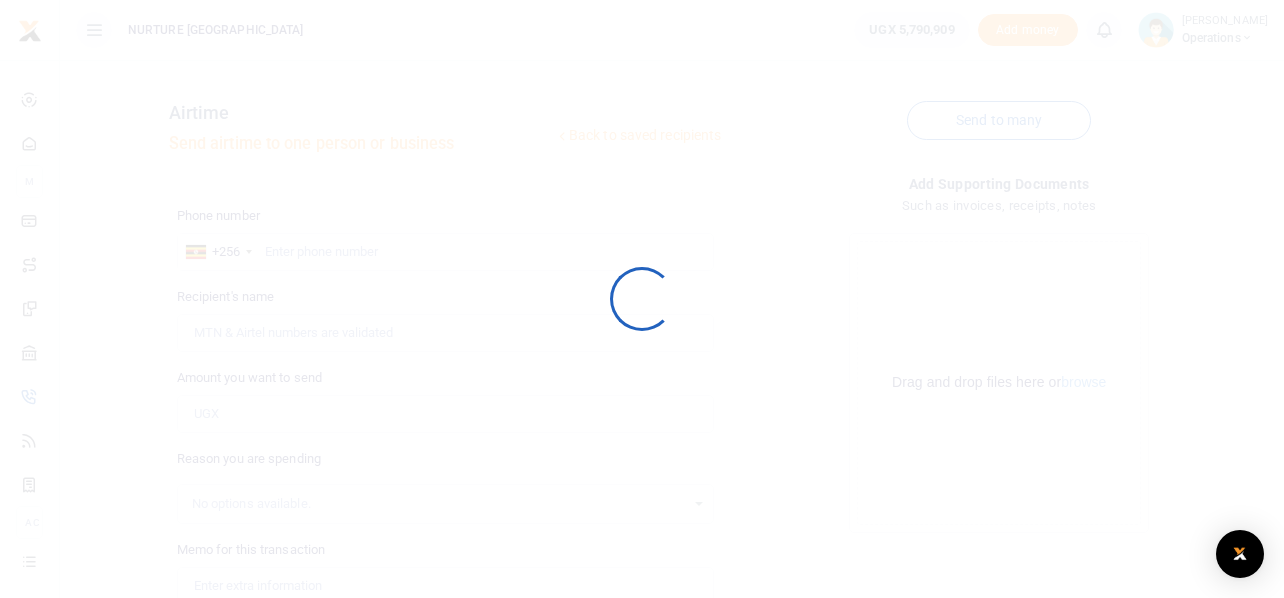 scroll, scrollTop: 0, scrollLeft: 0, axis: both 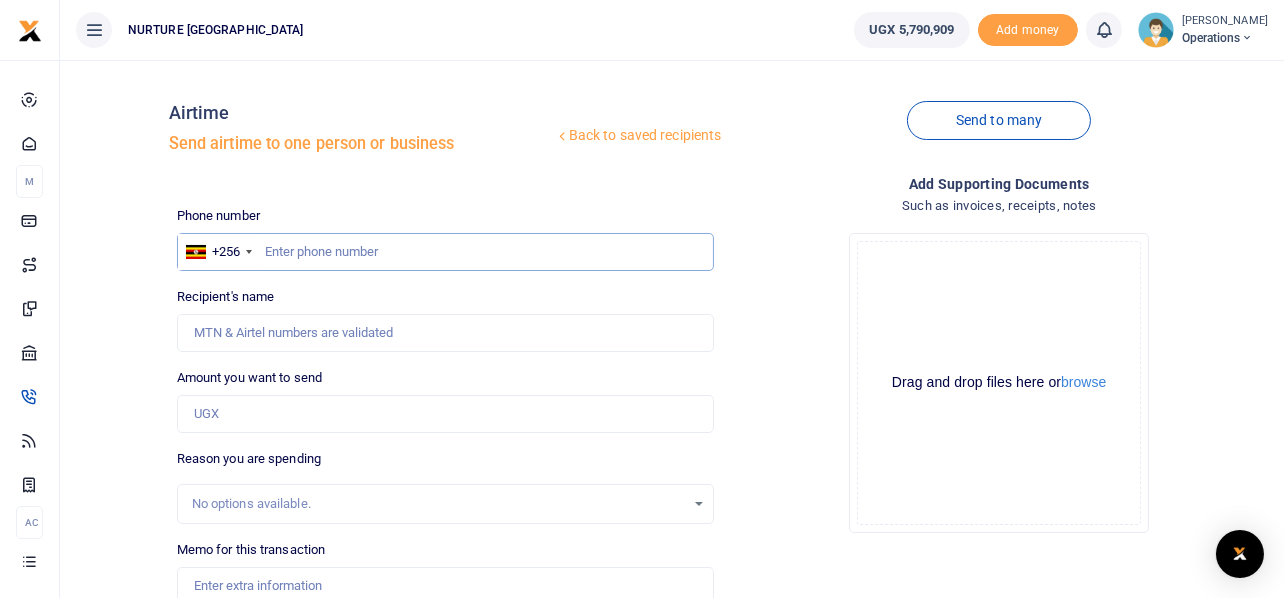 click at bounding box center (446, 252) 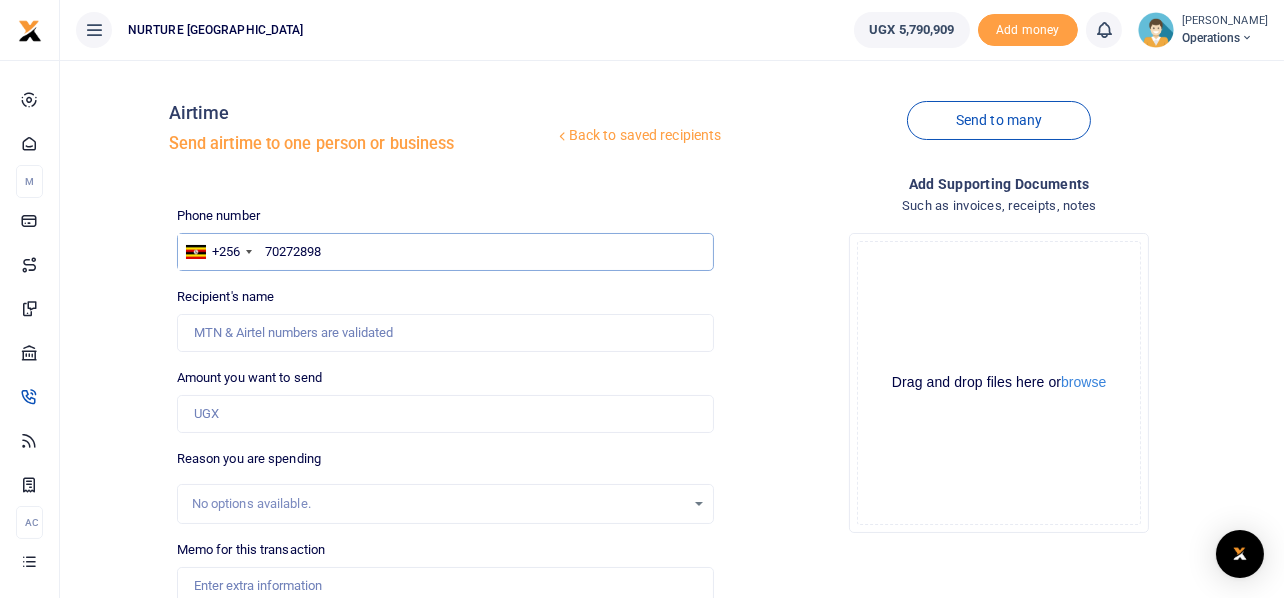 type on "702728984" 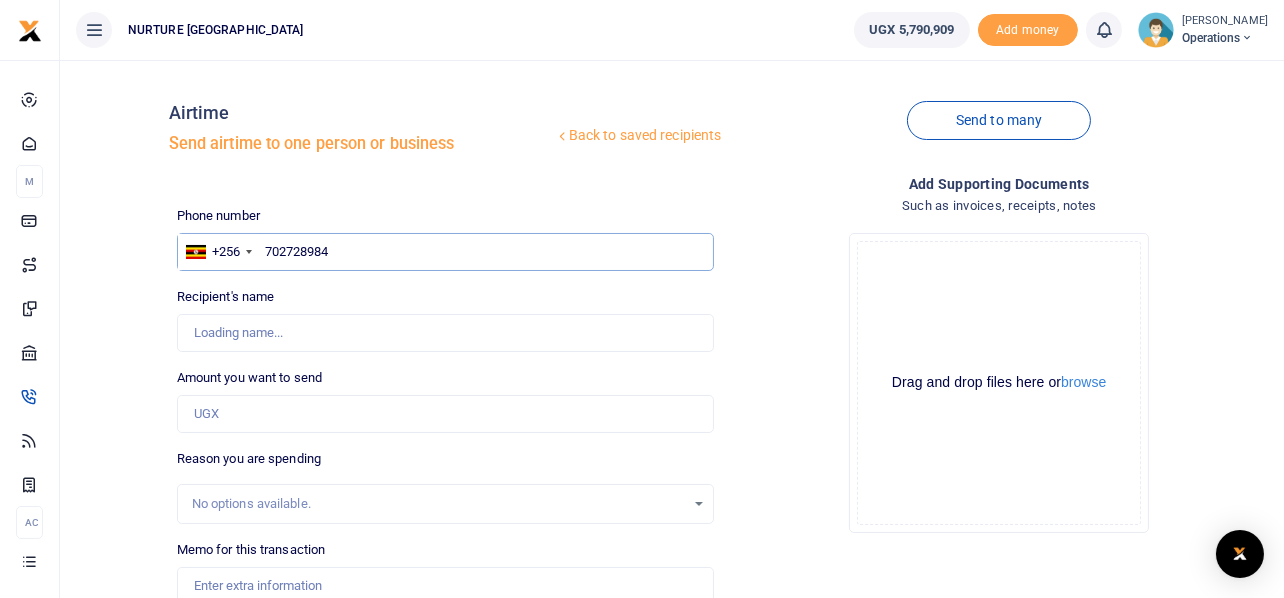 type on "[PERSON_NAME]" 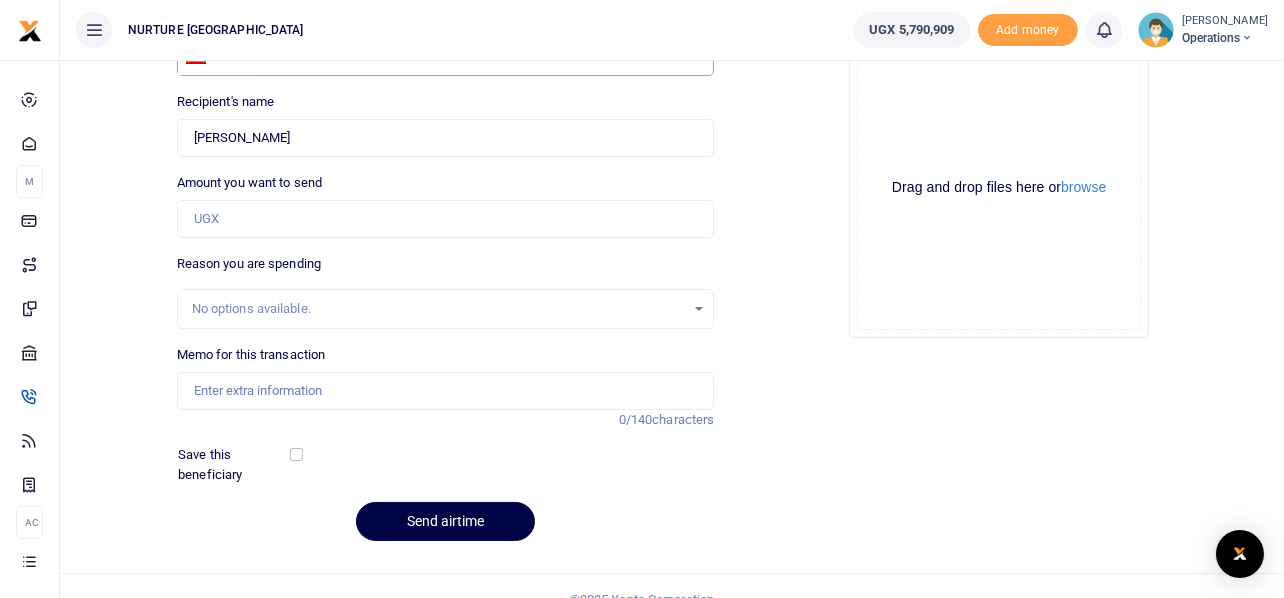 scroll, scrollTop: 221, scrollLeft: 0, axis: vertical 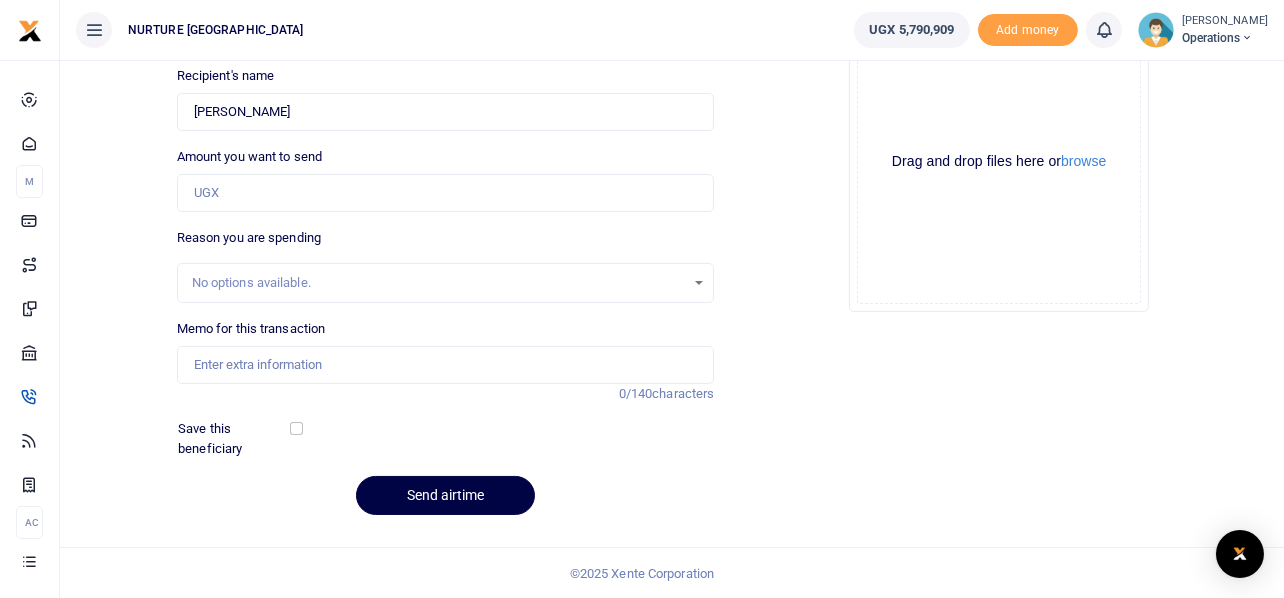 type on "702728984" 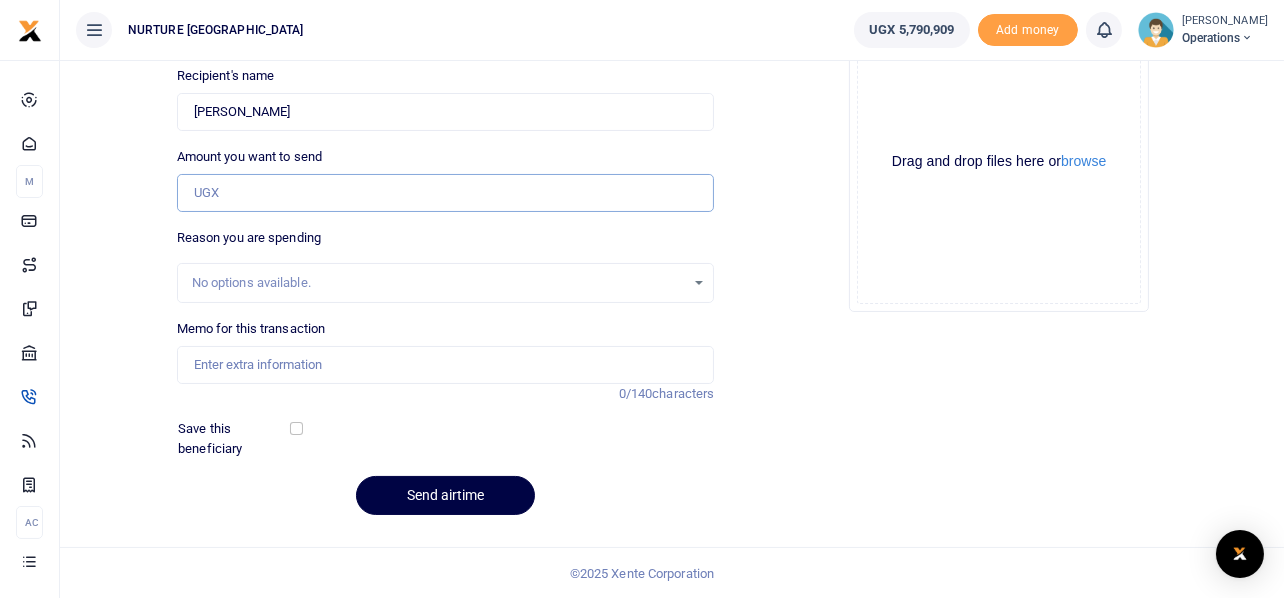click on "Amount you want to send" at bounding box center (446, 193) 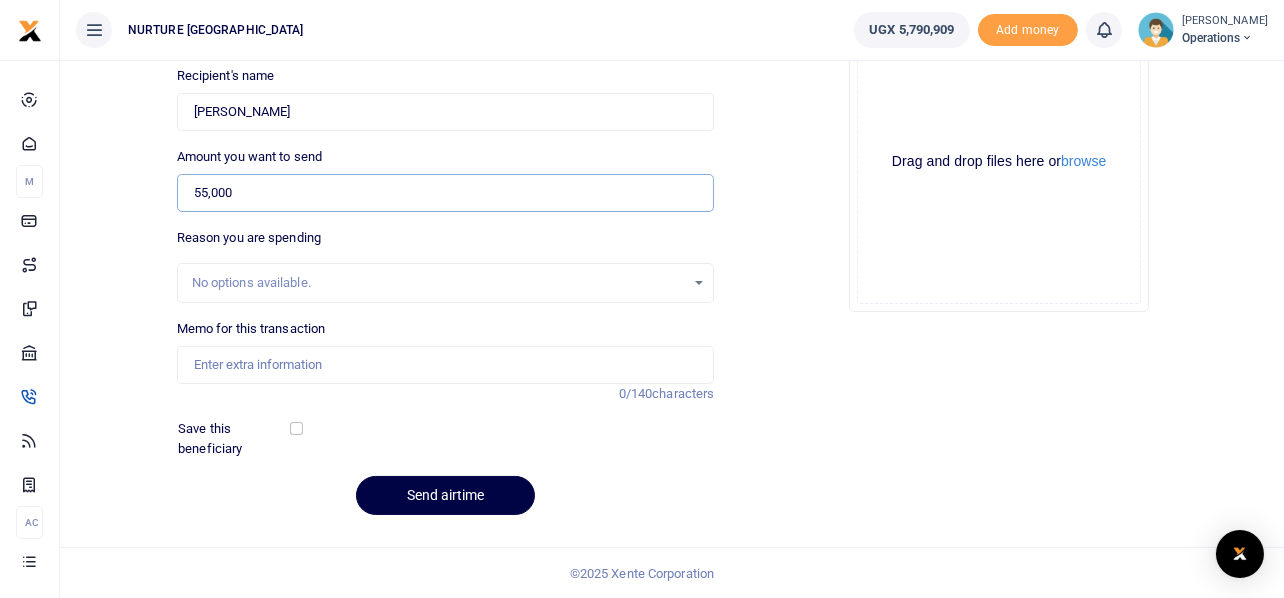 scroll, scrollTop: 220, scrollLeft: 0, axis: vertical 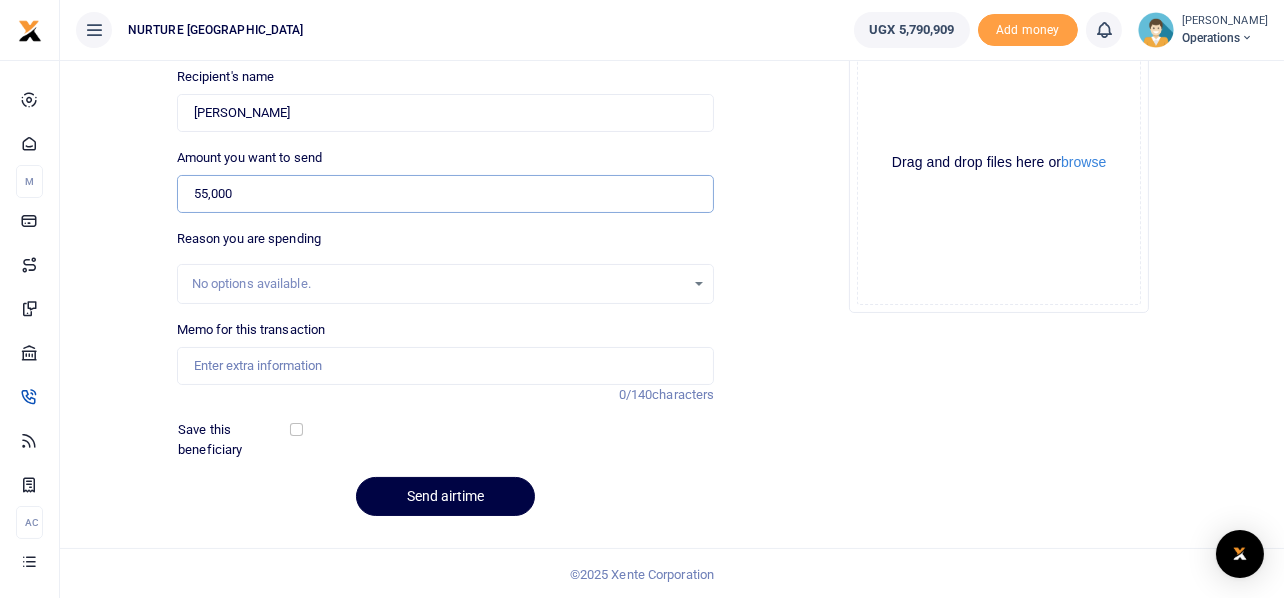 type on "55,000" 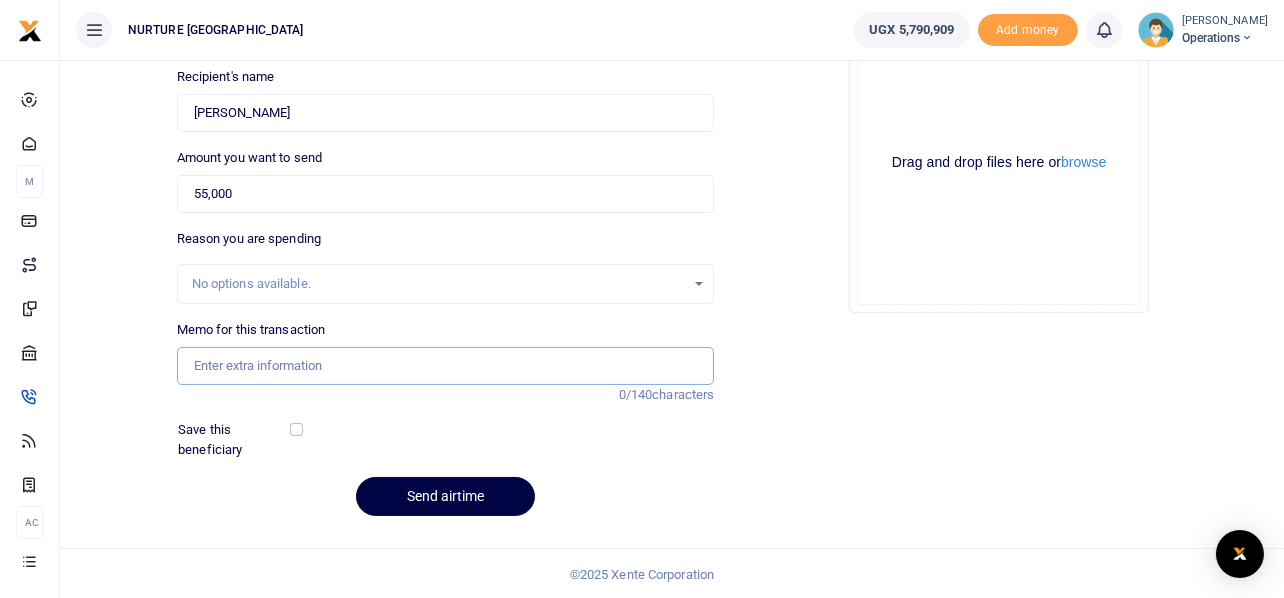 click on "Memo for this transaction" at bounding box center (446, 366) 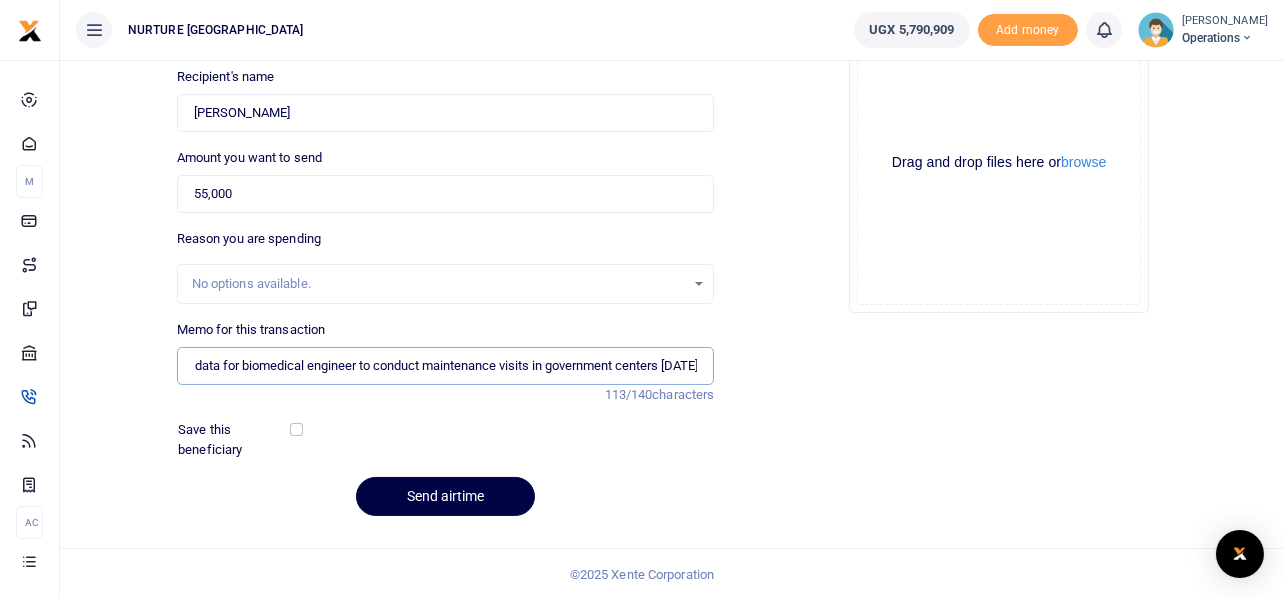 scroll, scrollTop: 0, scrollLeft: 171, axis: horizontal 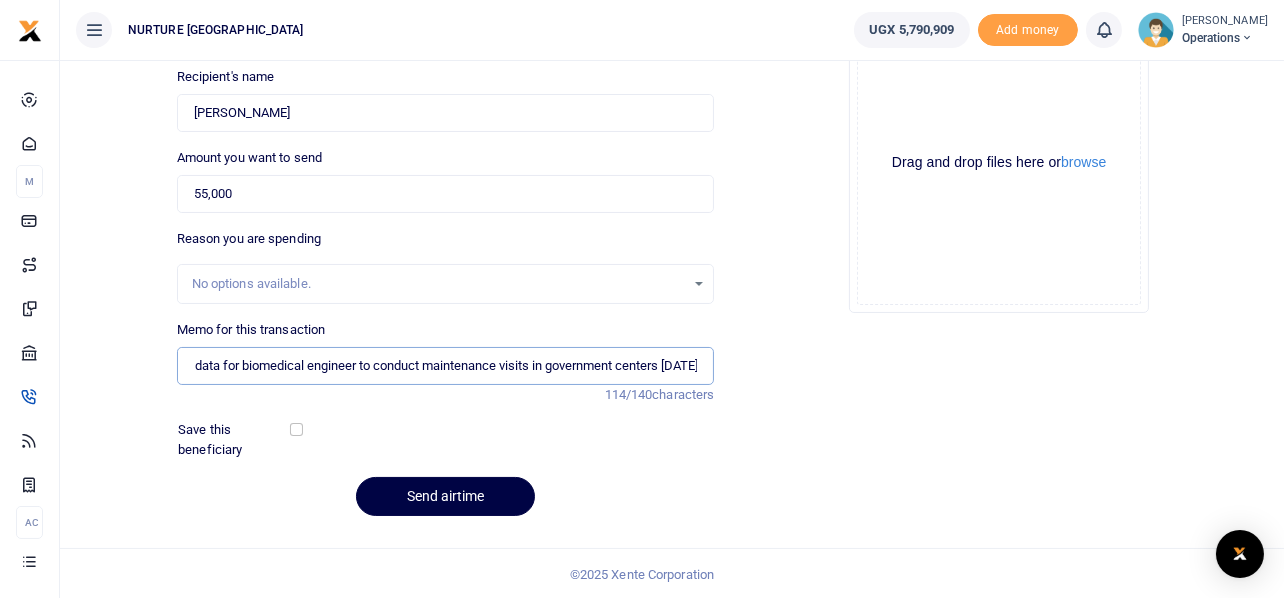 click on "Payment for airtime and data for biomedical engineer to conduct maintenance visits in government centers July 2025" at bounding box center [446, 366] 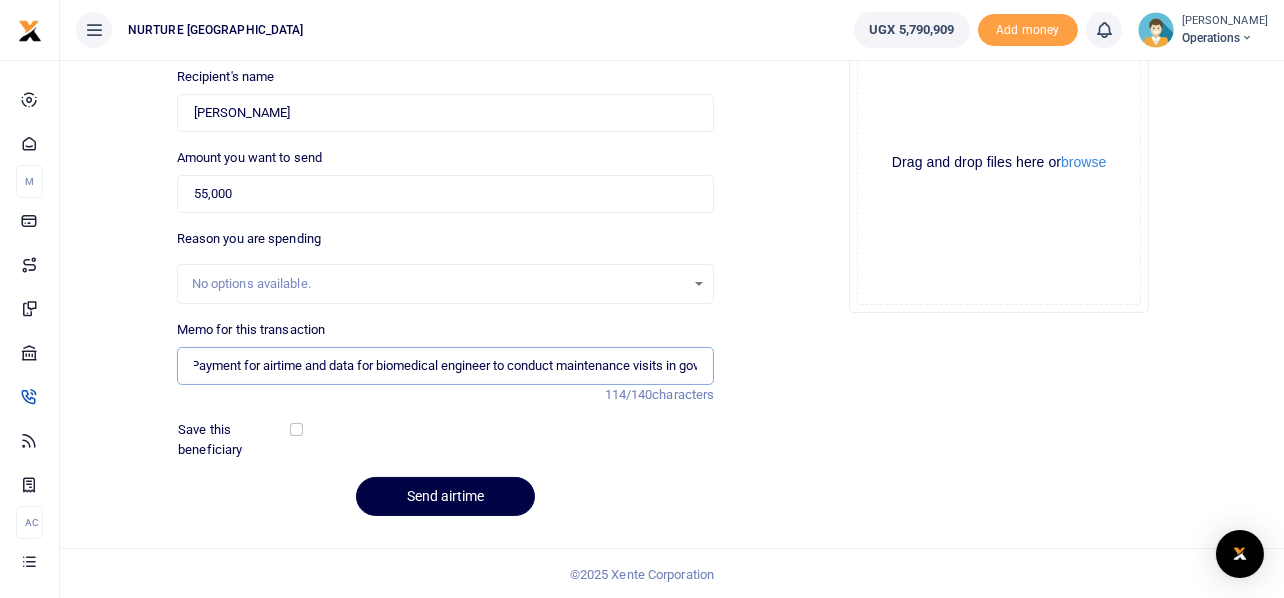 scroll, scrollTop: 0, scrollLeft: 0, axis: both 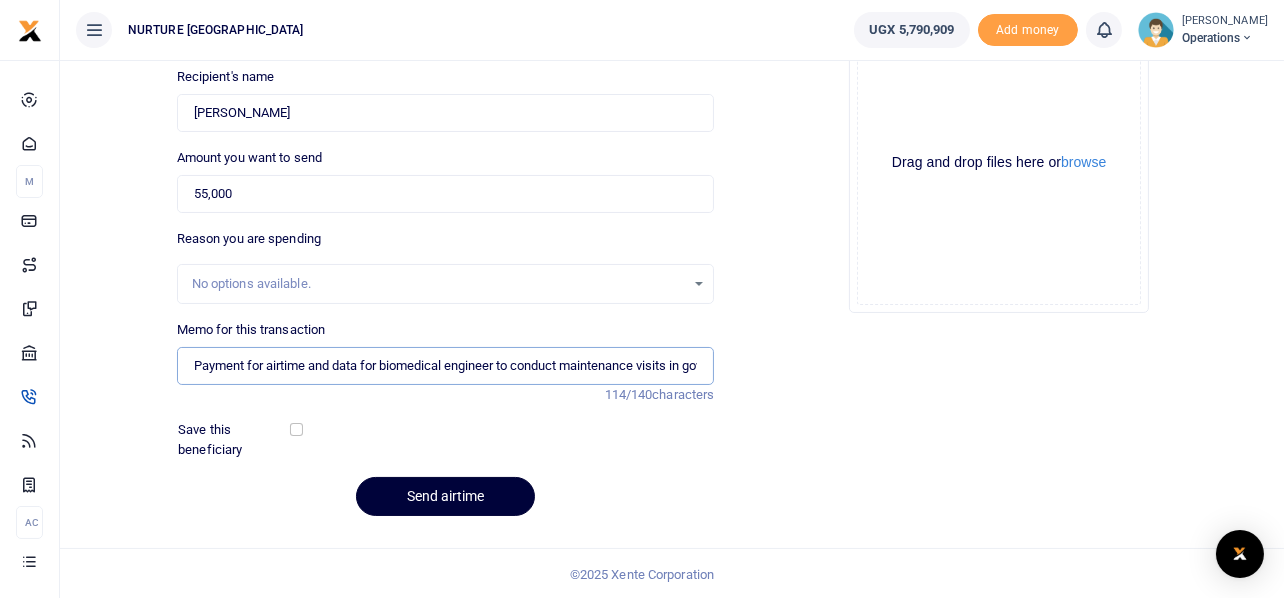 type on "Payment for airtime and data for biomedical engineer to conduct maintenance visits in government centers July 2025" 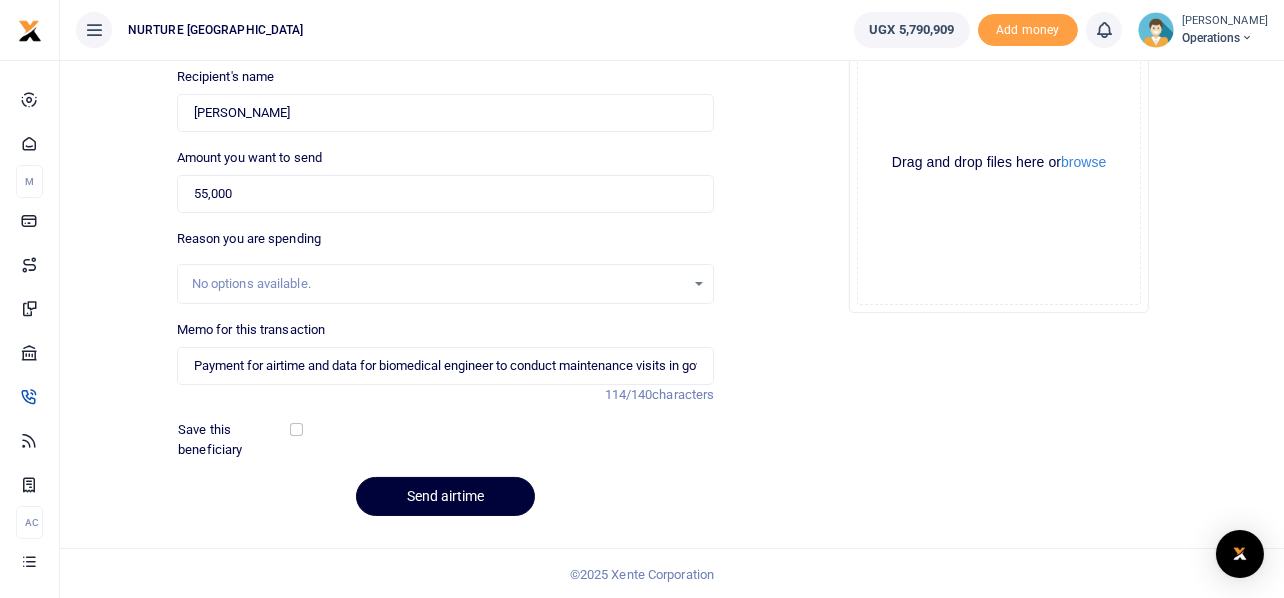 click on "Send airtime" at bounding box center (445, 496) 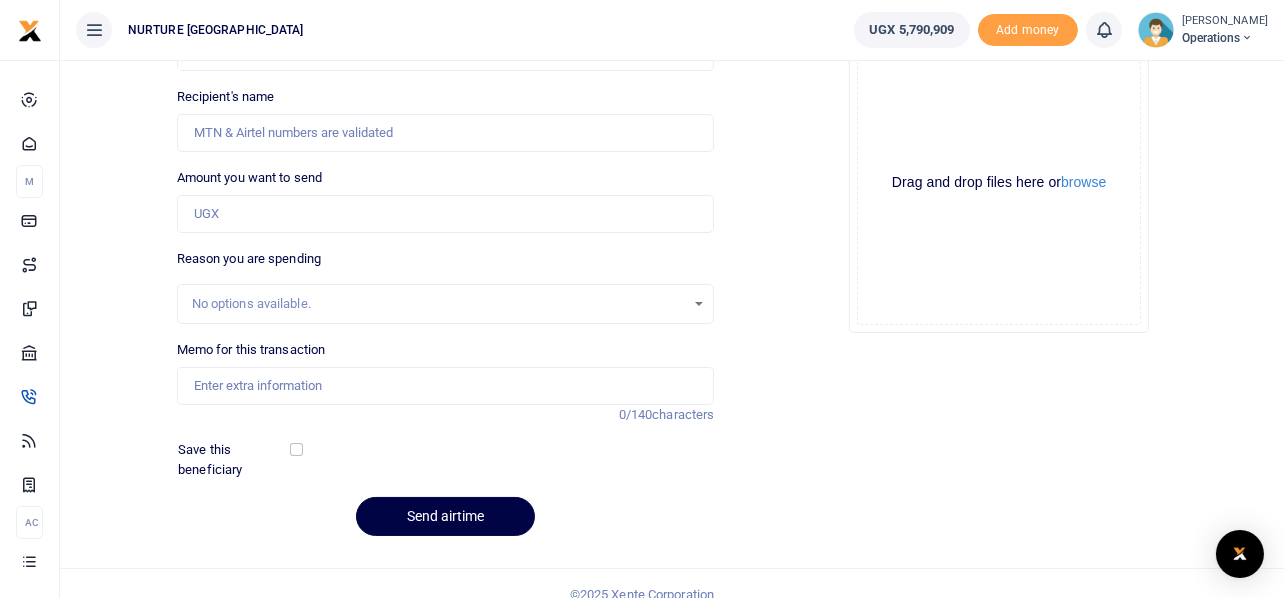 scroll, scrollTop: 0, scrollLeft: 0, axis: both 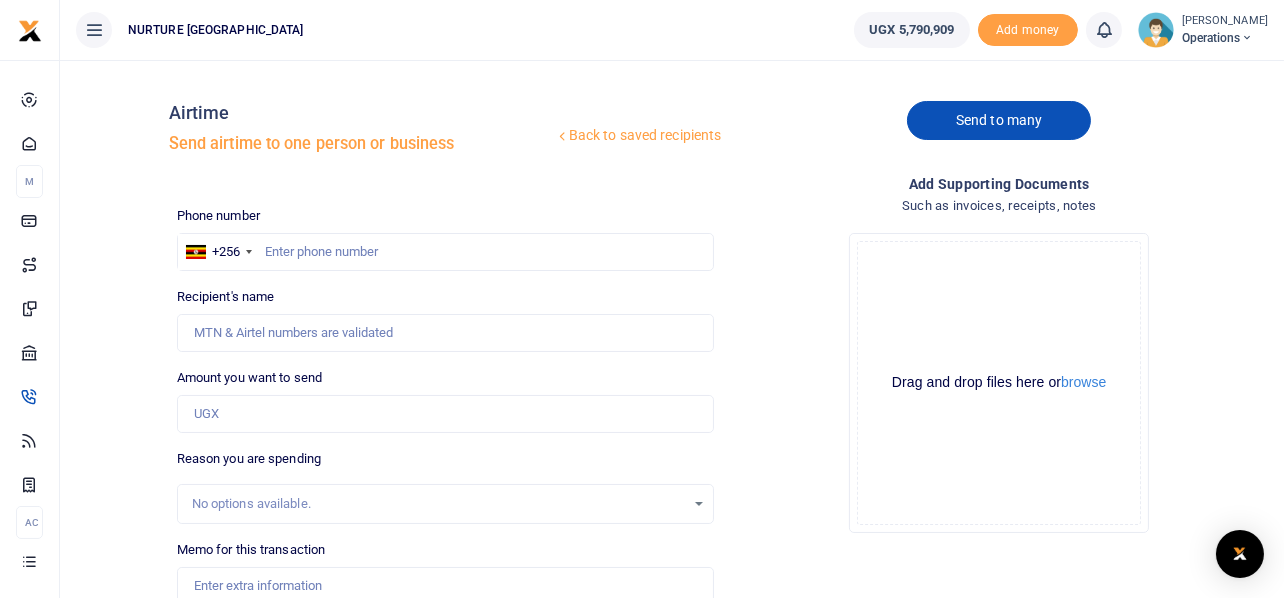 click on "Send to many" at bounding box center [999, 120] 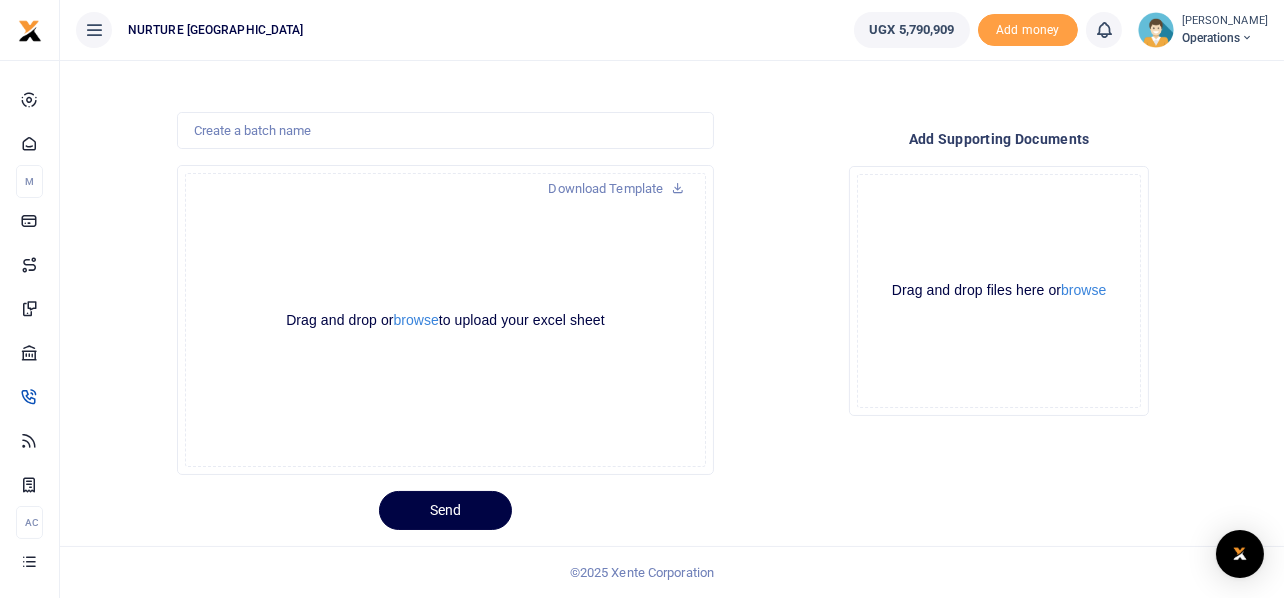 scroll, scrollTop: 0, scrollLeft: 0, axis: both 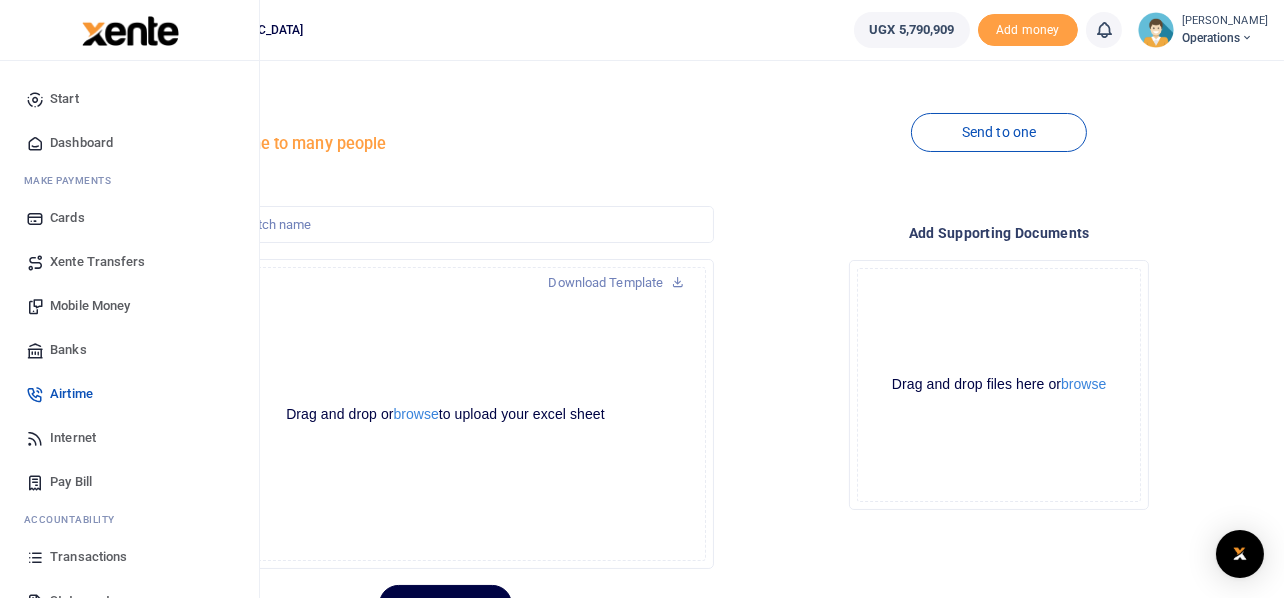click on "Mobile Money" at bounding box center [90, 306] 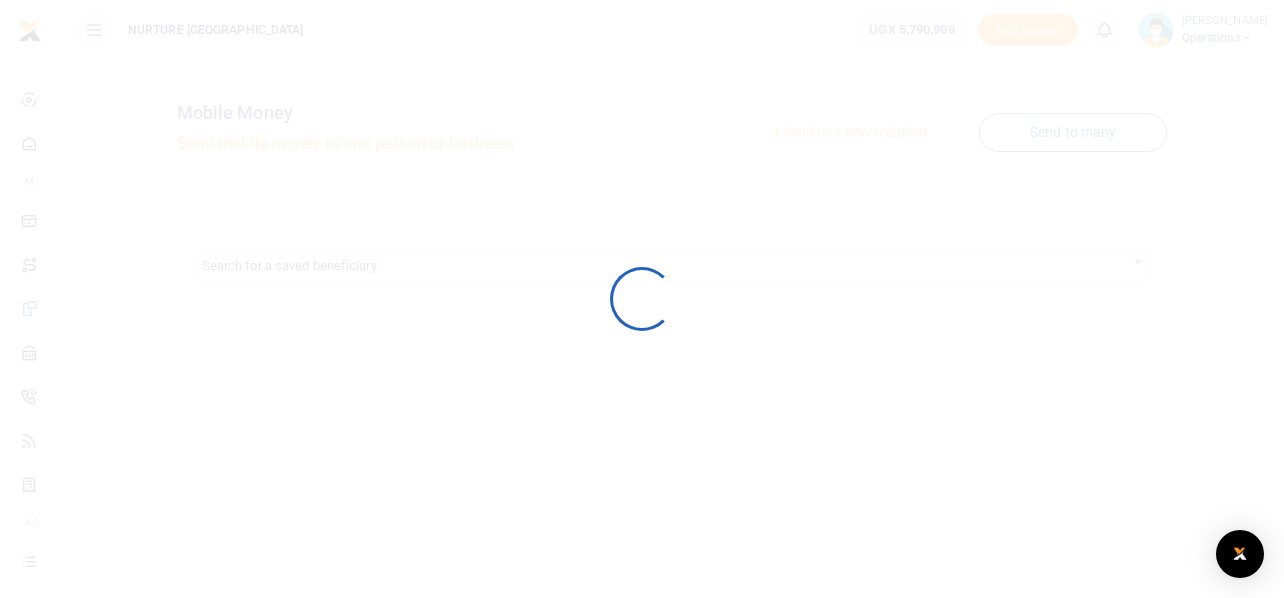 scroll, scrollTop: 0, scrollLeft: 0, axis: both 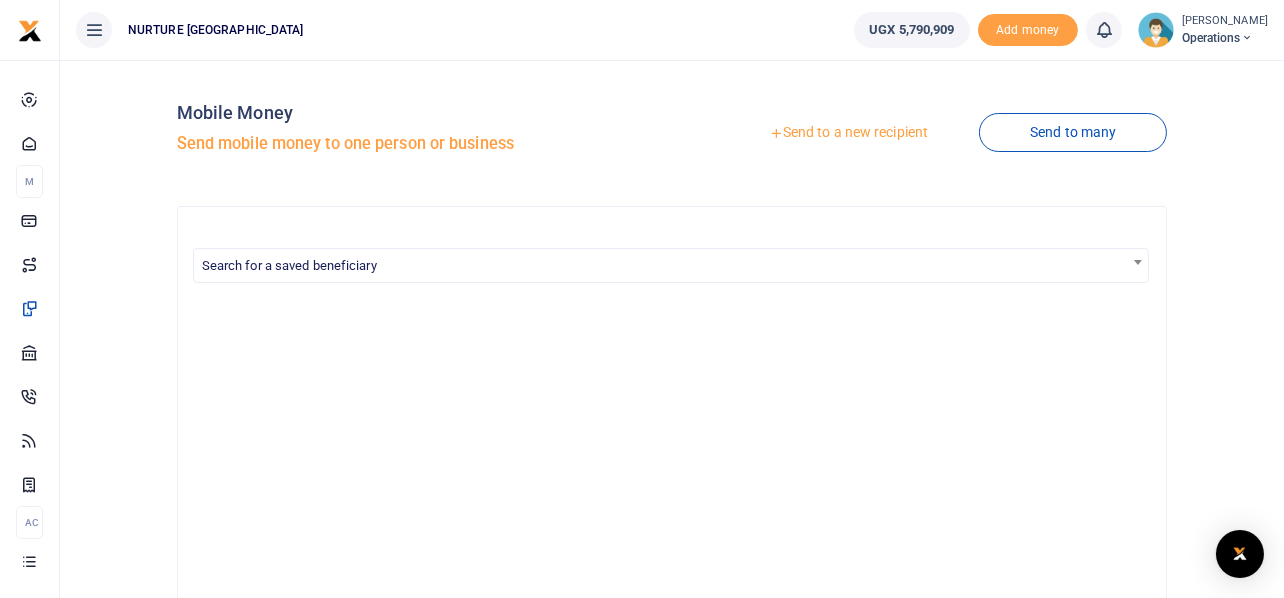 click on "Send to a new recipient" at bounding box center (848, 133) 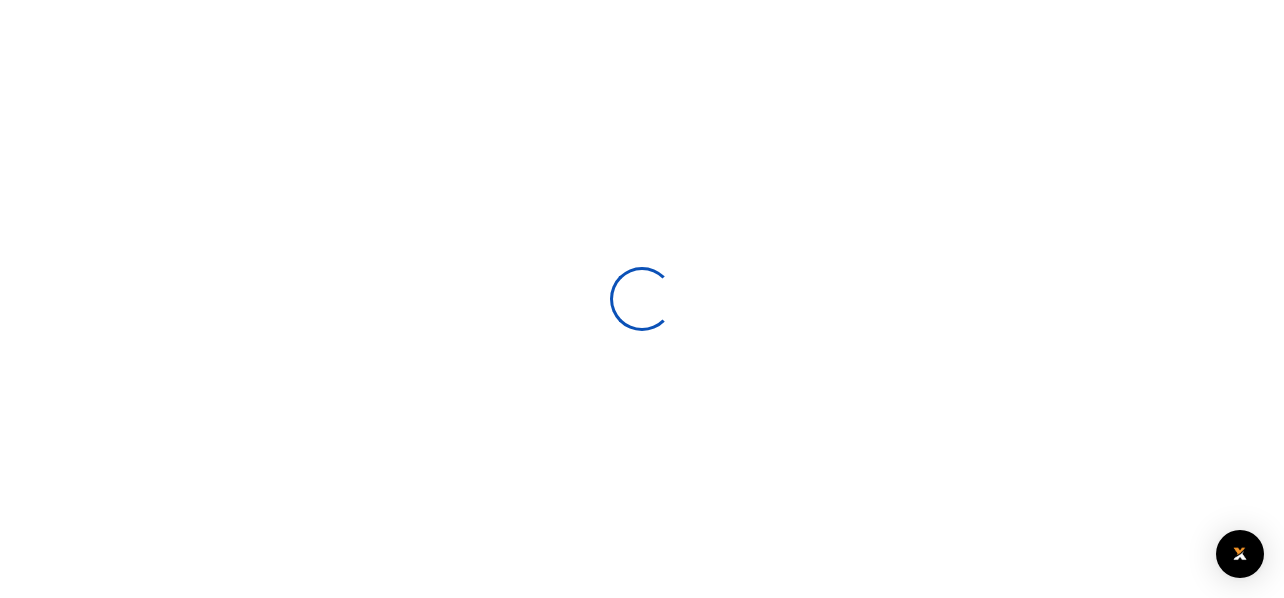 scroll, scrollTop: 0, scrollLeft: 0, axis: both 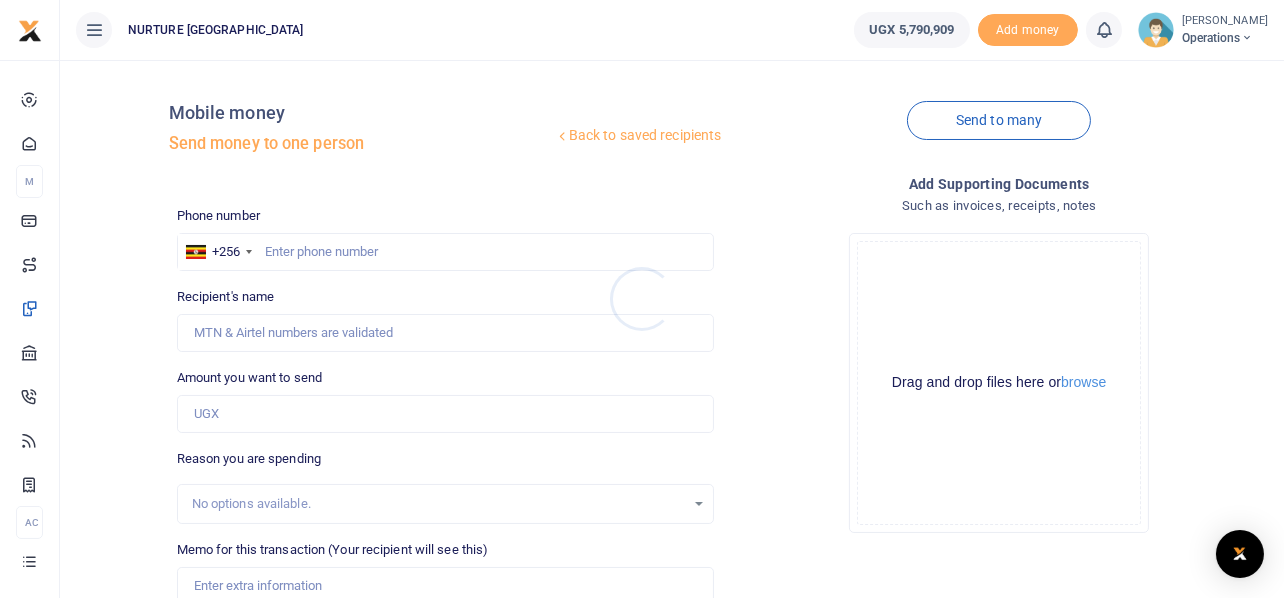 click at bounding box center (642, 299) 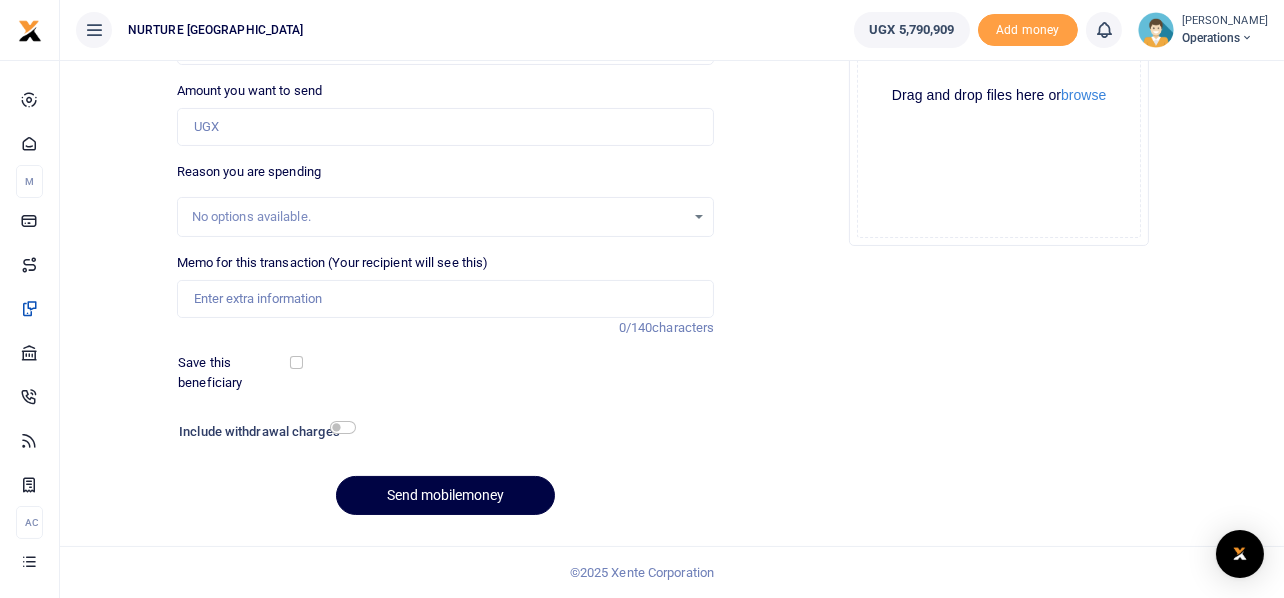 scroll, scrollTop: 0, scrollLeft: 0, axis: both 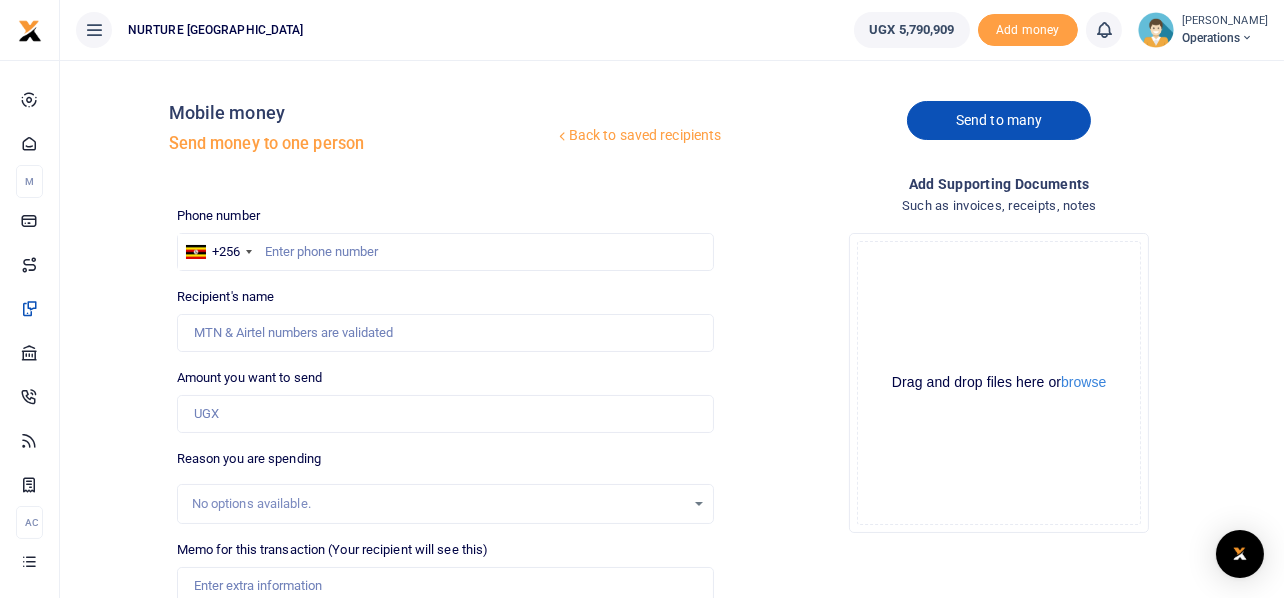 click on "Send to many" at bounding box center (999, 120) 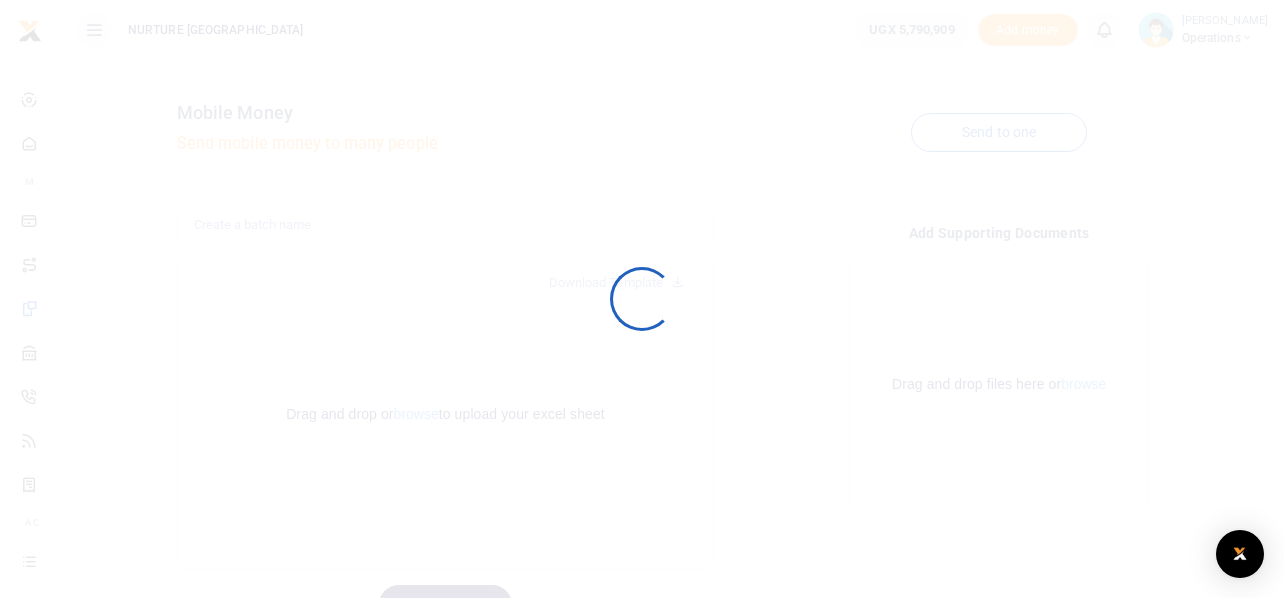 scroll, scrollTop: 0, scrollLeft: 0, axis: both 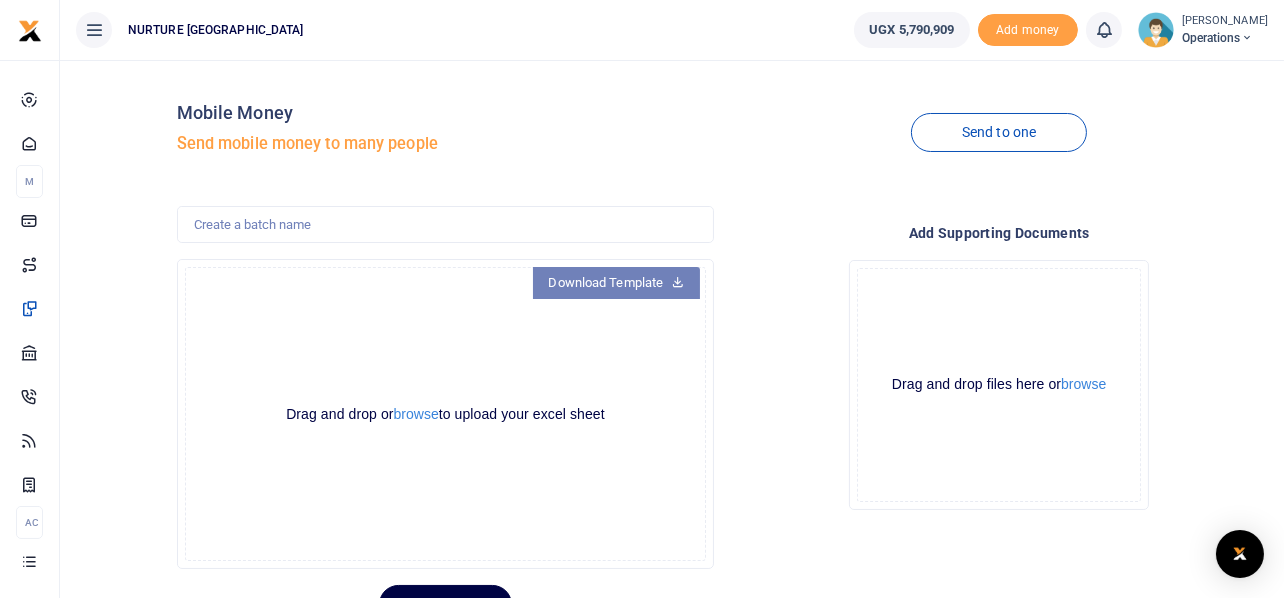 click at bounding box center (677, 281) 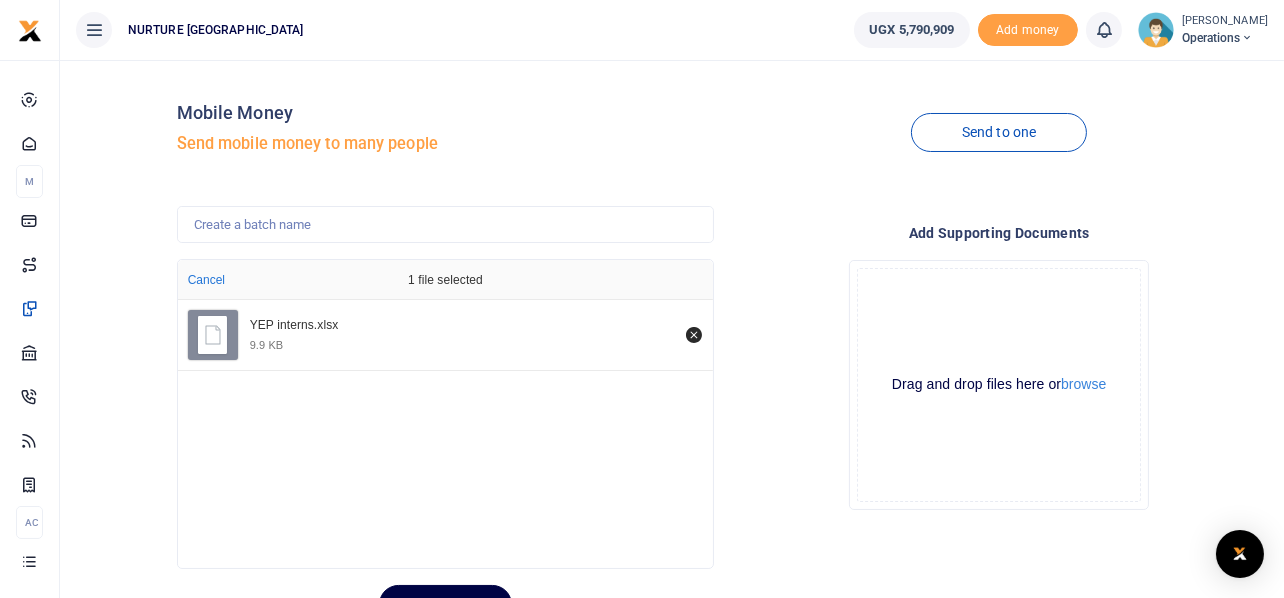 scroll, scrollTop: 94, scrollLeft: 0, axis: vertical 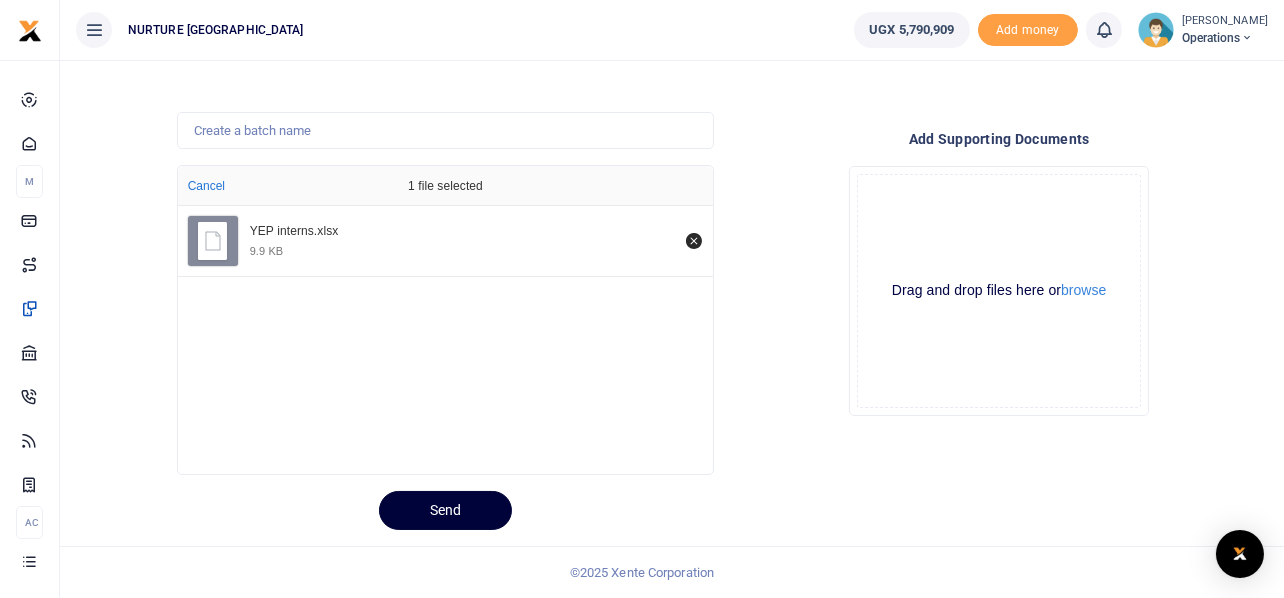 click on "Send" at bounding box center [445, 510] 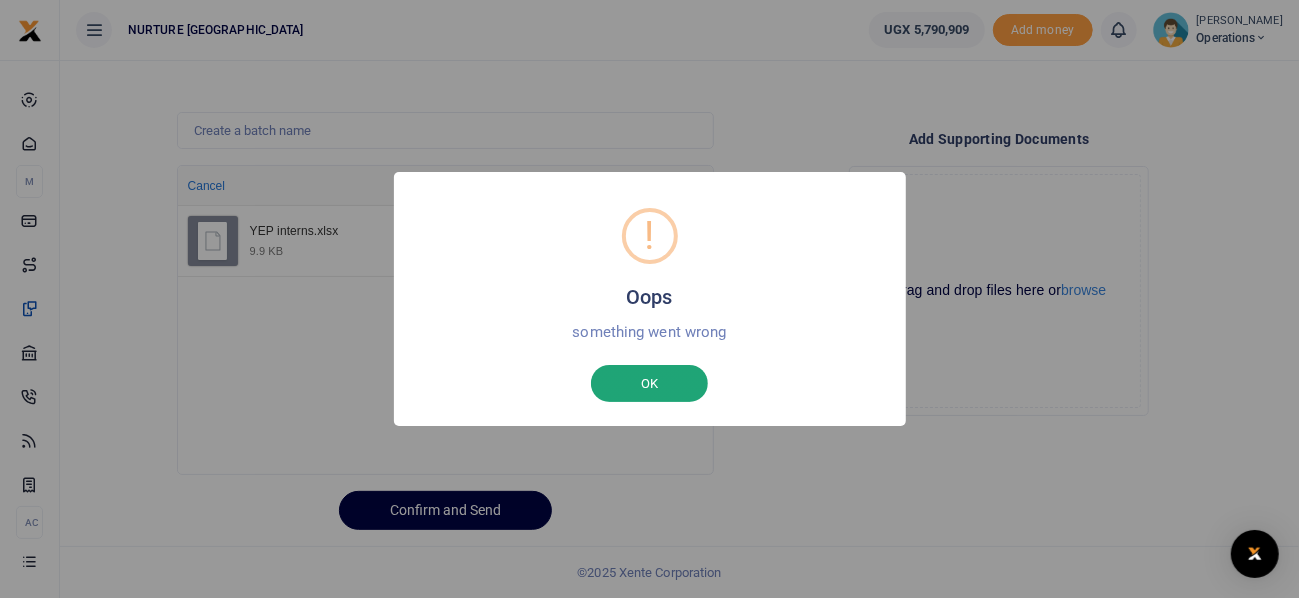 click on "OK" at bounding box center [649, 384] 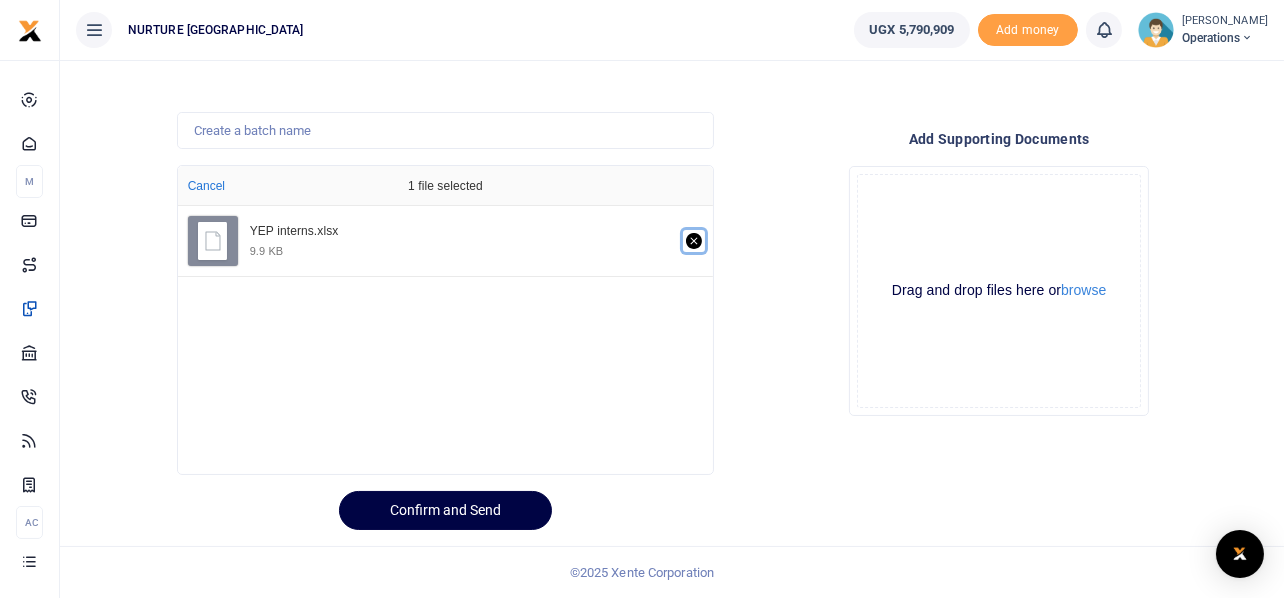 click 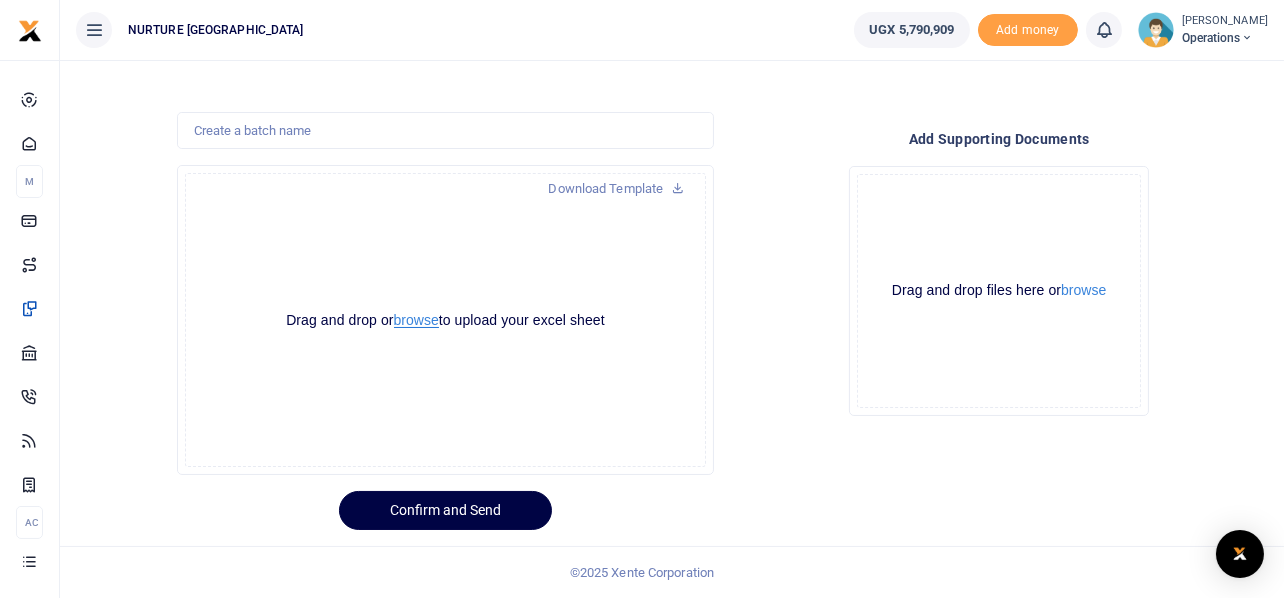scroll, scrollTop: 0, scrollLeft: 0, axis: both 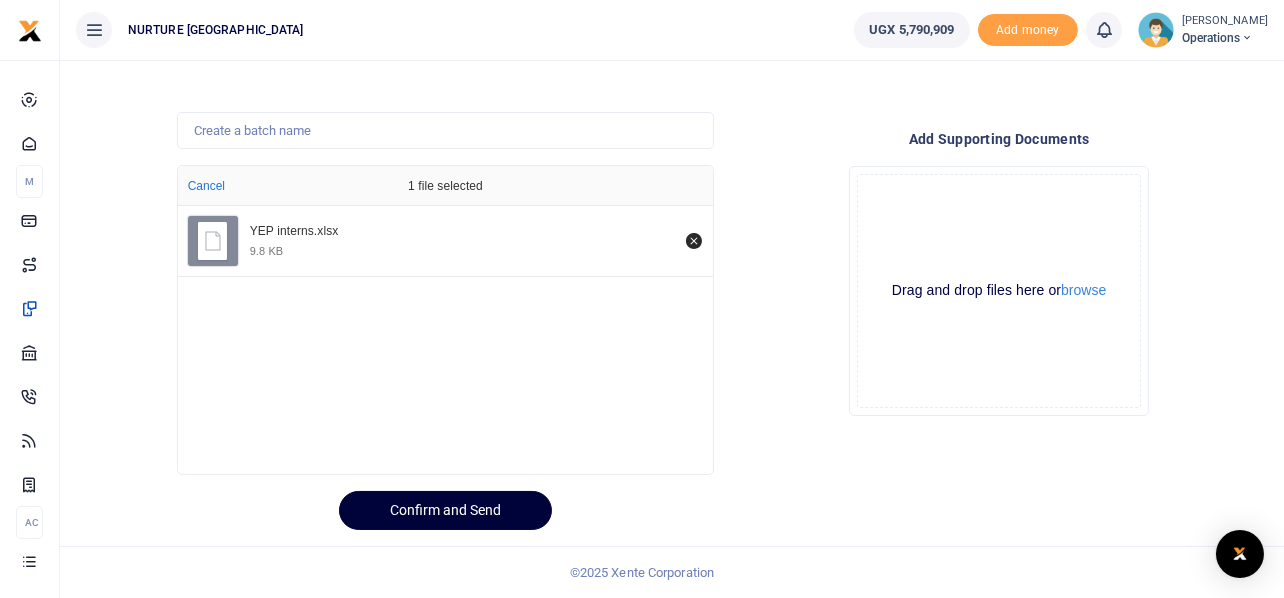 click on "Confirm and Send" at bounding box center [445, 510] 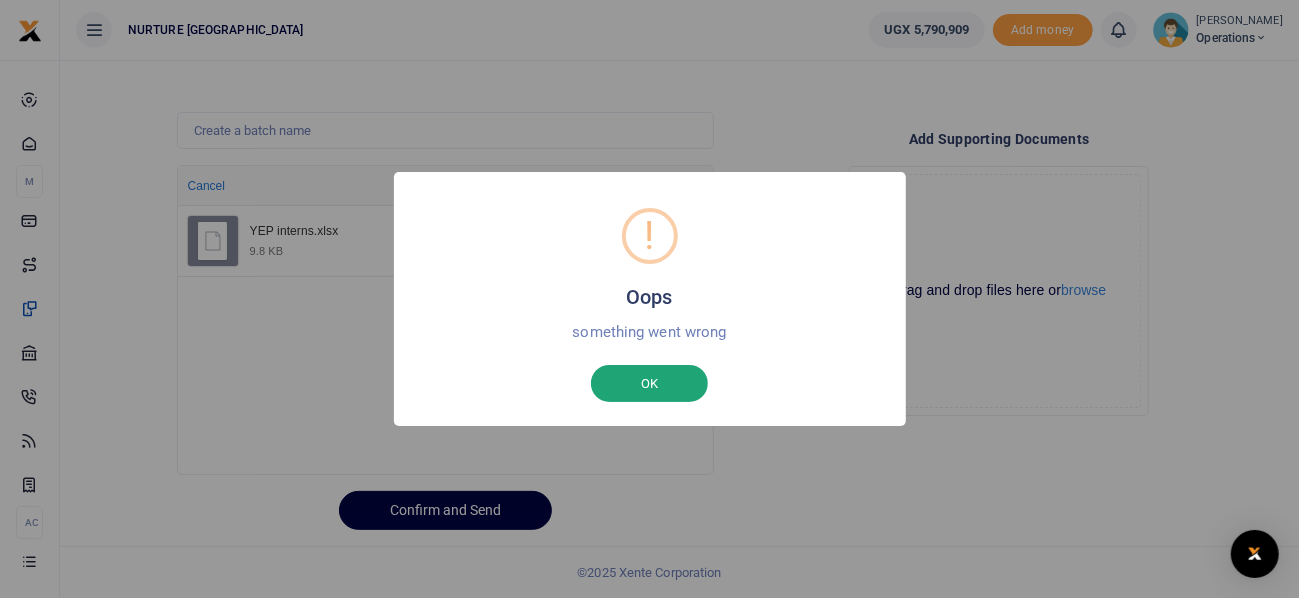 click on "OK" at bounding box center (649, 384) 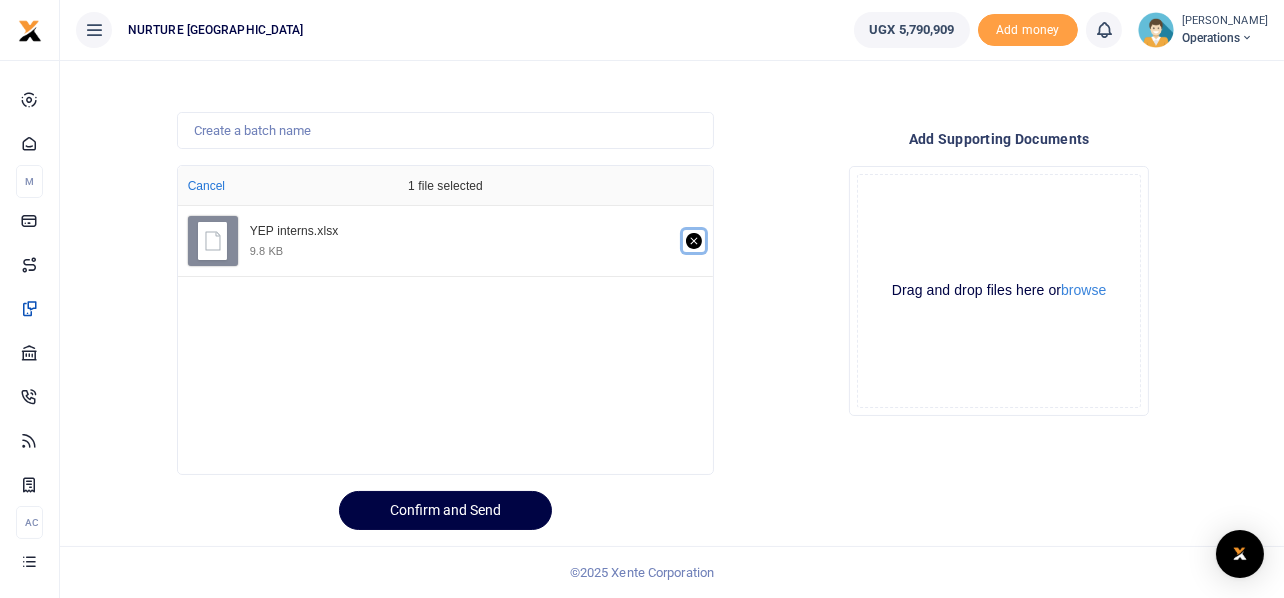 click 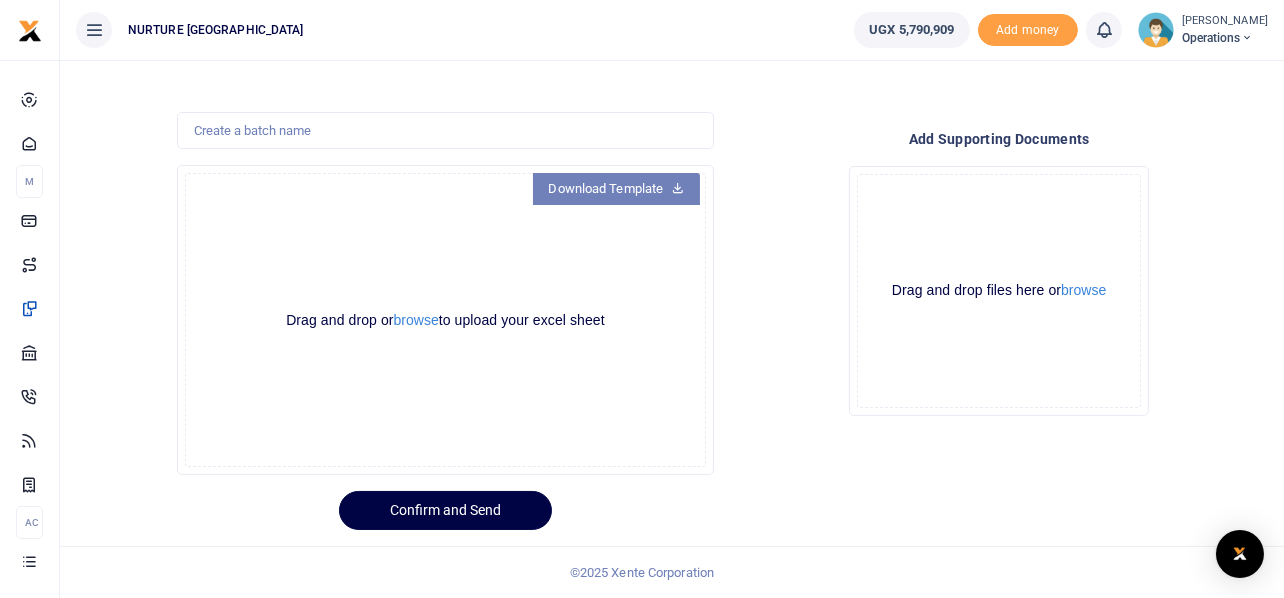 click at bounding box center [677, 187] 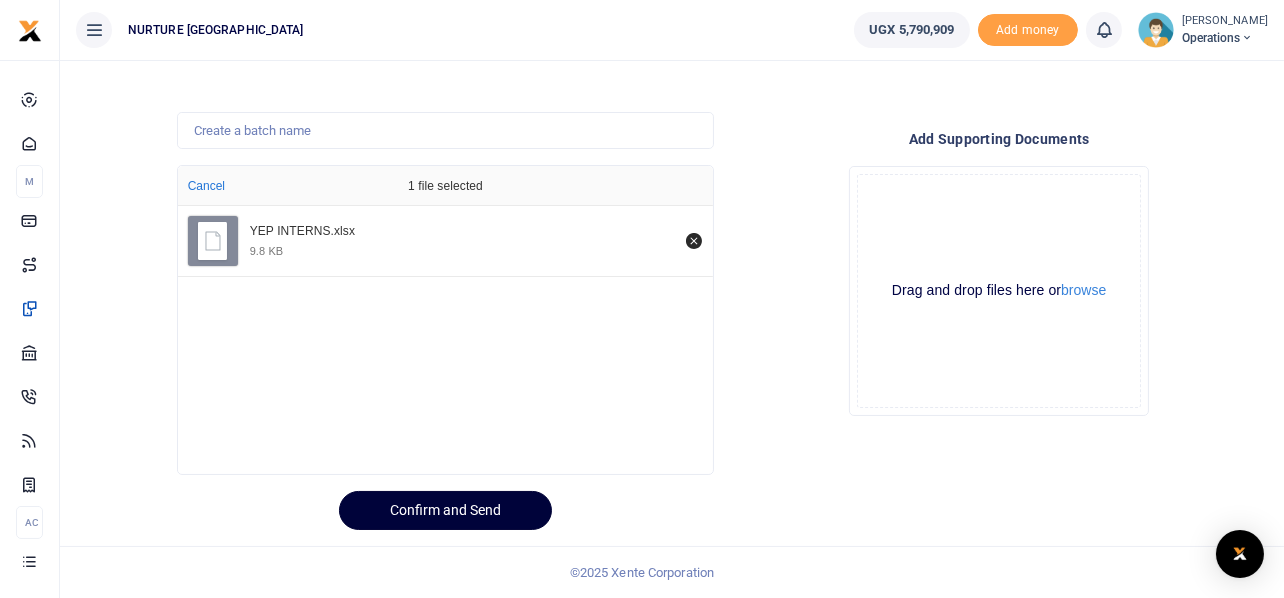 click on "Confirm and Send" at bounding box center (445, 510) 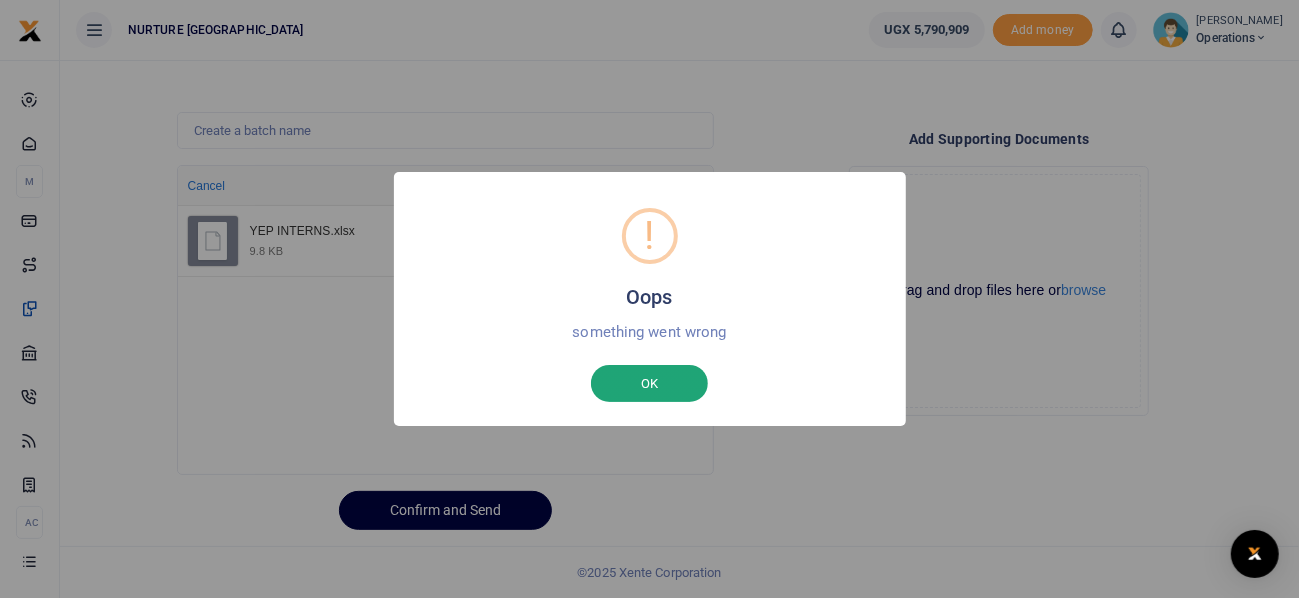 click on "OK" at bounding box center (649, 384) 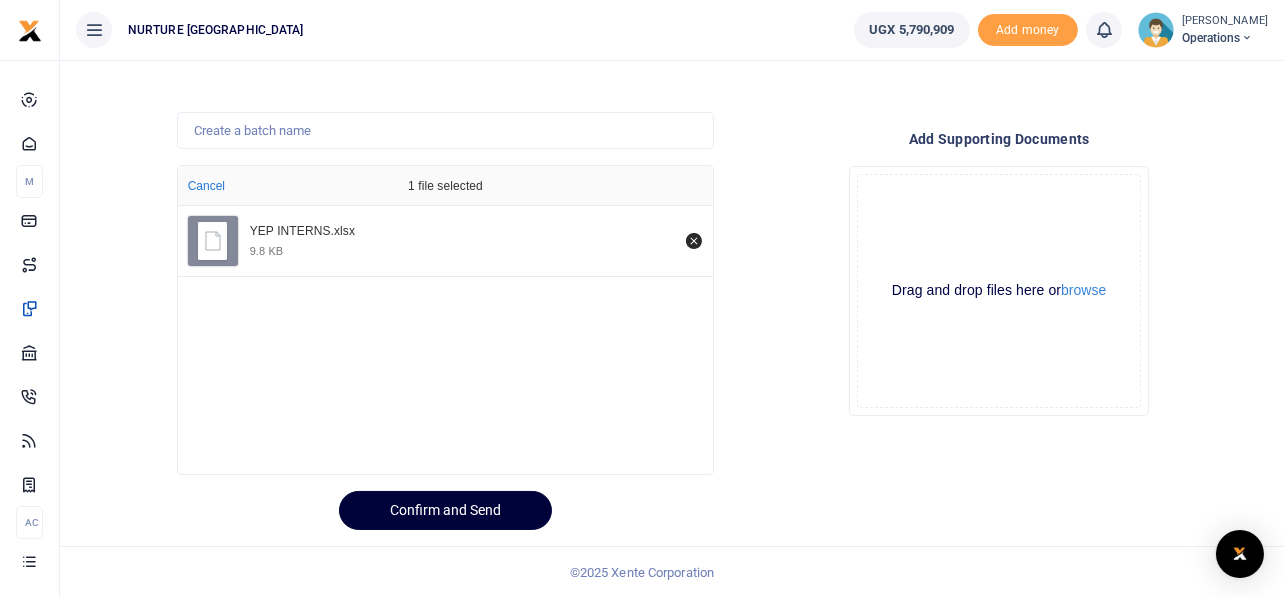 click on "Confirm and Send" at bounding box center (445, 510) 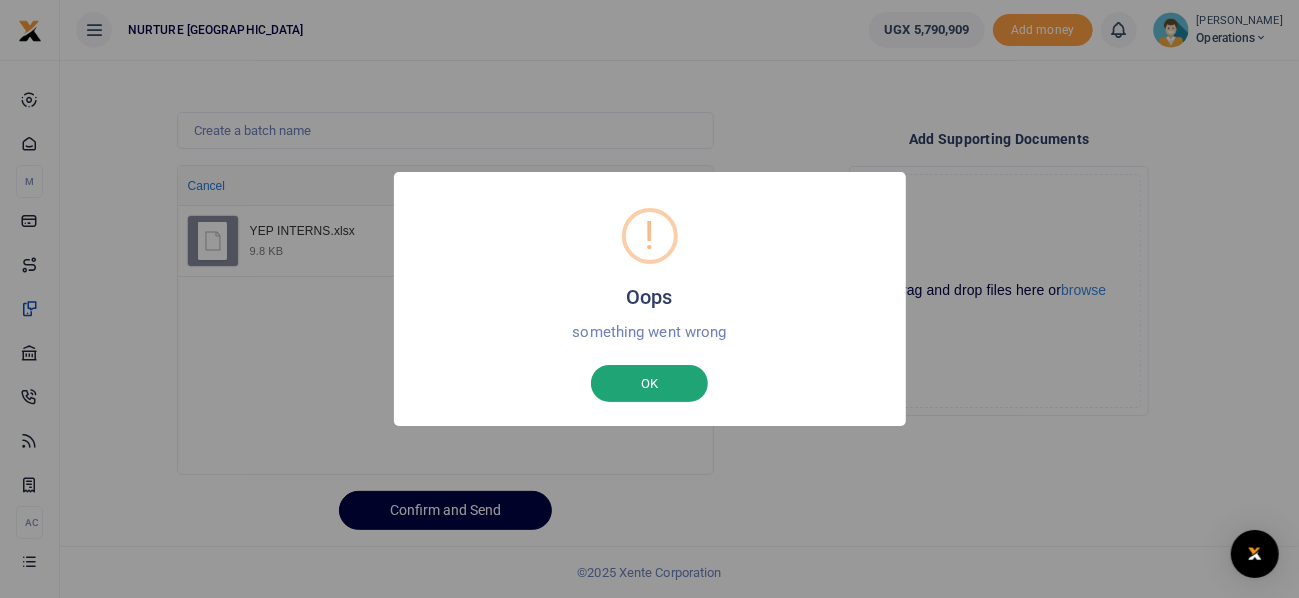 click on "OK" at bounding box center [649, 384] 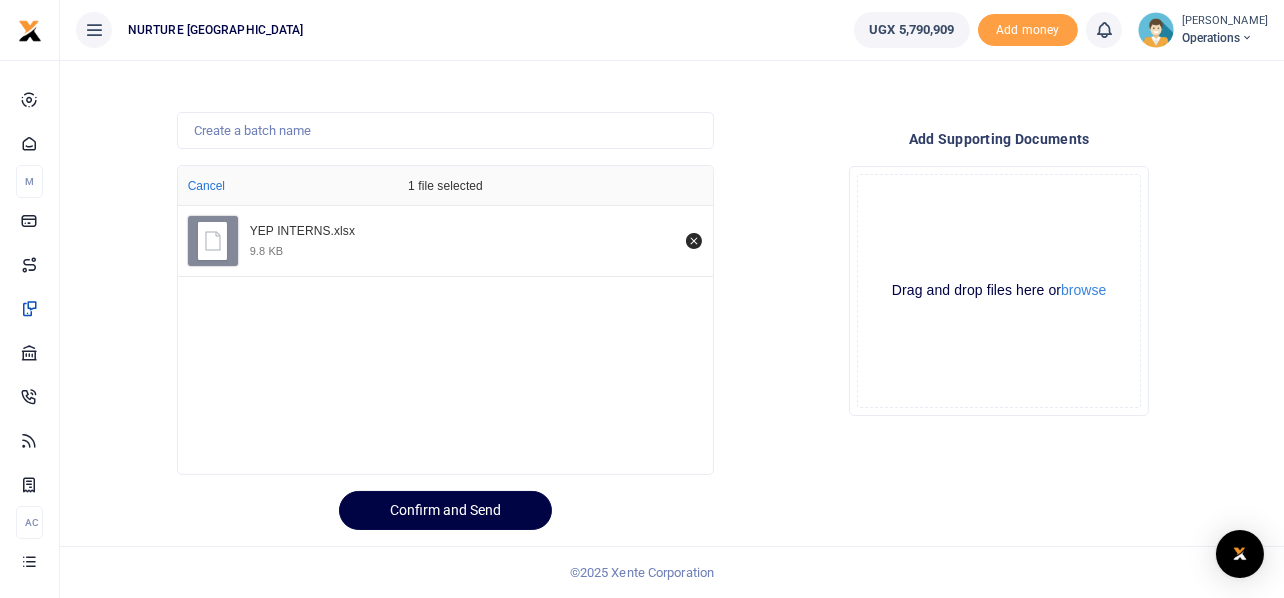 scroll, scrollTop: 0, scrollLeft: 0, axis: both 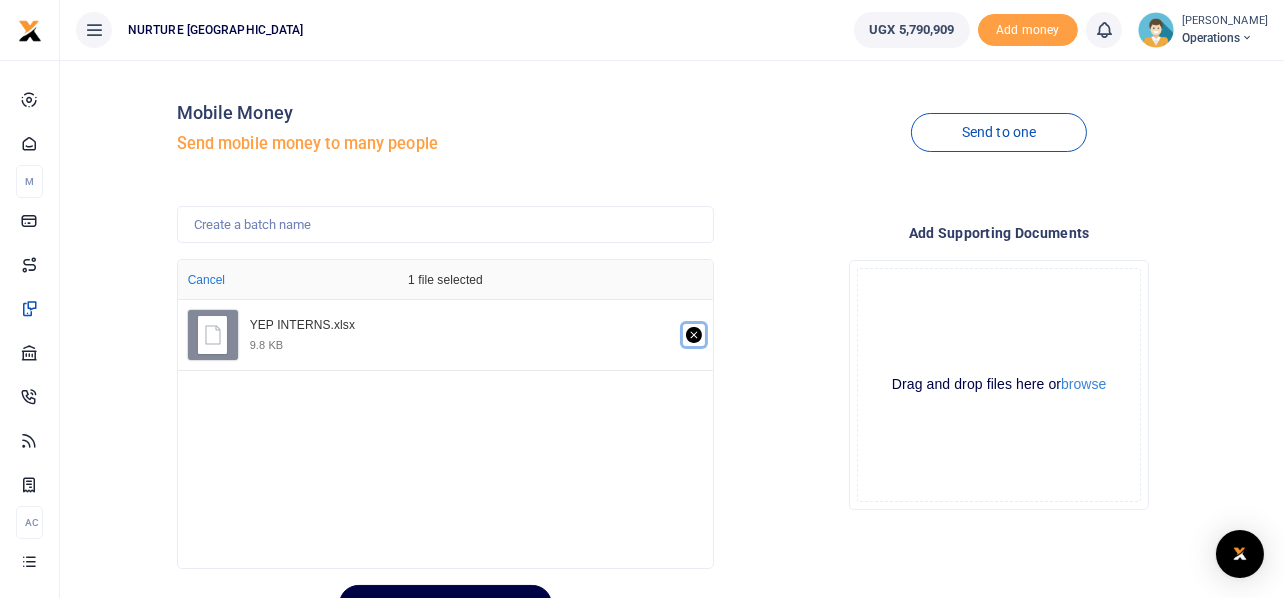 click 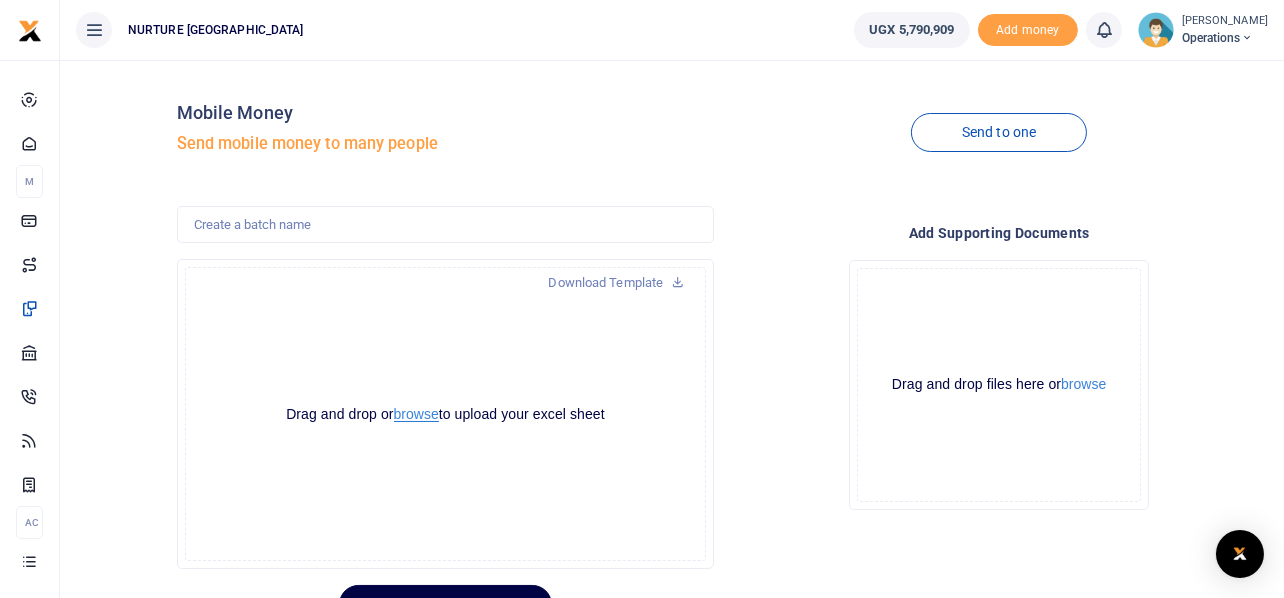 scroll, scrollTop: 94, scrollLeft: 0, axis: vertical 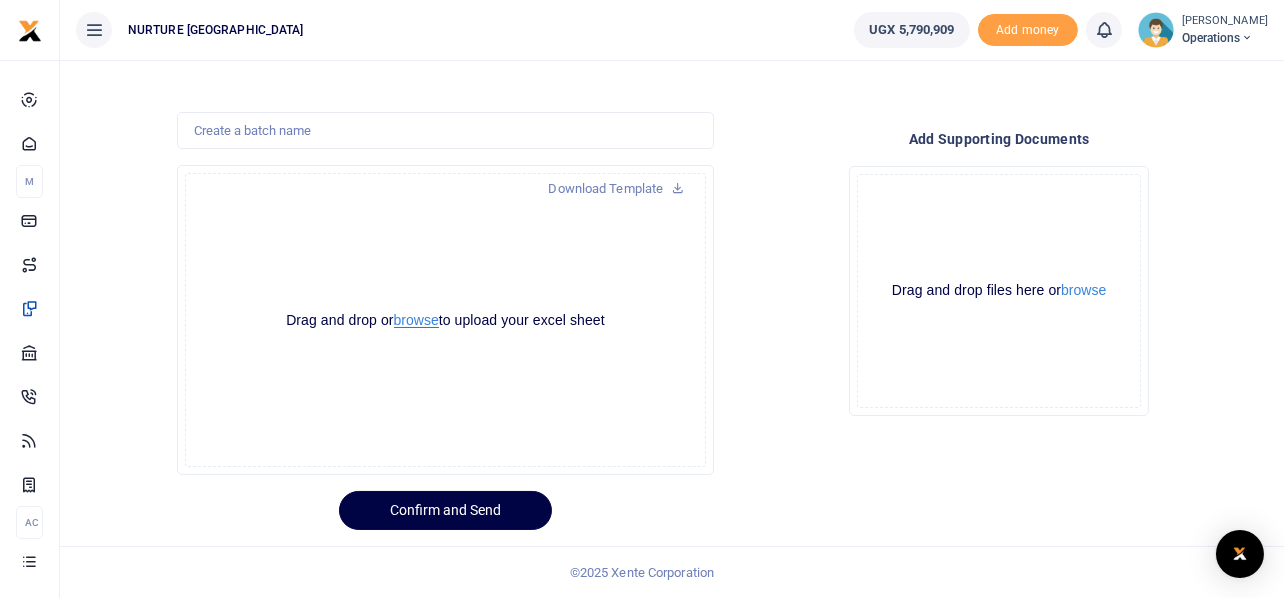 click on "browse" at bounding box center [416, 320] 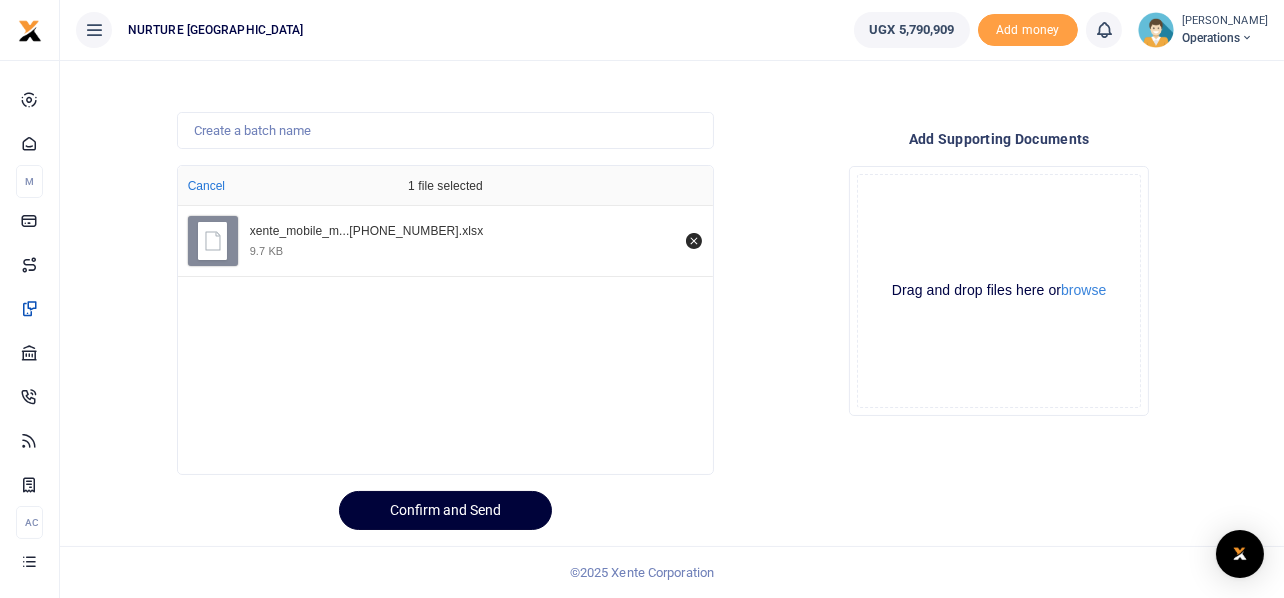 click on "Confirm and Send" at bounding box center [445, 510] 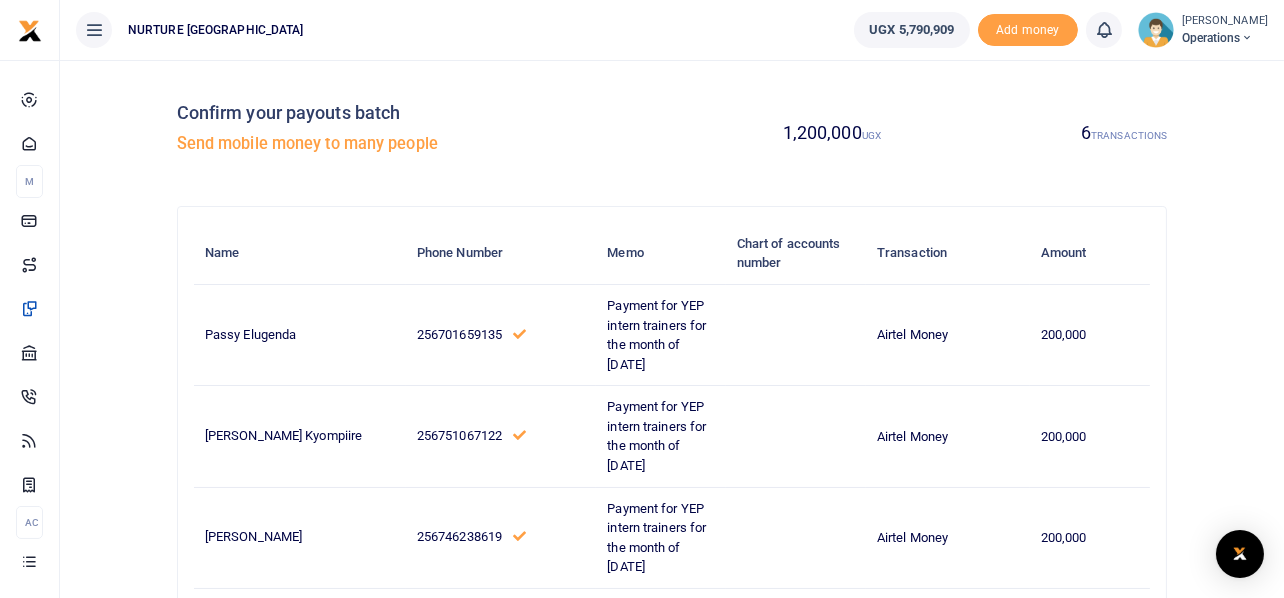 scroll, scrollTop: 465, scrollLeft: 0, axis: vertical 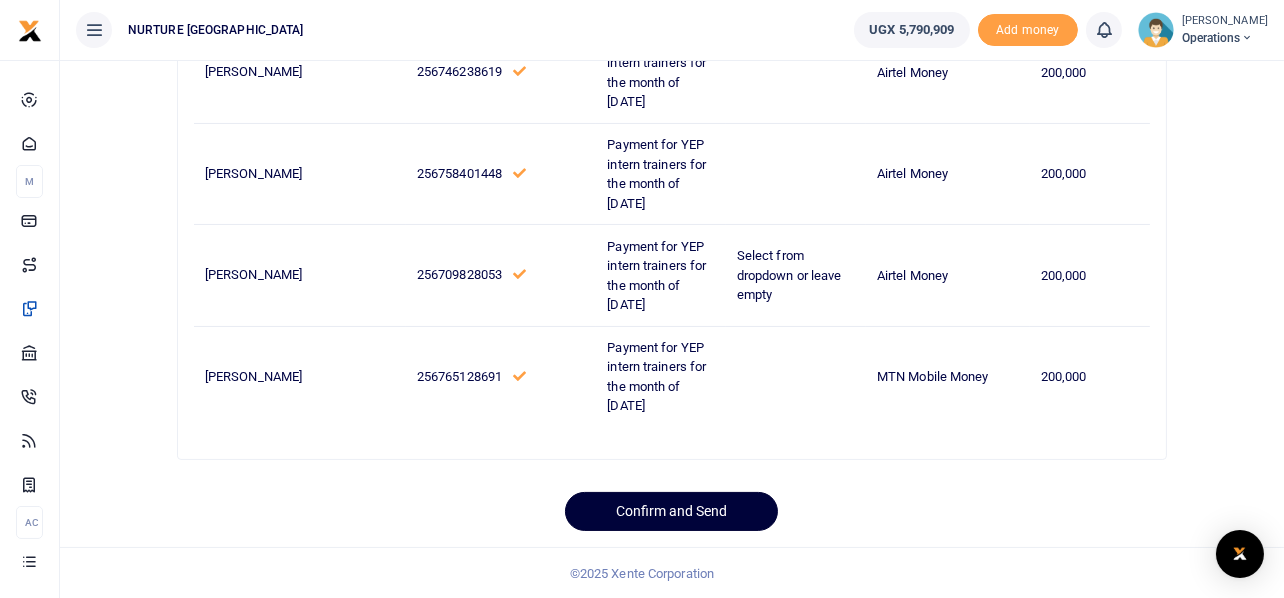 click on "Confirm and Send" at bounding box center (671, 511) 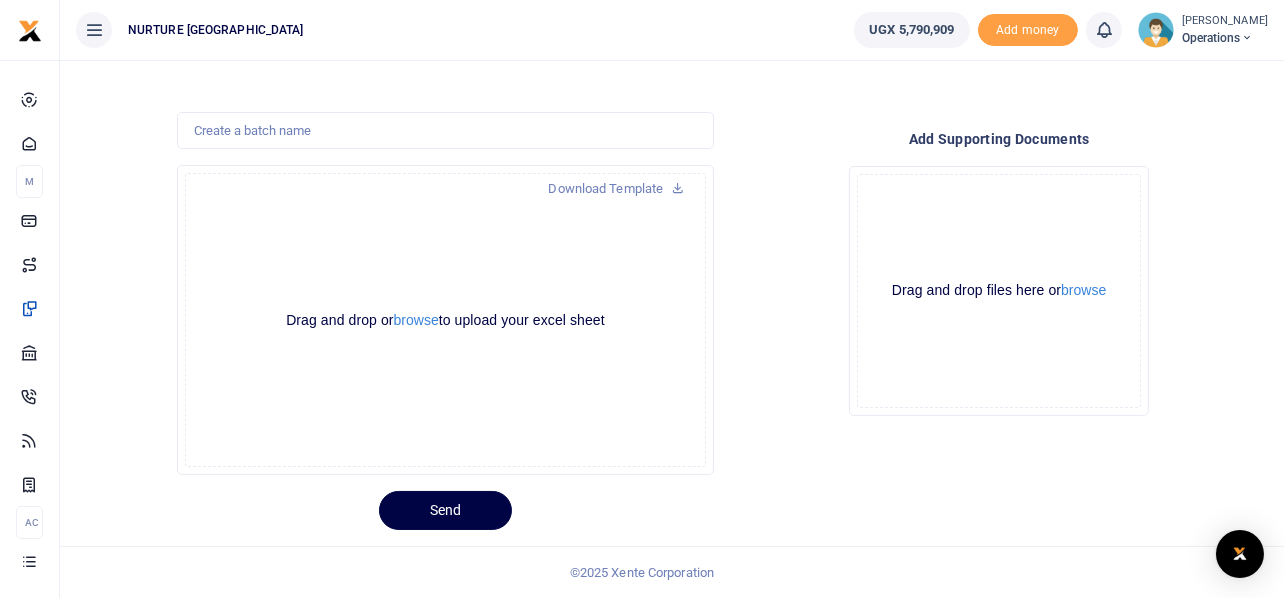 scroll, scrollTop: 0, scrollLeft: 0, axis: both 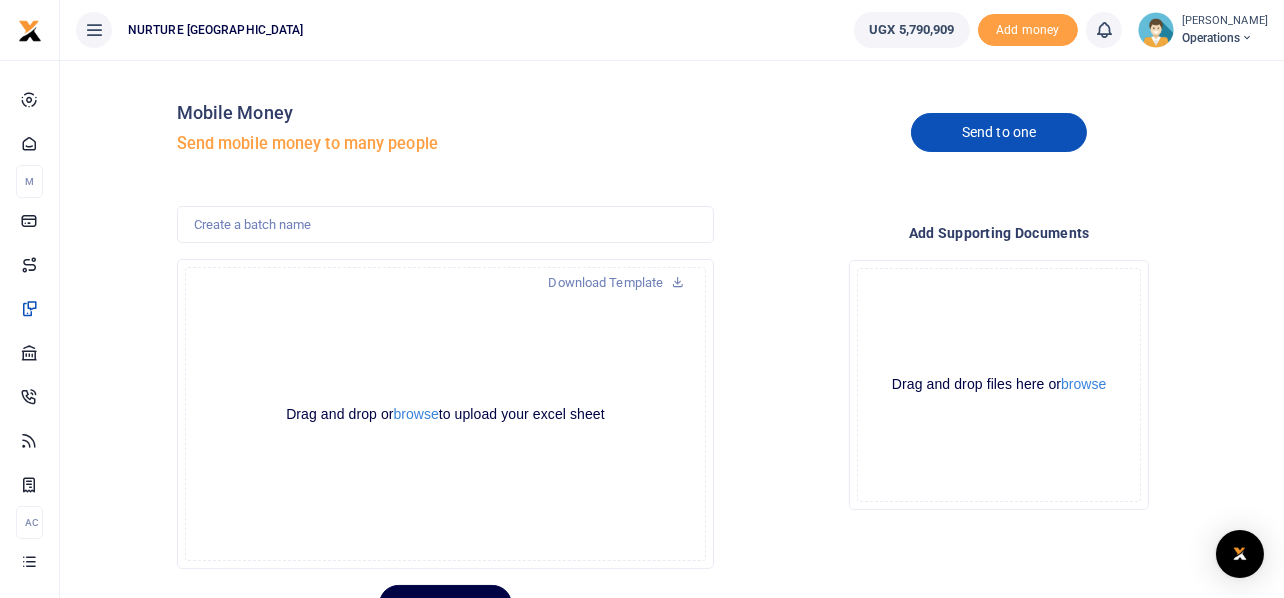 click on "Send to one" at bounding box center (999, 132) 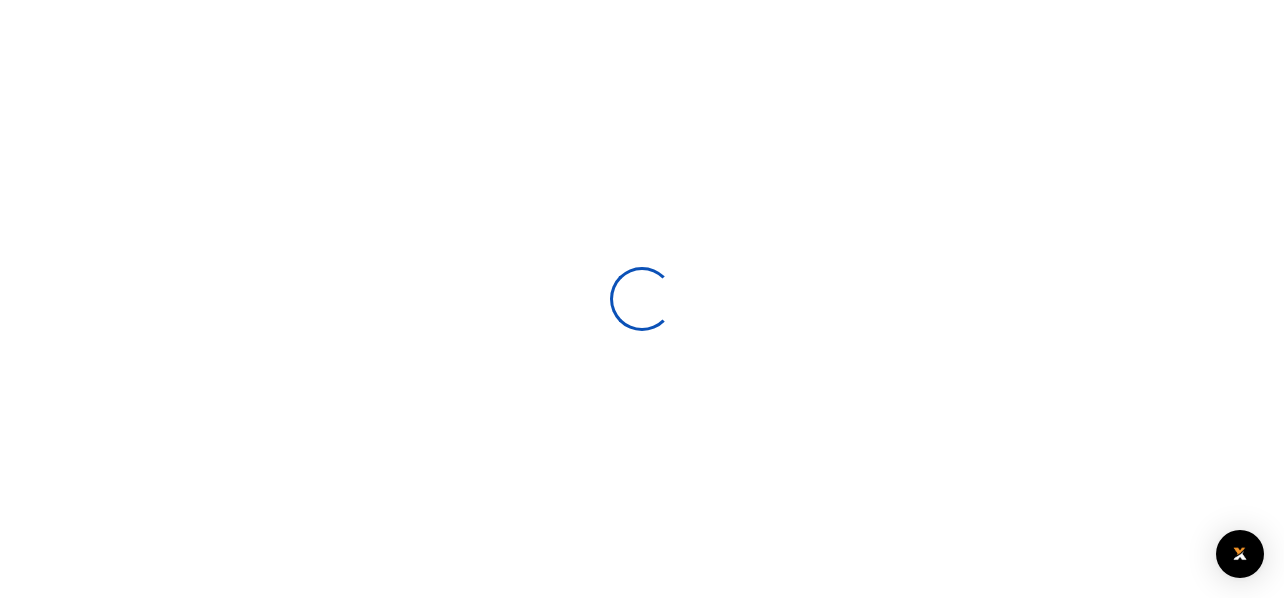 scroll, scrollTop: 0, scrollLeft: 0, axis: both 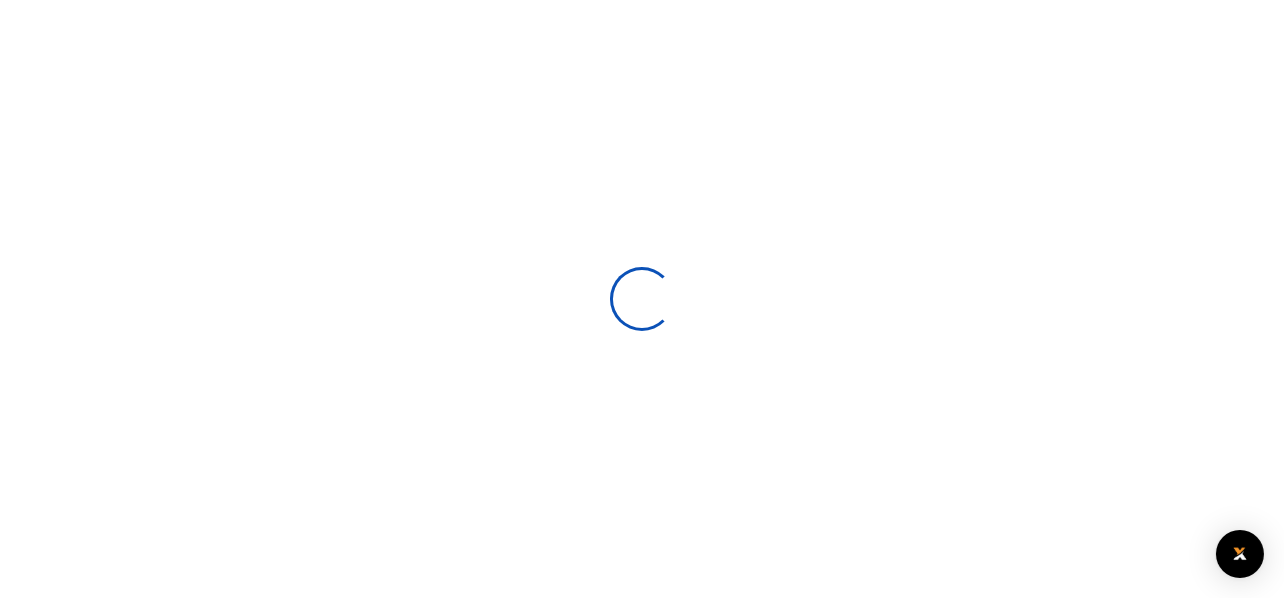 select 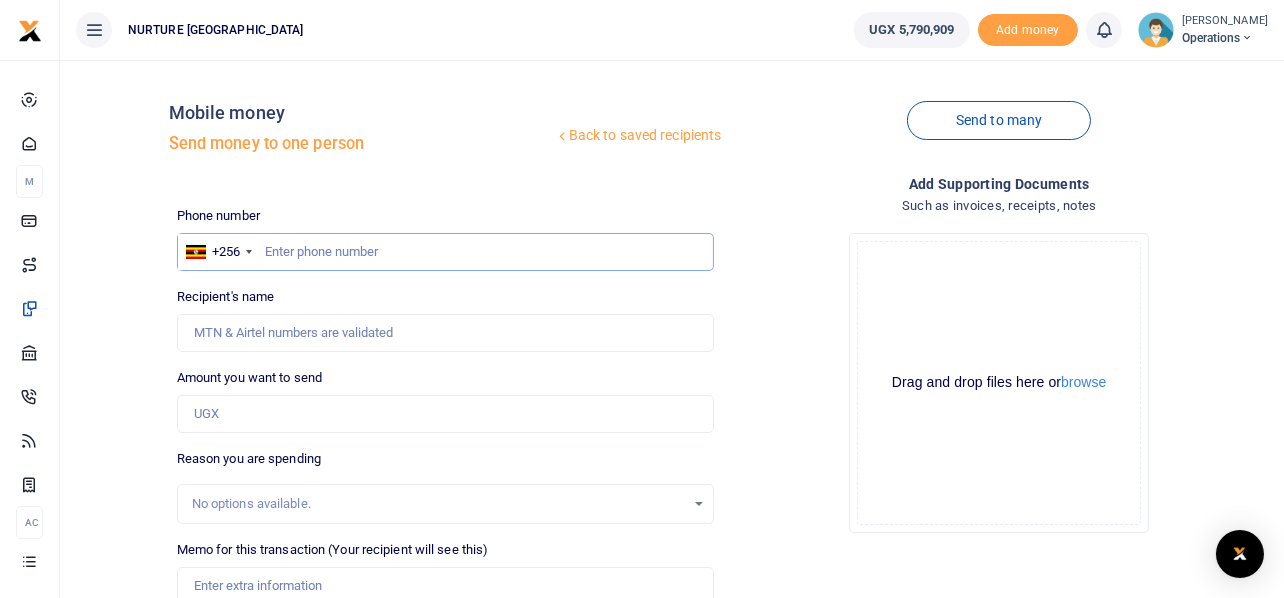 click at bounding box center (446, 252) 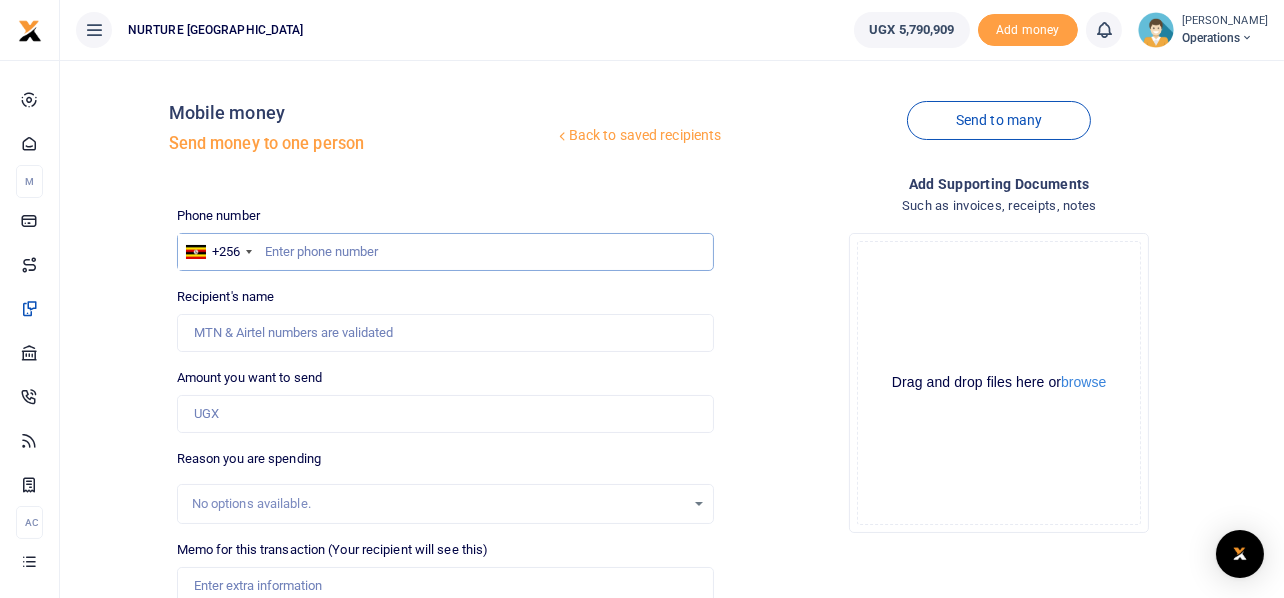 paste on "753 056 895" 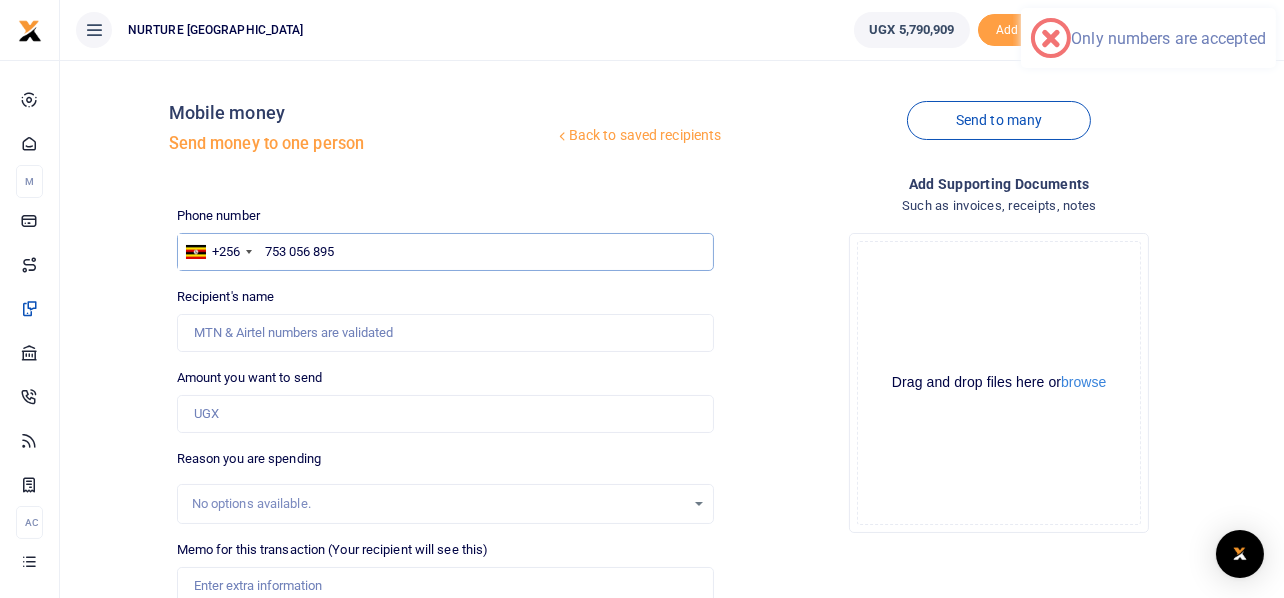 click on "753 056 895" at bounding box center (446, 252) 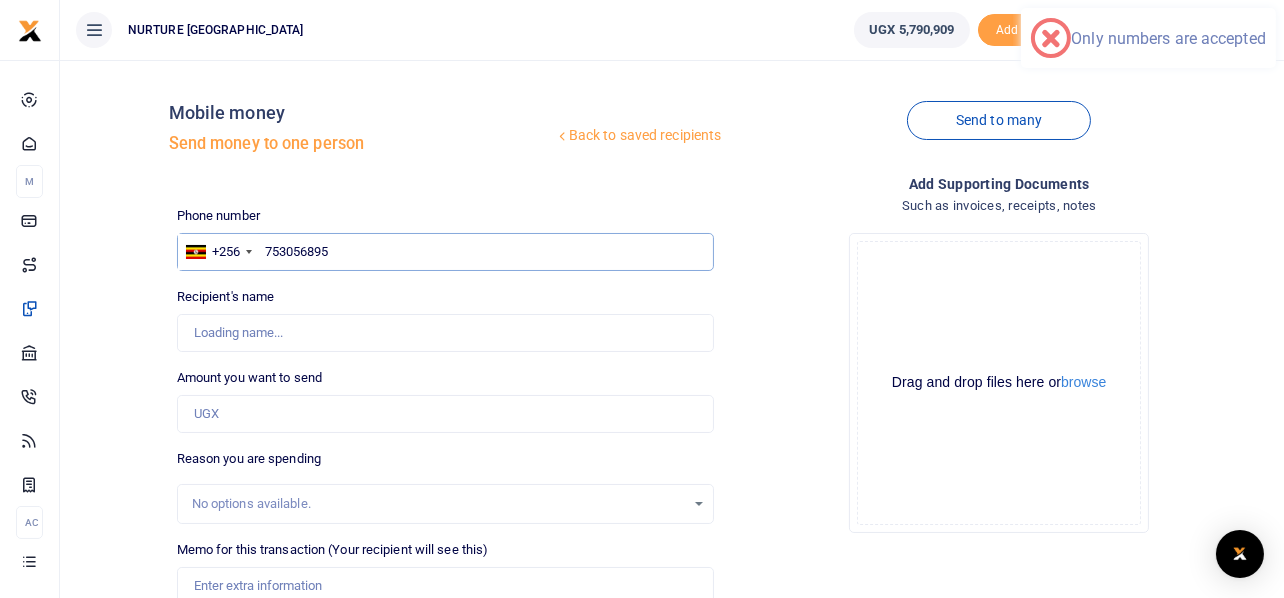 type on "753056895" 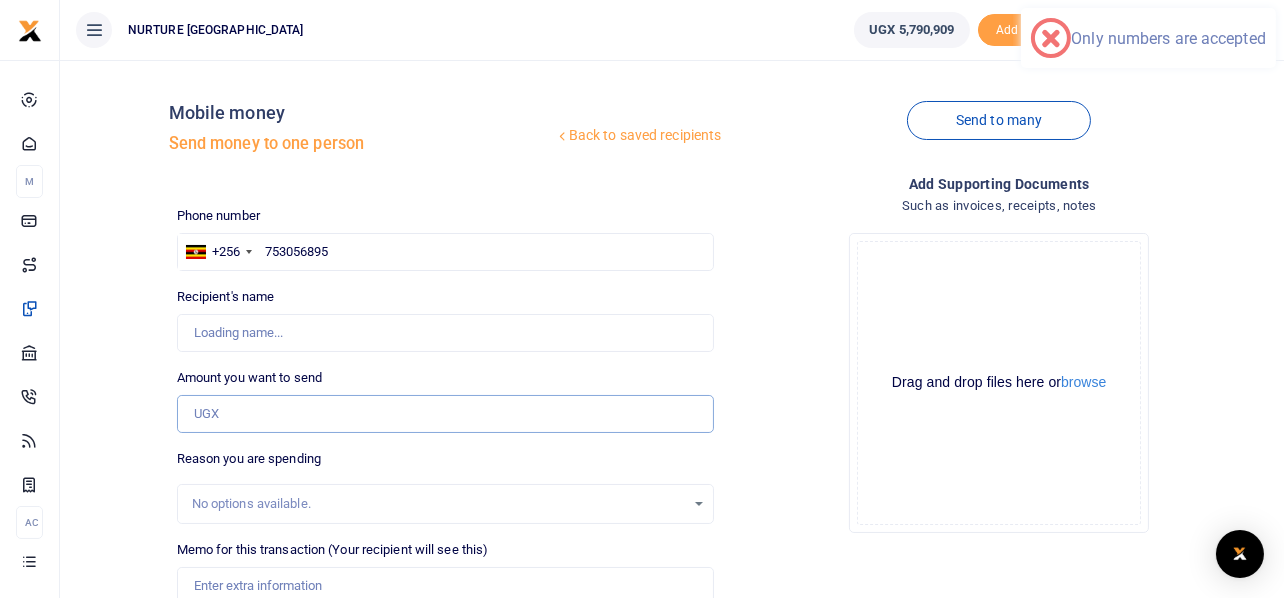 click on "Amount you want to send" at bounding box center (446, 414) 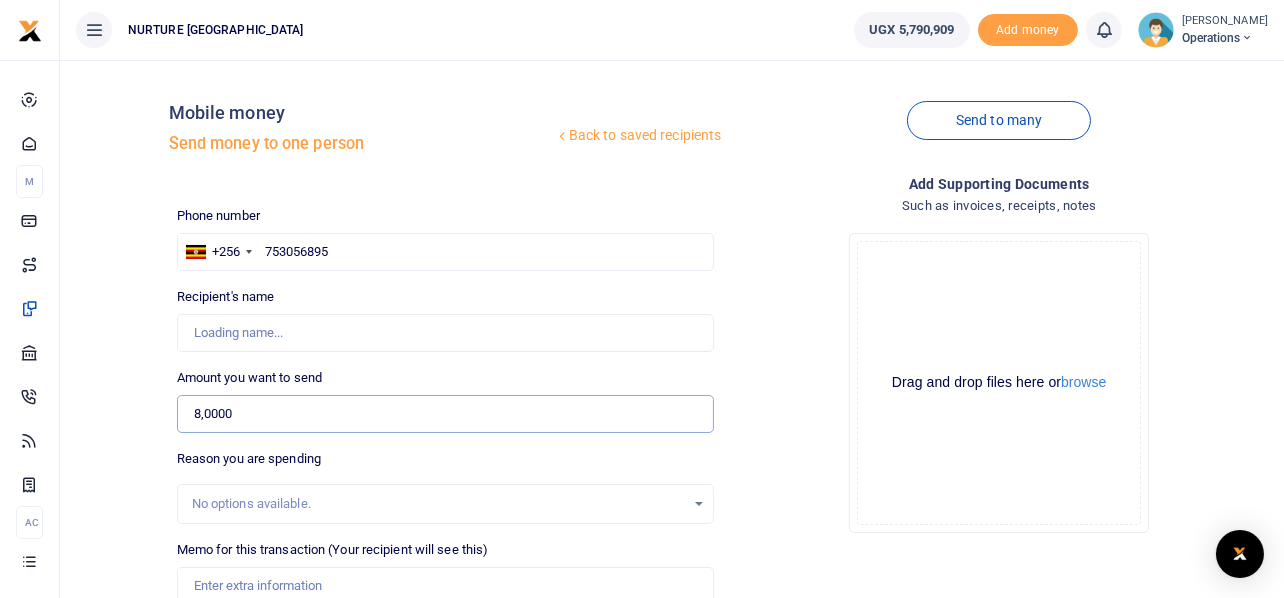 type on "80,000" 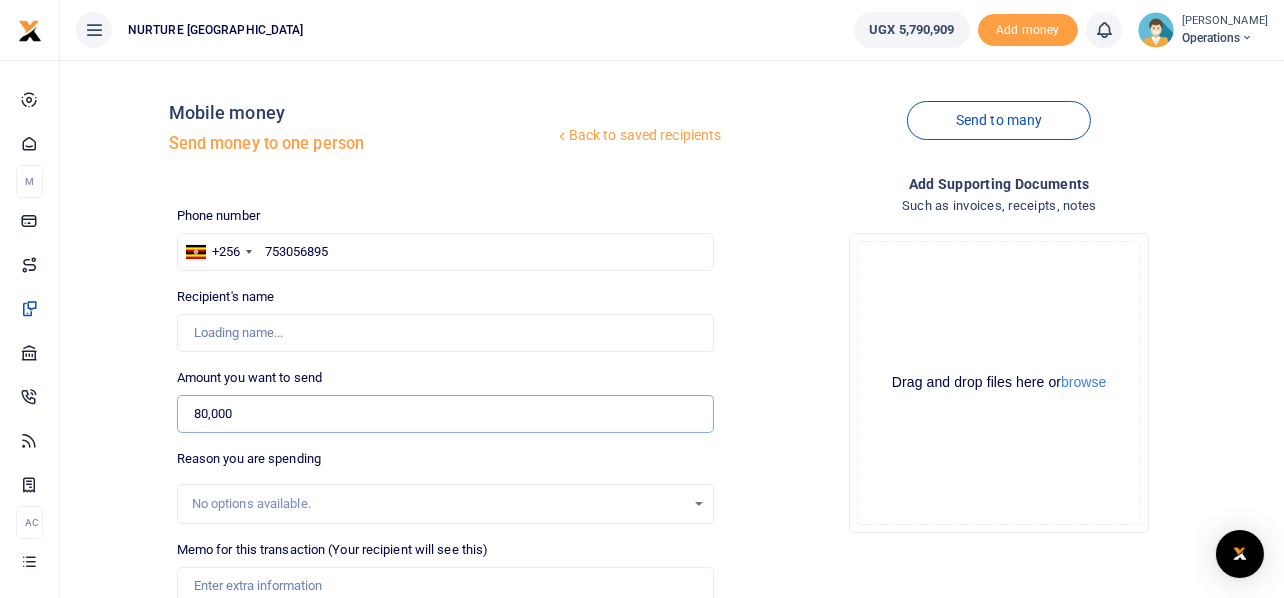 type on "George Ssekanwagi" 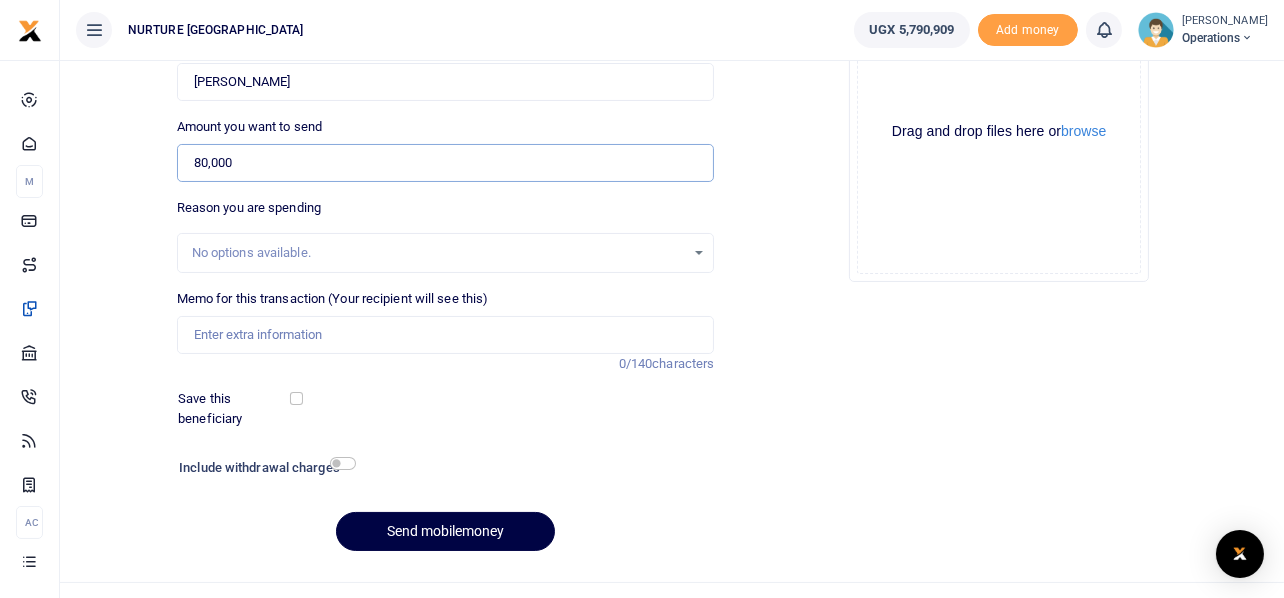 scroll, scrollTop: 257, scrollLeft: 0, axis: vertical 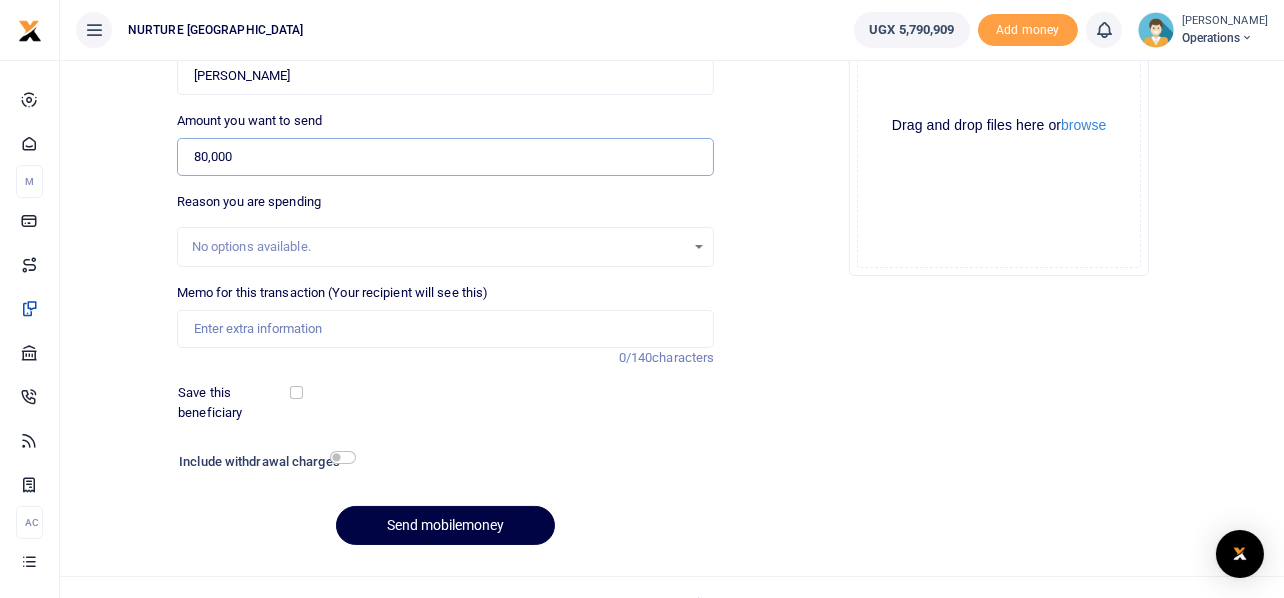 type on "80,000" 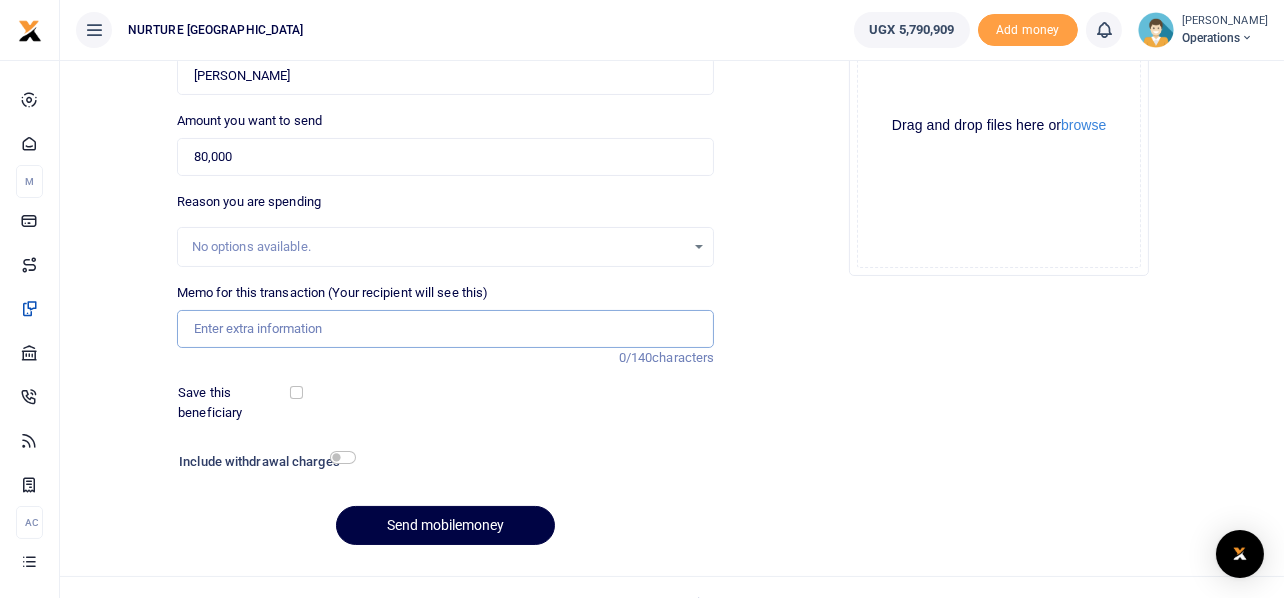 click on "Memo for this transaction (Your recipient will see this)" at bounding box center [446, 329] 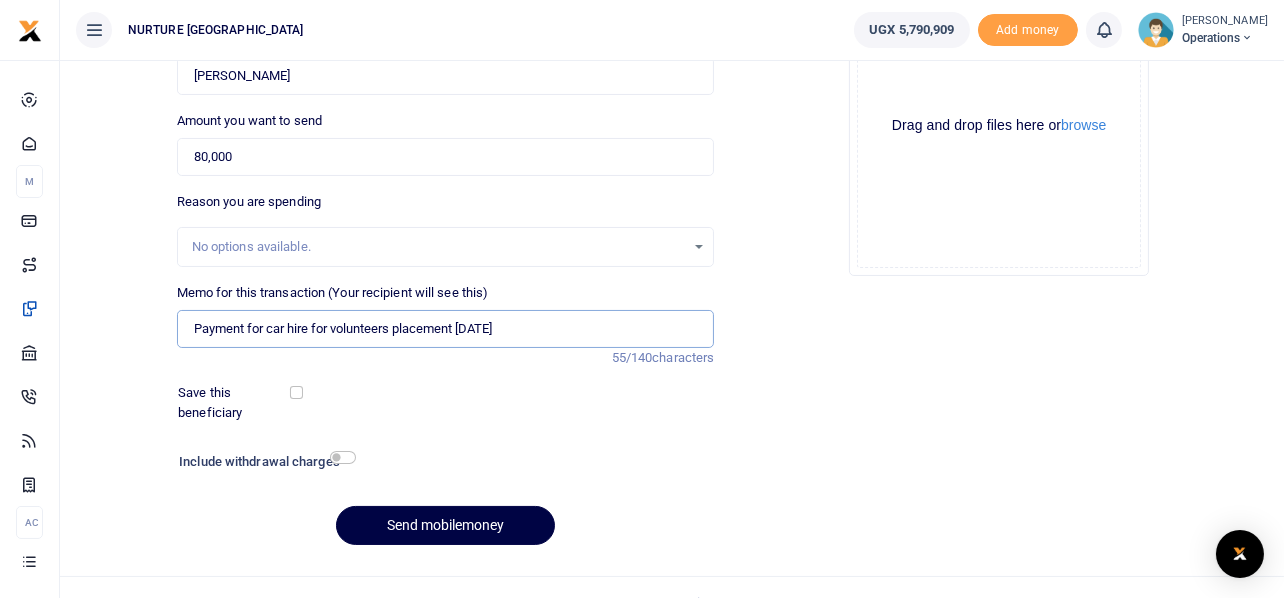 click on "Payment for car hire for volunteers placement June 2025" at bounding box center (446, 329) 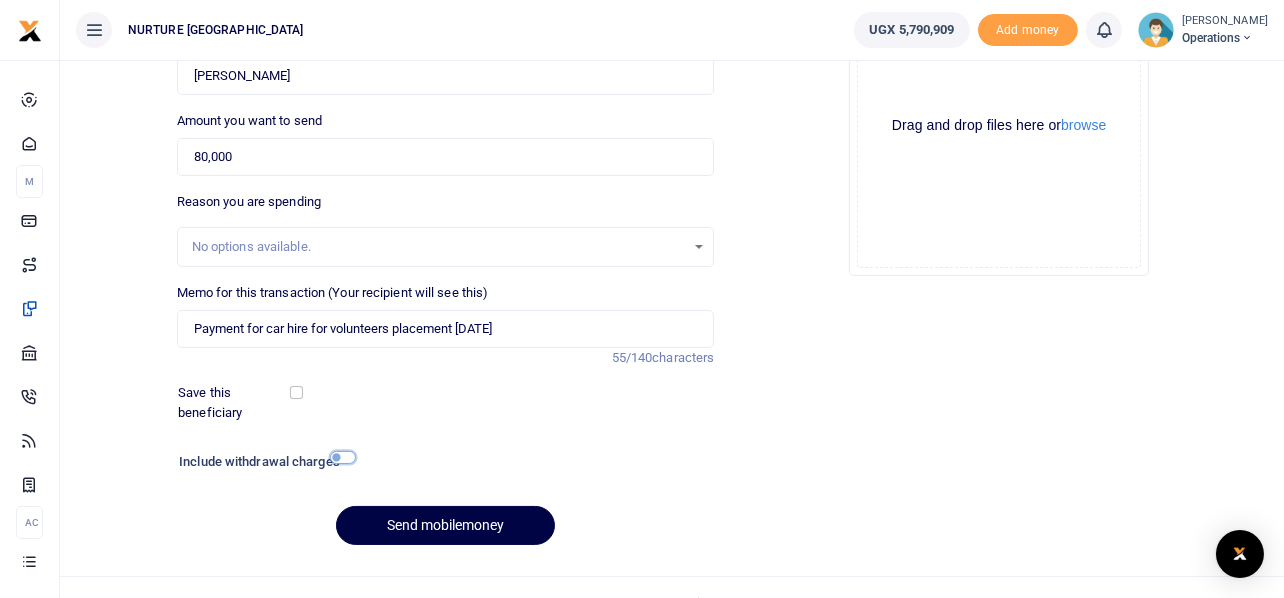 click at bounding box center [343, 457] 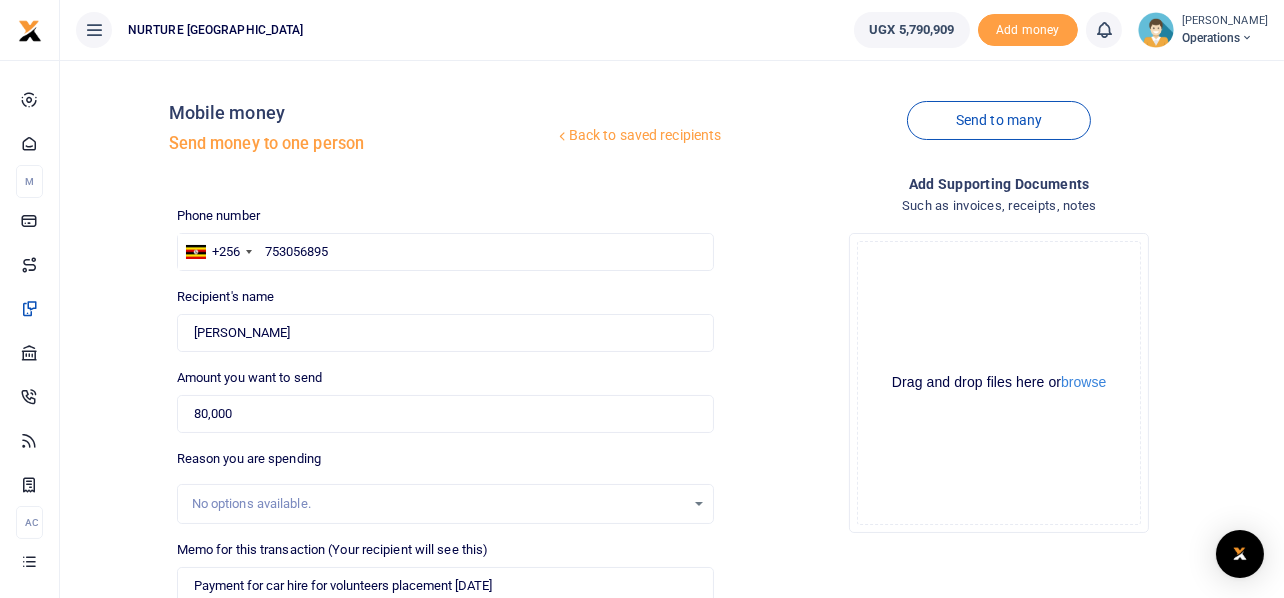 scroll, scrollTop: 342, scrollLeft: 0, axis: vertical 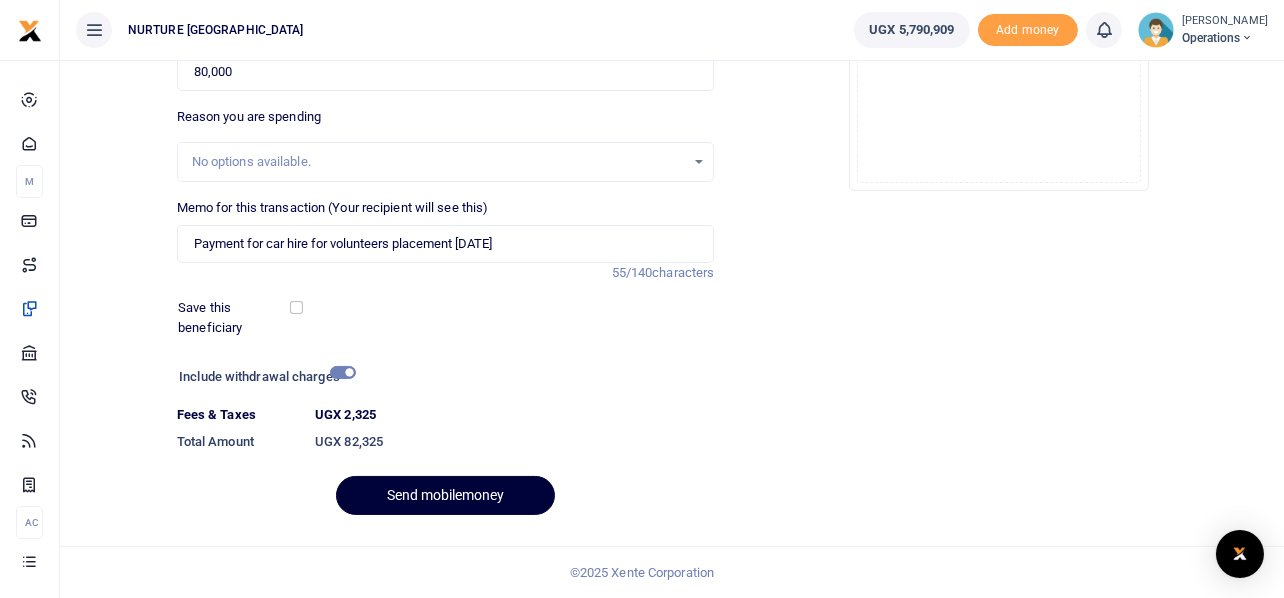 click on "Send mobilemoney" at bounding box center (445, 495) 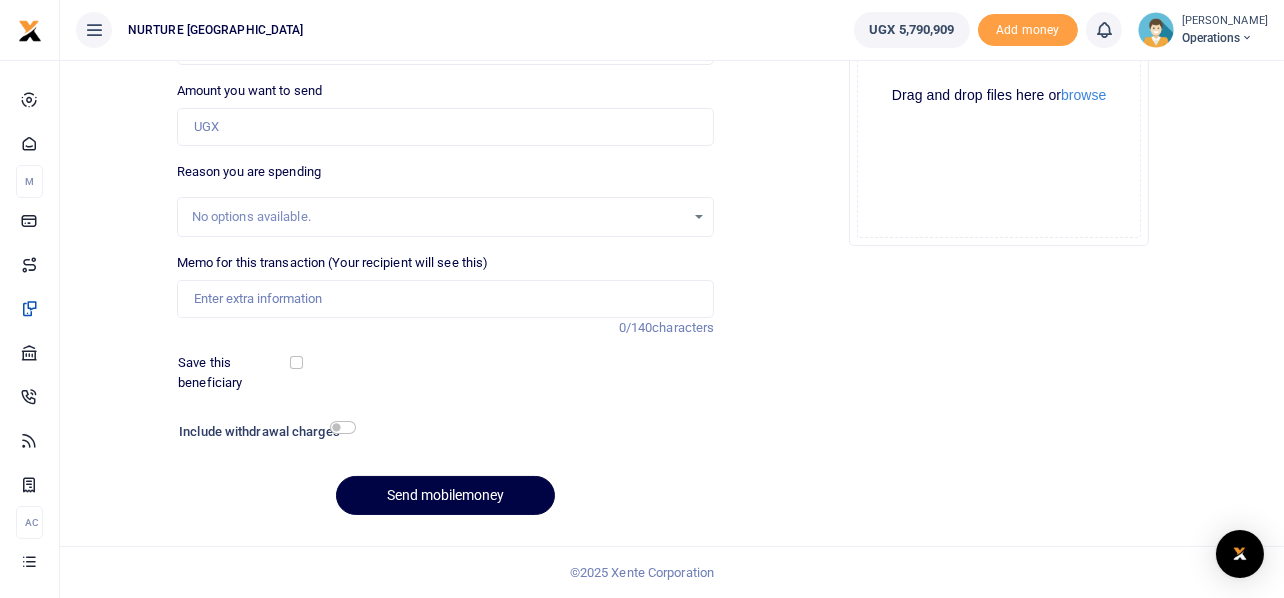 scroll, scrollTop: 0, scrollLeft: 0, axis: both 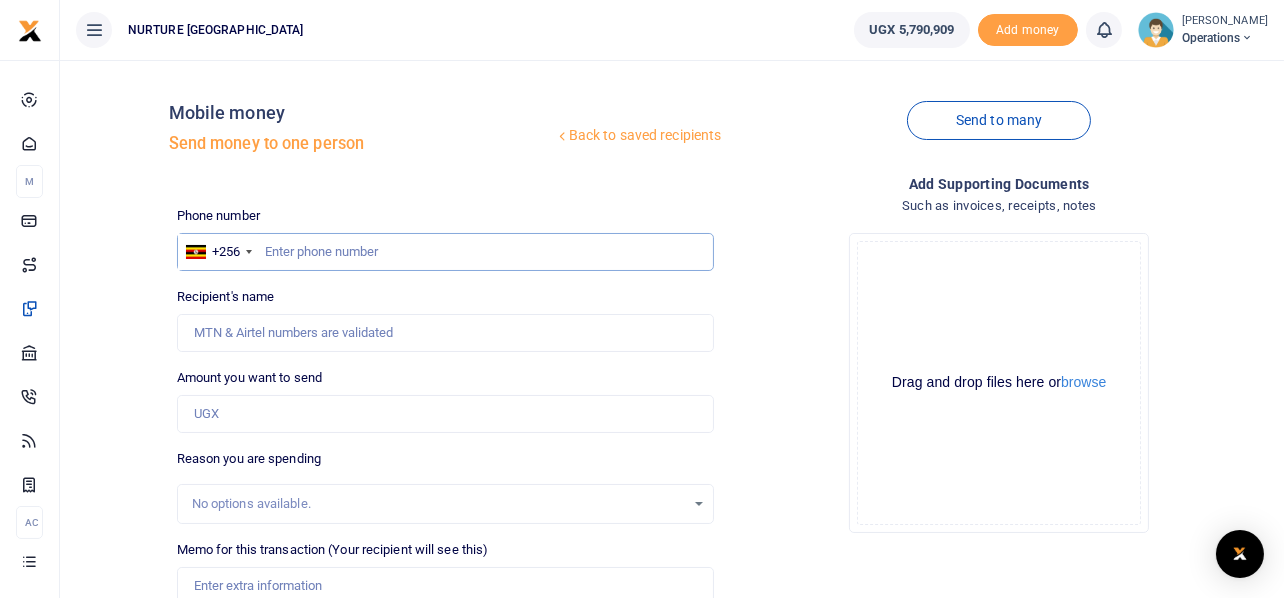 click at bounding box center [446, 252] 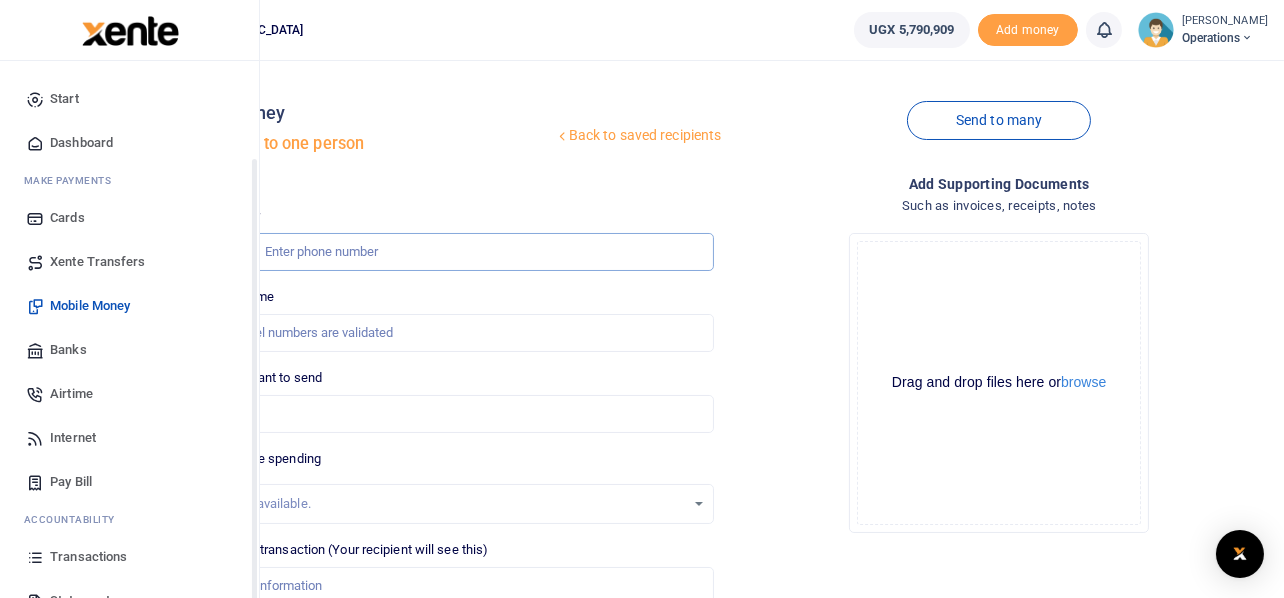 scroll, scrollTop: 115, scrollLeft: 0, axis: vertical 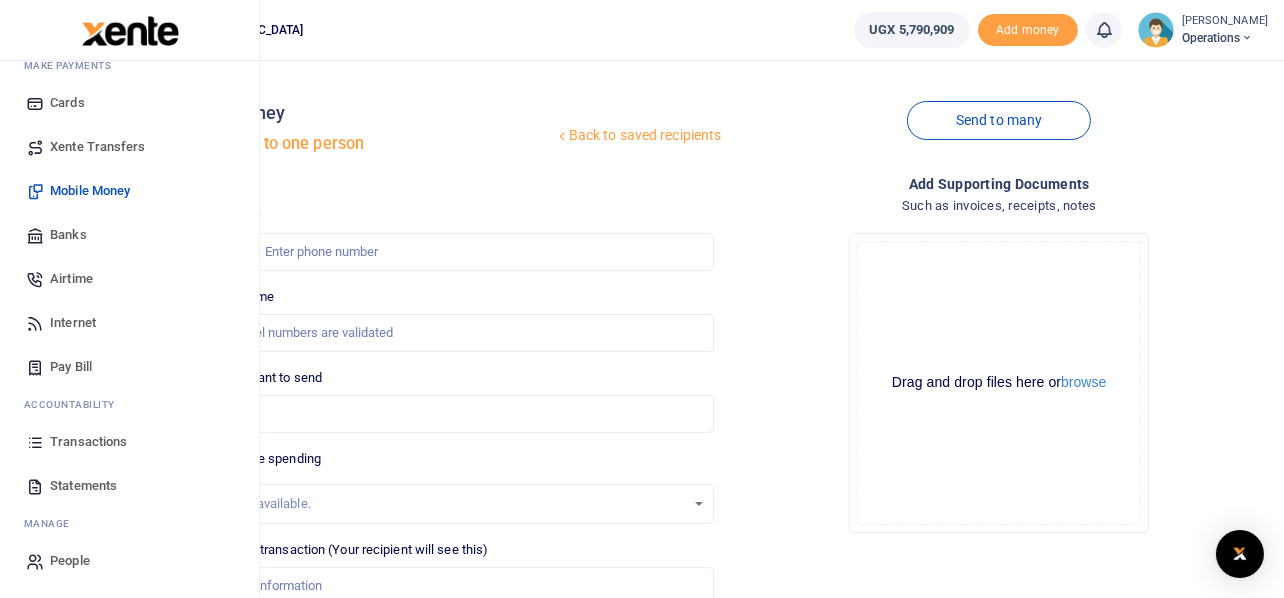 click on "Transactions" at bounding box center [88, 442] 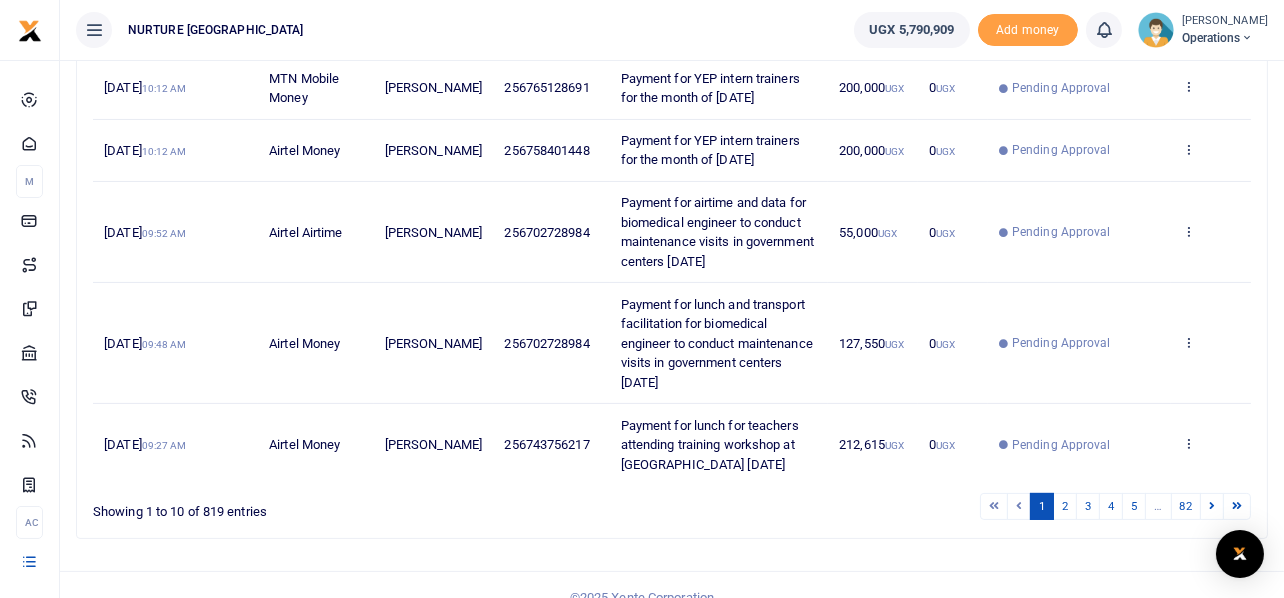scroll, scrollTop: 652, scrollLeft: 0, axis: vertical 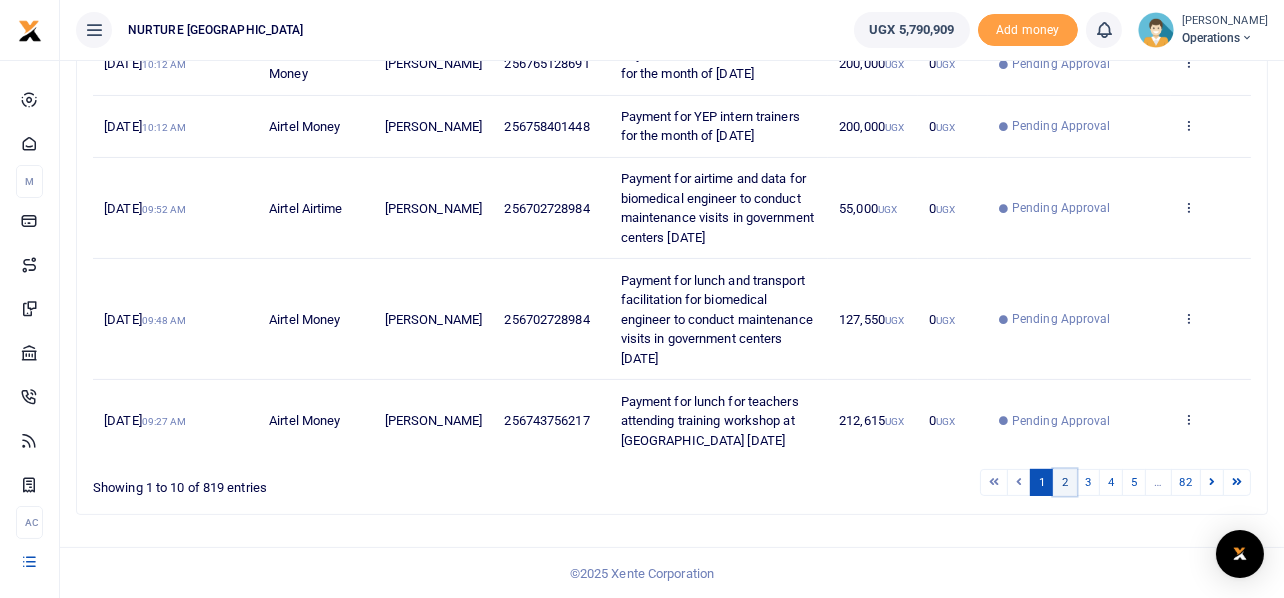 click on "2" at bounding box center [1065, 482] 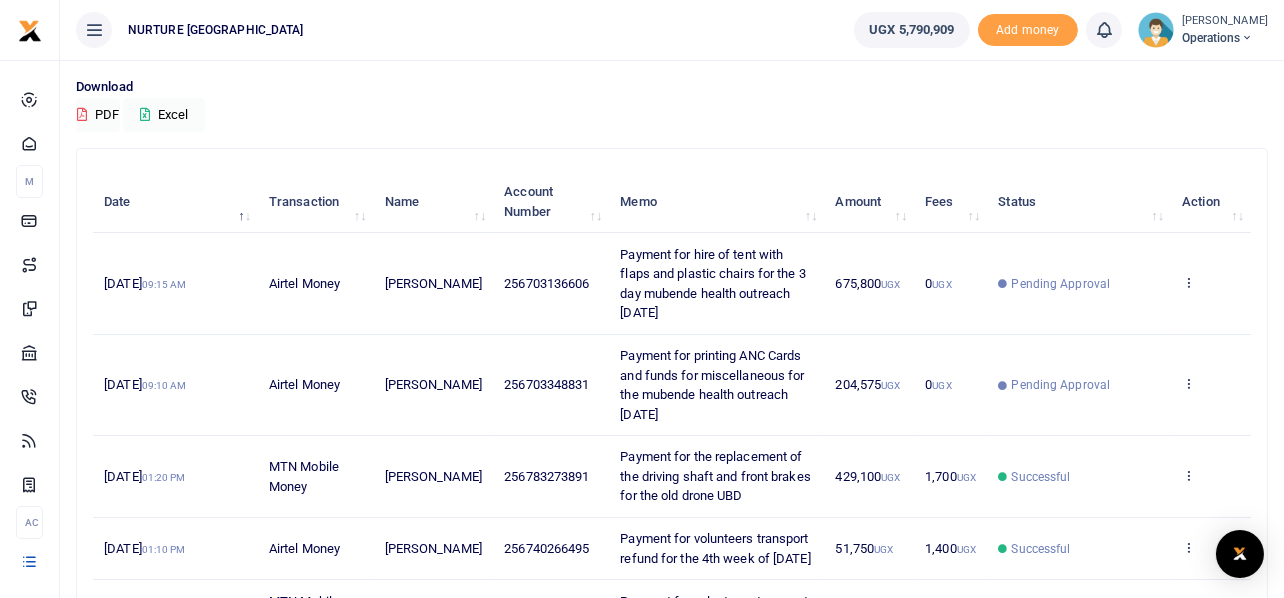 scroll, scrollTop: 149, scrollLeft: 0, axis: vertical 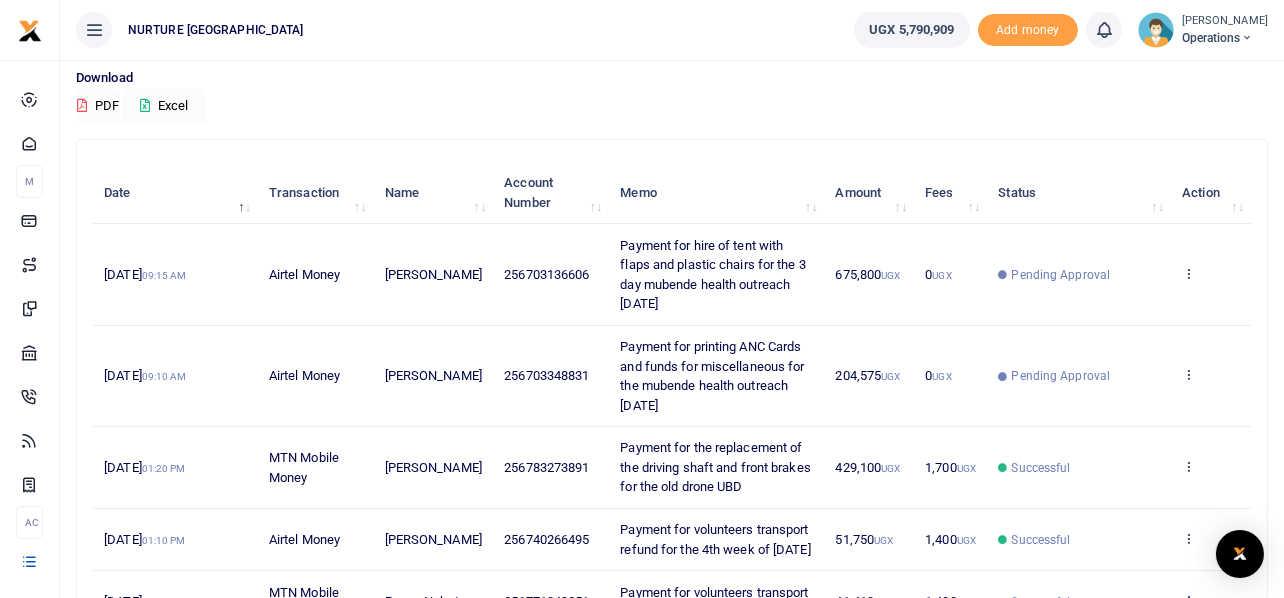drag, startPoint x: 676, startPoint y: 296, endPoint x: 608, endPoint y: 247, distance: 83.81527 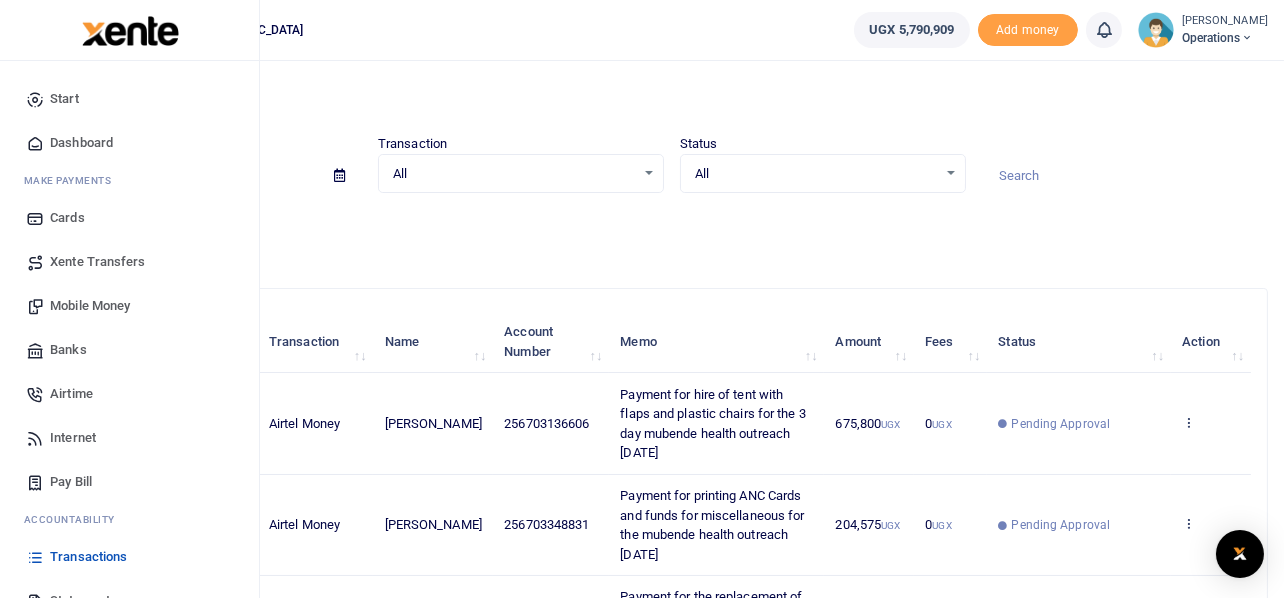 click on "Mobile Money" at bounding box center [90, 306] 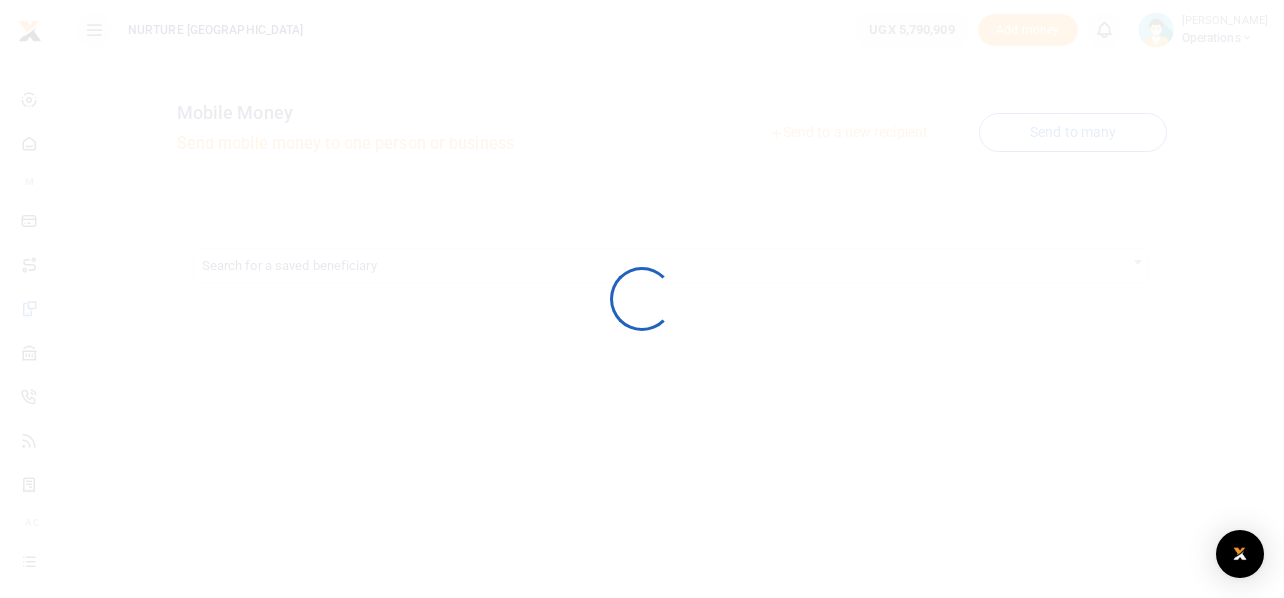 scroll, scrollTop: 0, scrollLeft: 0, axis: both 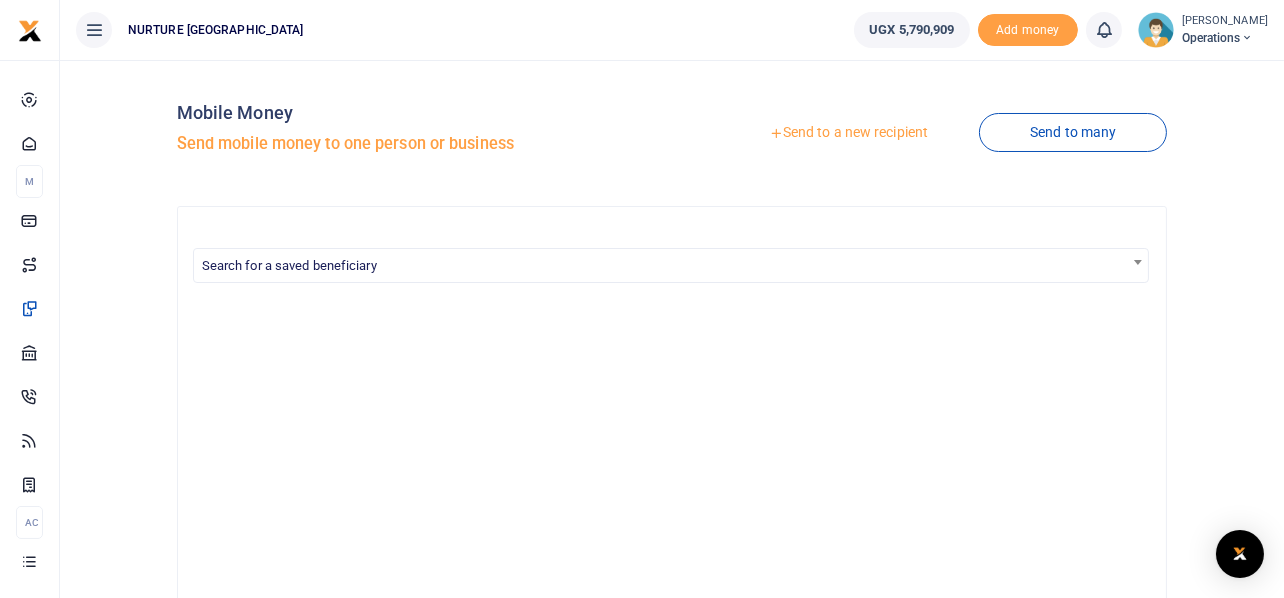 click on "Send to a new recipient" at bounding box center (848, 133) 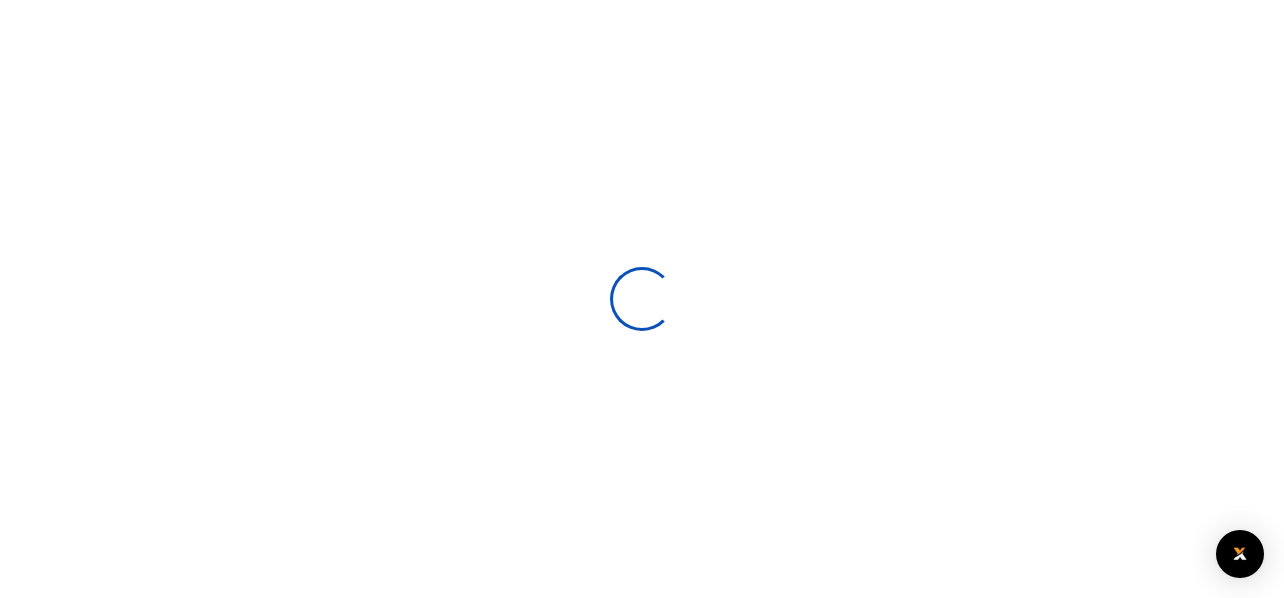 scroll, scrollTop: 0, scrollLeft: 0, axis: both 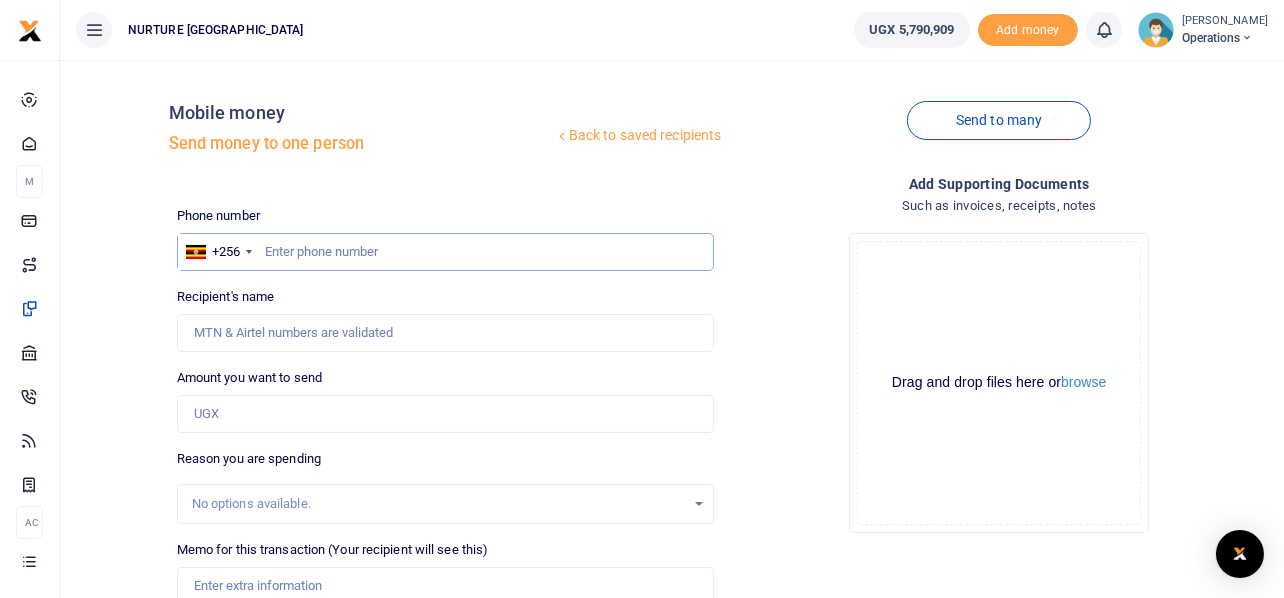 click at bounding box center (446, 252) 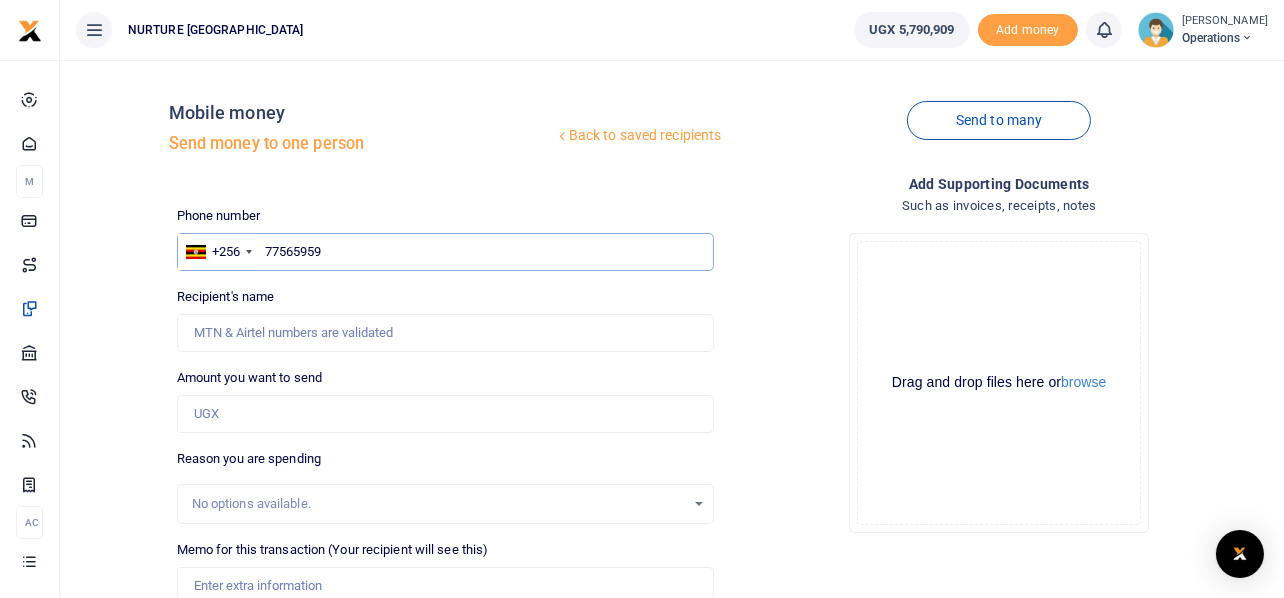 type on "775659593" 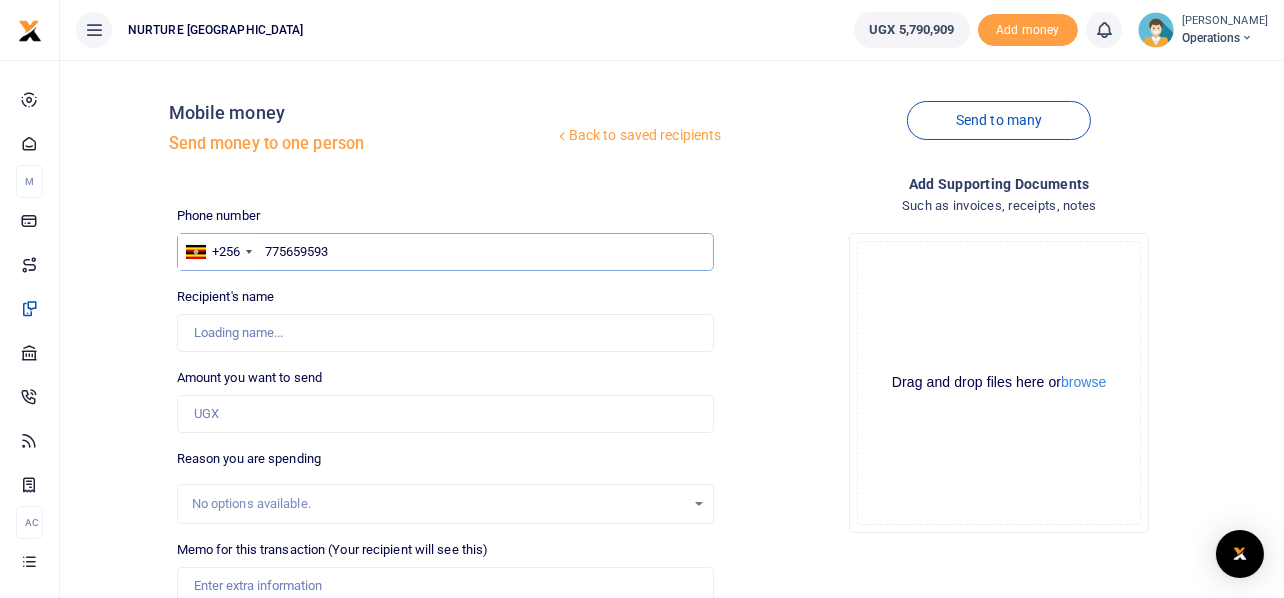 type on "Yonathan [DATE]" 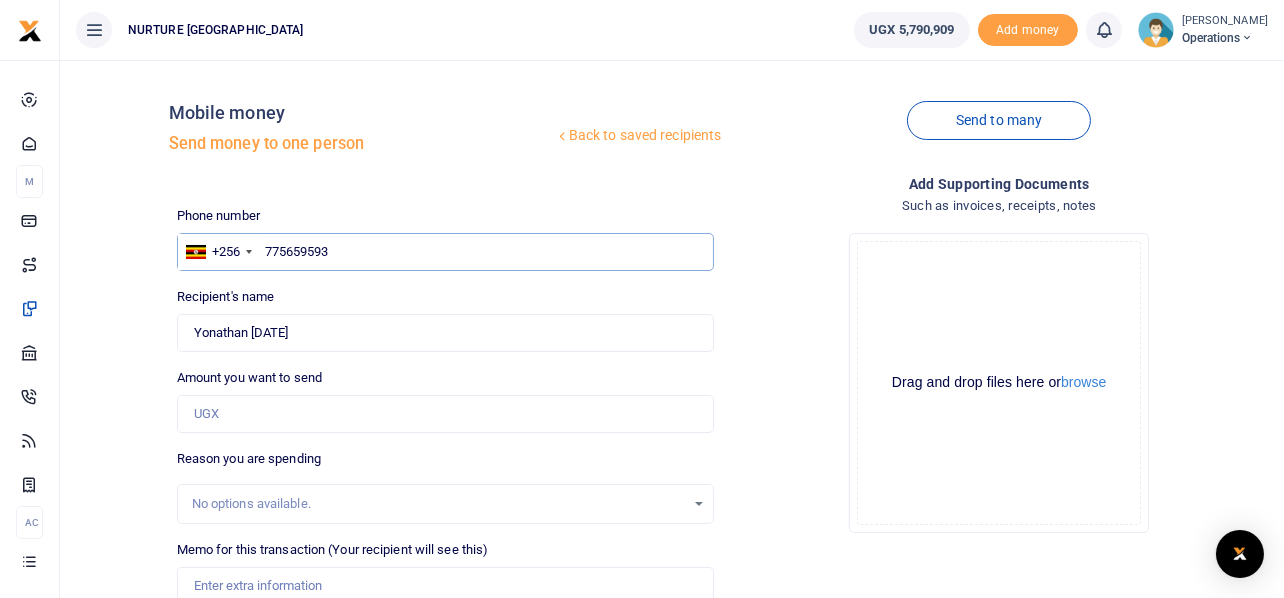 type on "775659593" 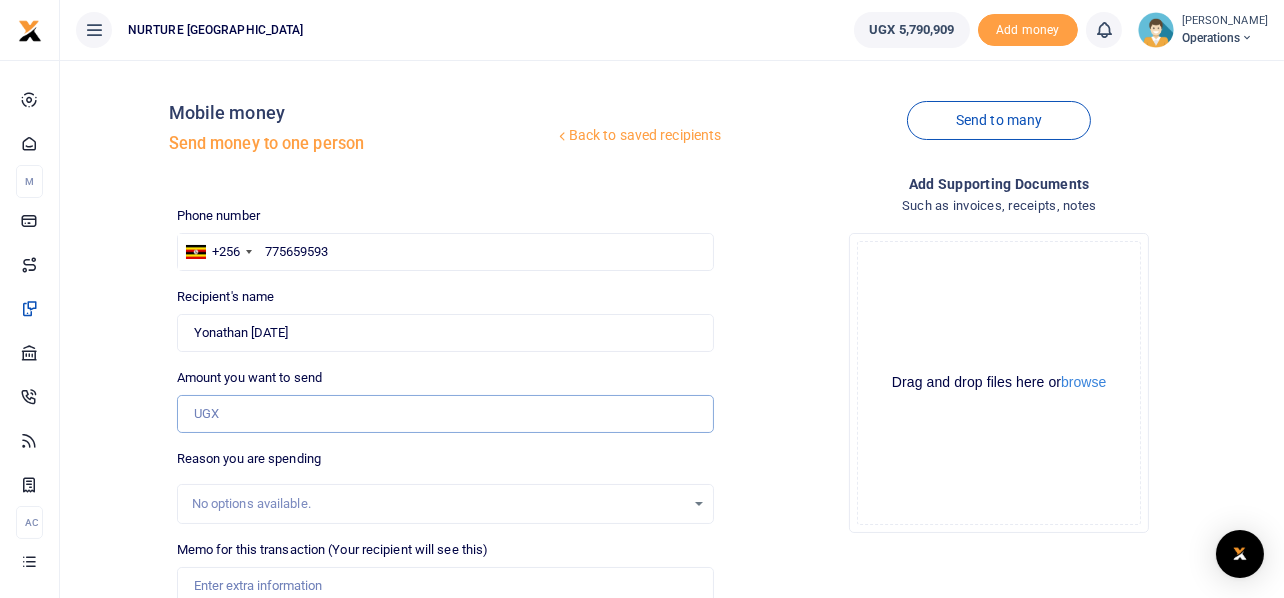 click on "Amount you want to send" at bounding box center [446, 414] 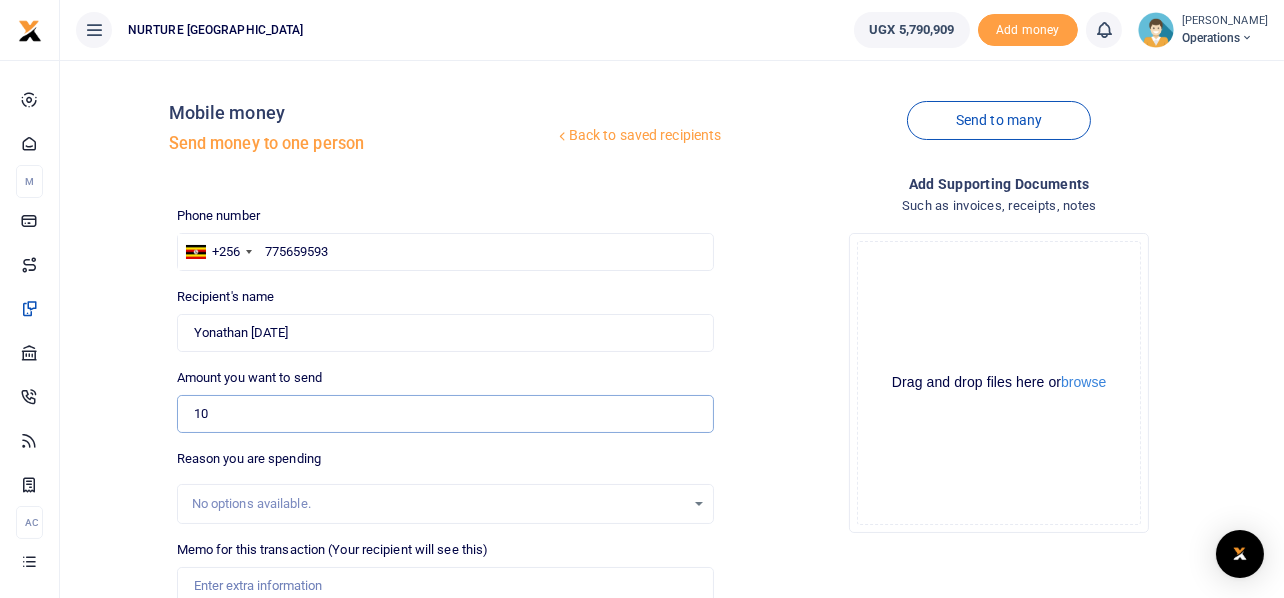 type on "1" 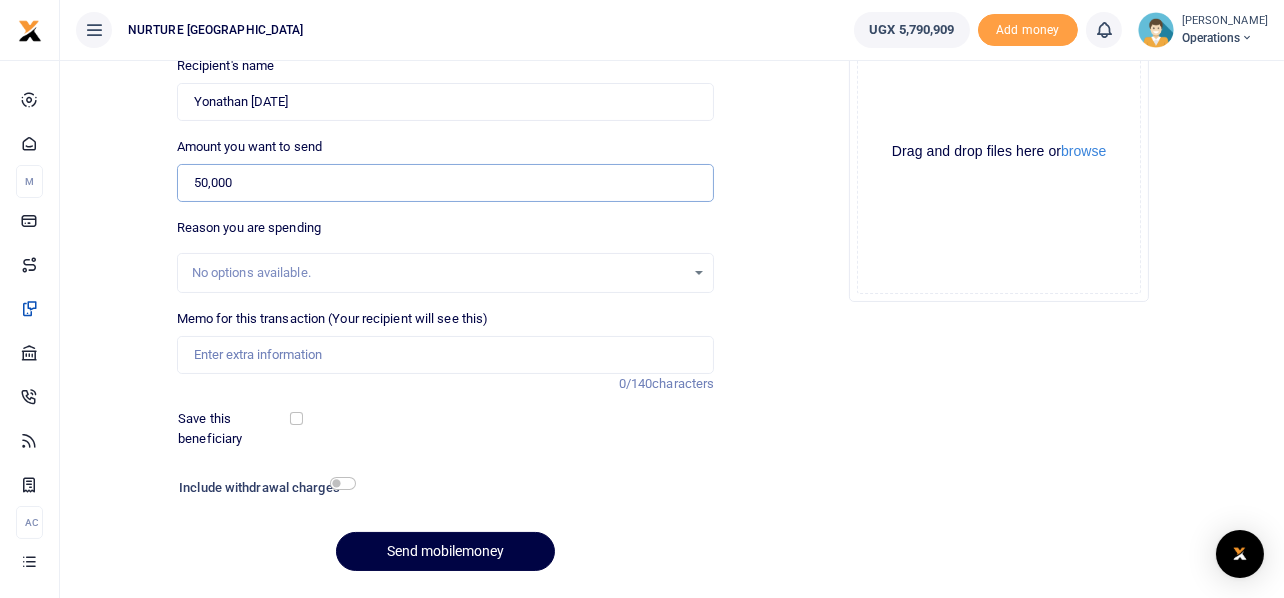 scroll, scrollTop: 232, scrollLeft: 0, axis: vertical 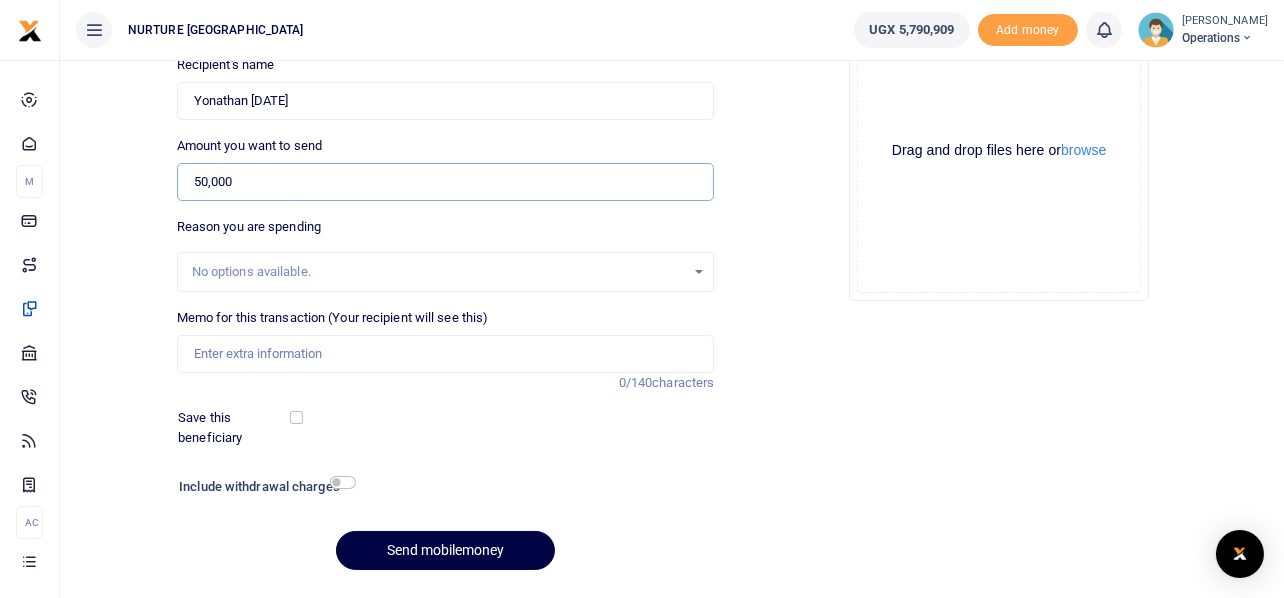 type on "50,000" 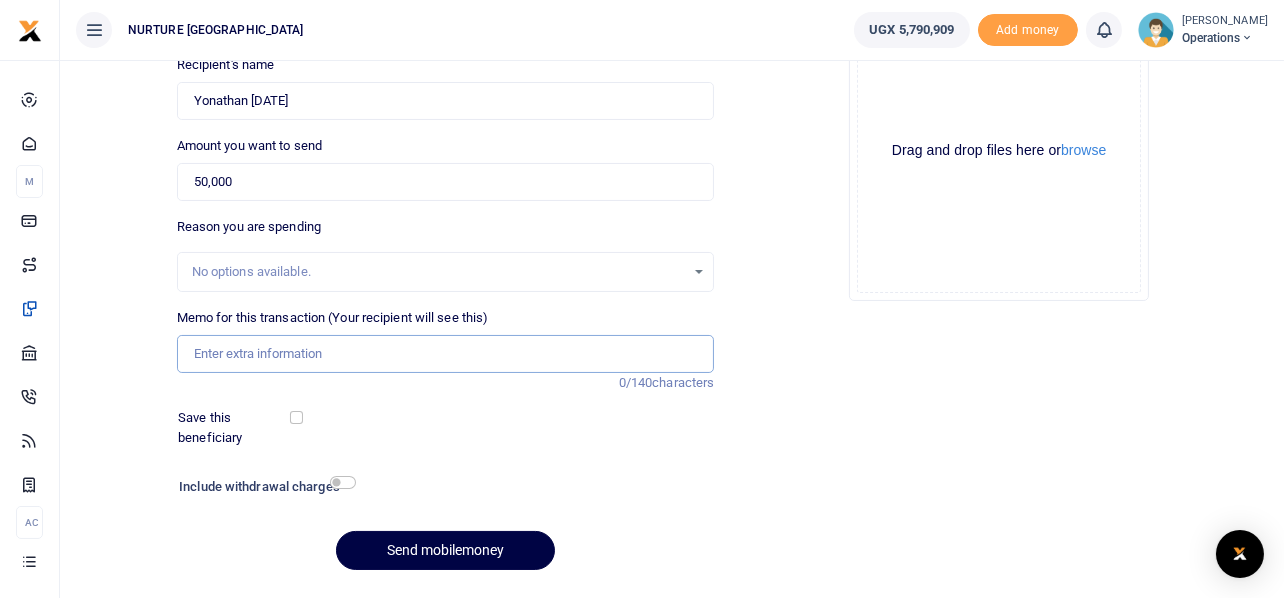 click on "Memo for this transaction (Your recipient will see this)" at bounding box center [446, 354] 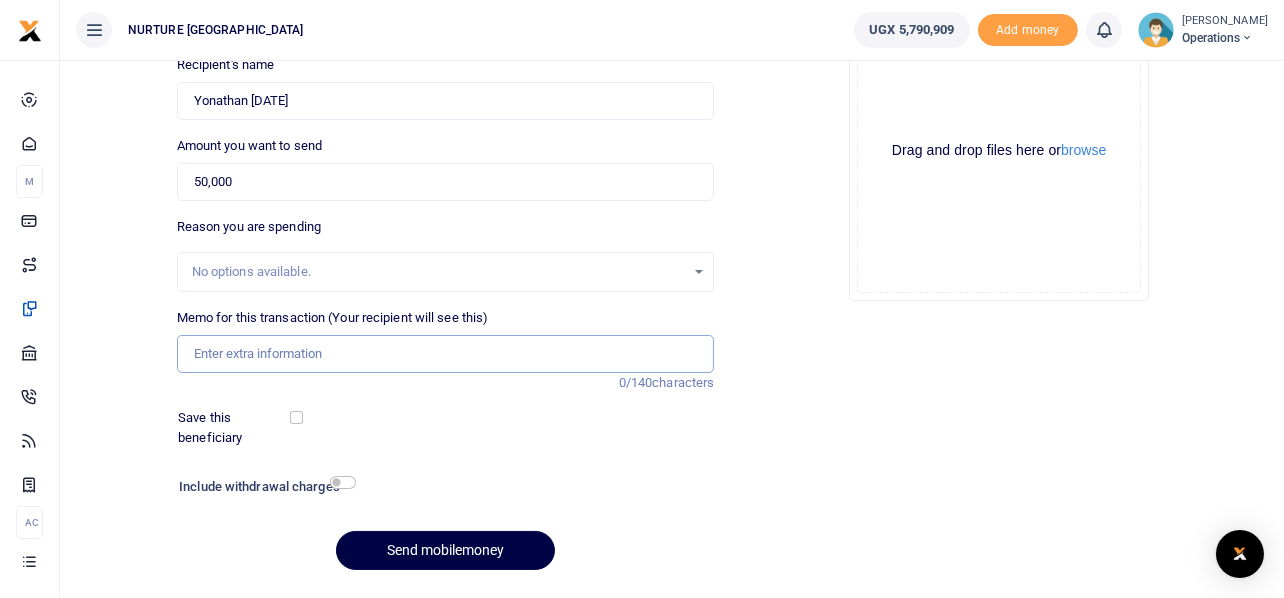 paste on "Payment for hire of tent with flaps and plastic chairs for the 3 day mubende health outreach July 2025" 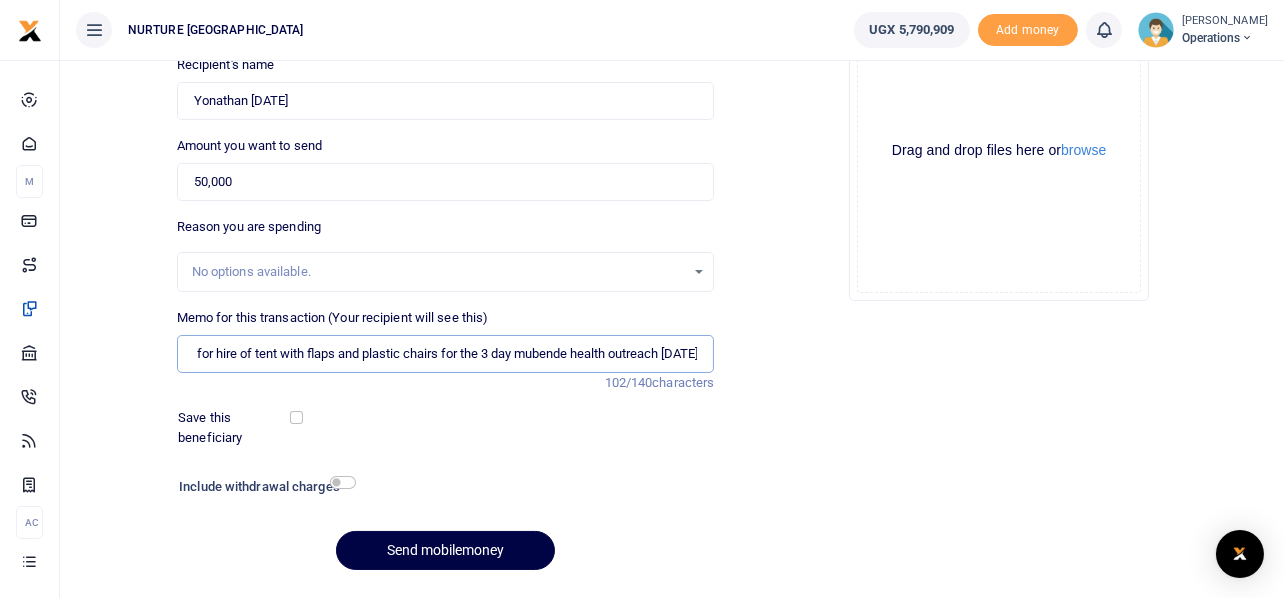 scroll, scrollTop: 0, scrollLeft: 0, axis: both 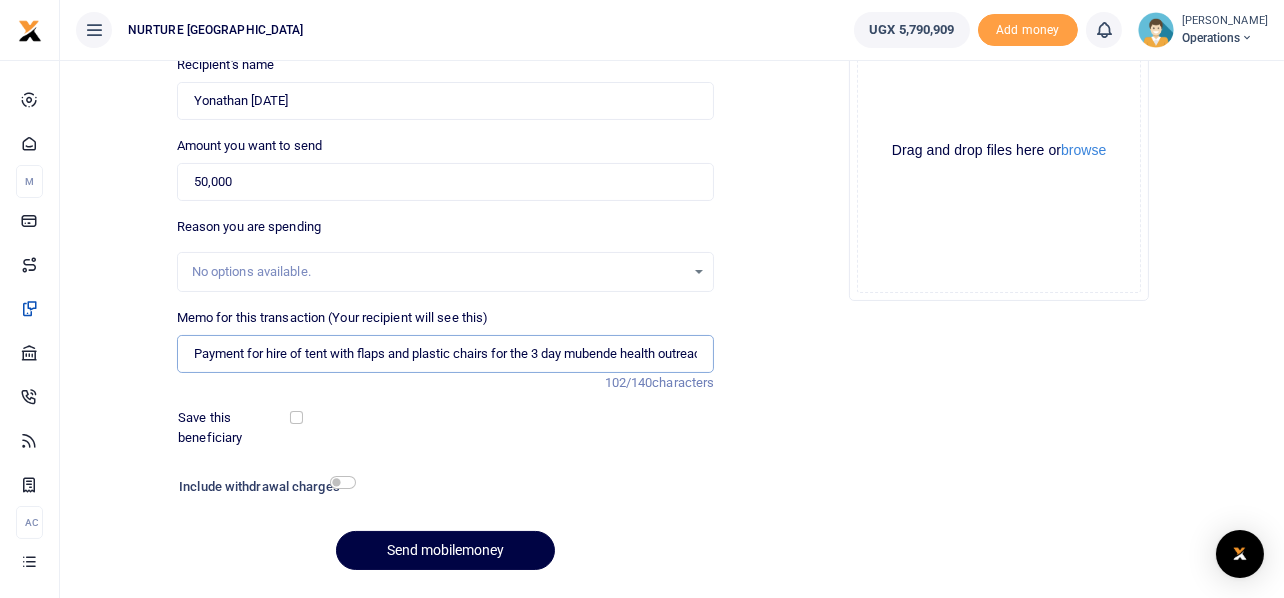 click on "Payment for hire of tent with flaps and plastic chairs for the 3 day mubende health outreach July 2025" at bounding box center [446, 354] 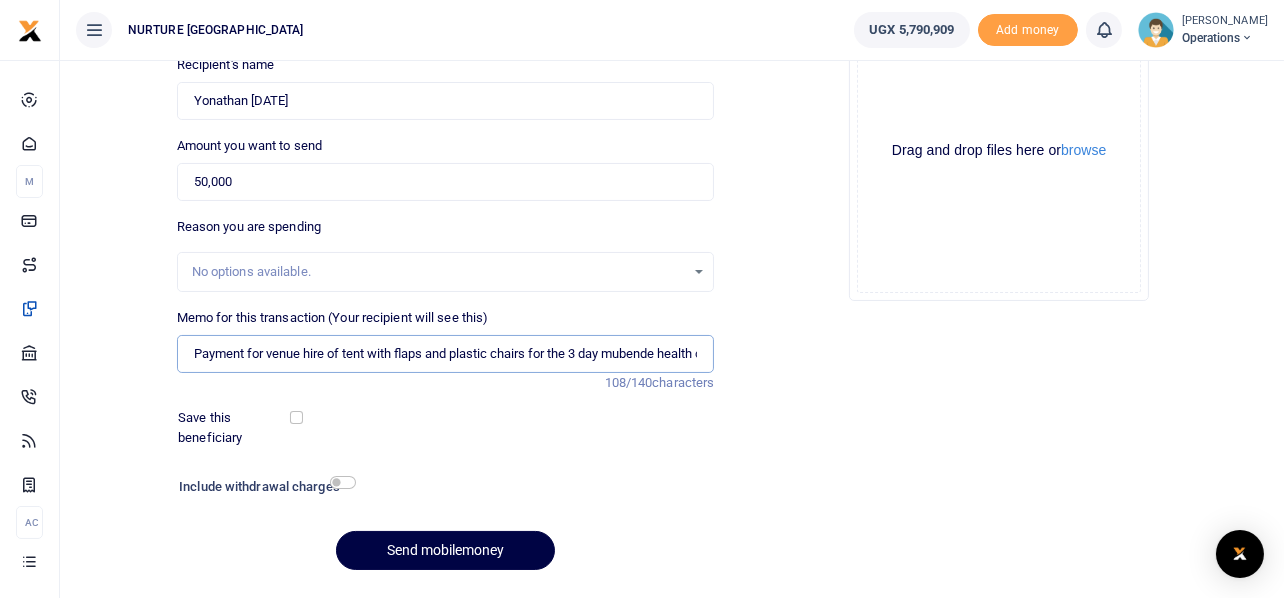 drag, startPoint x: 330, startPoint y: 353, endPoint x: 586, endPoint y: 355, distance: 256.0078 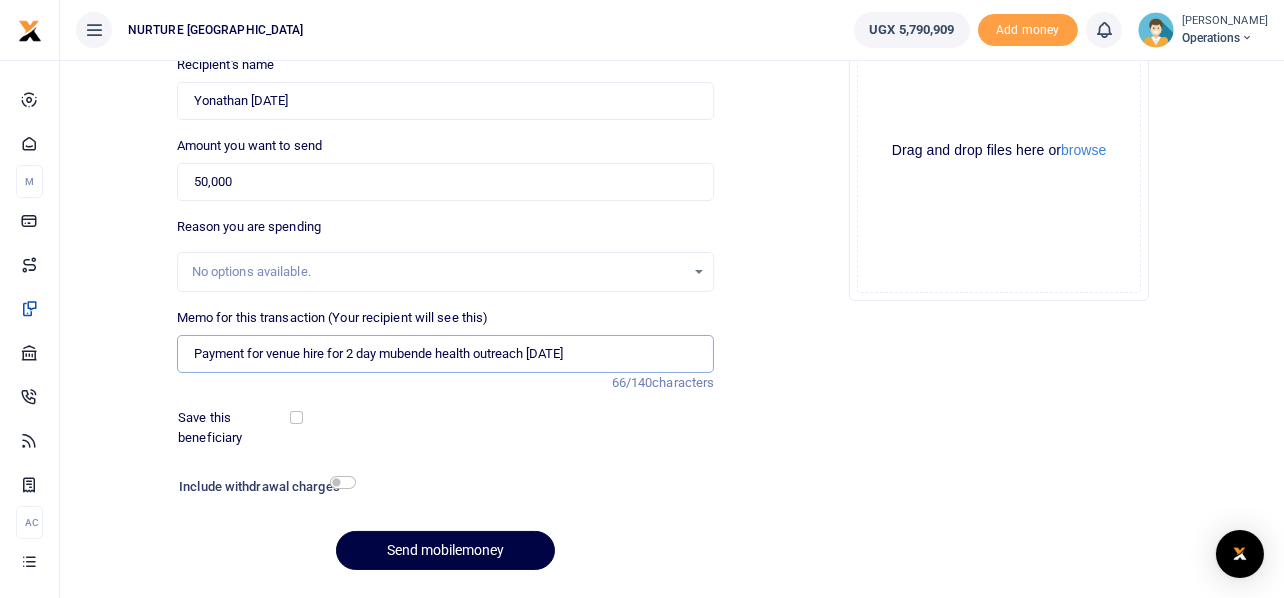 click on "Payment for venue hire for 2 day mubende health outreach July 2025" at bounding box center (446, 354) 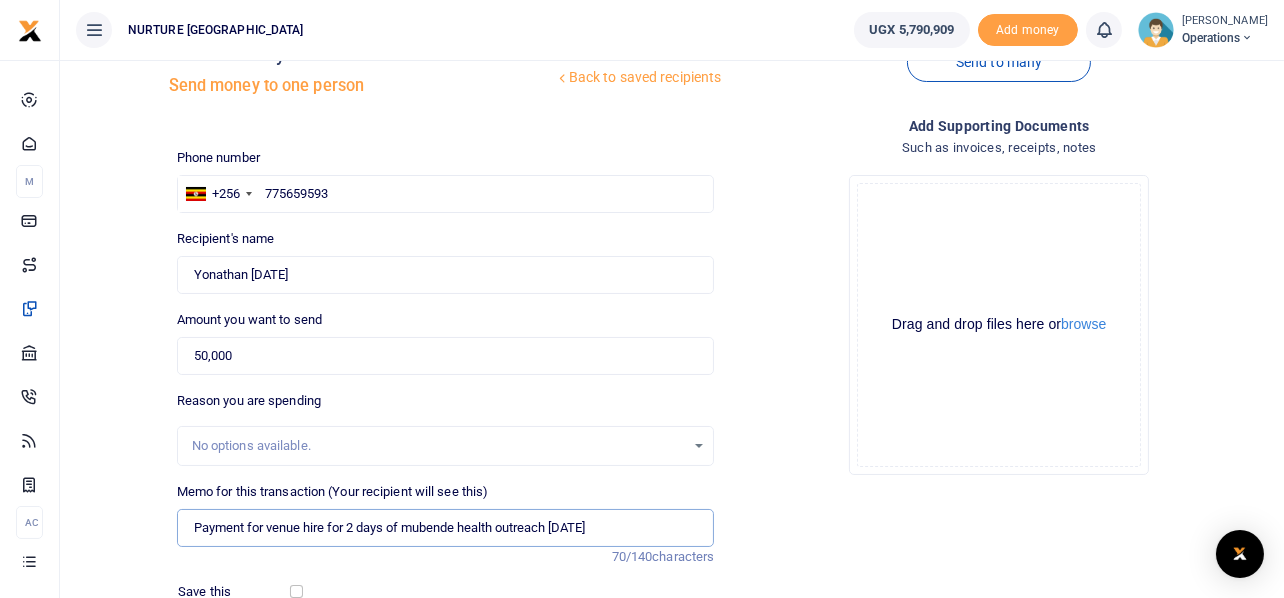 scroll, scrollTop: 287, scrollLeft: 0, axis: vertical 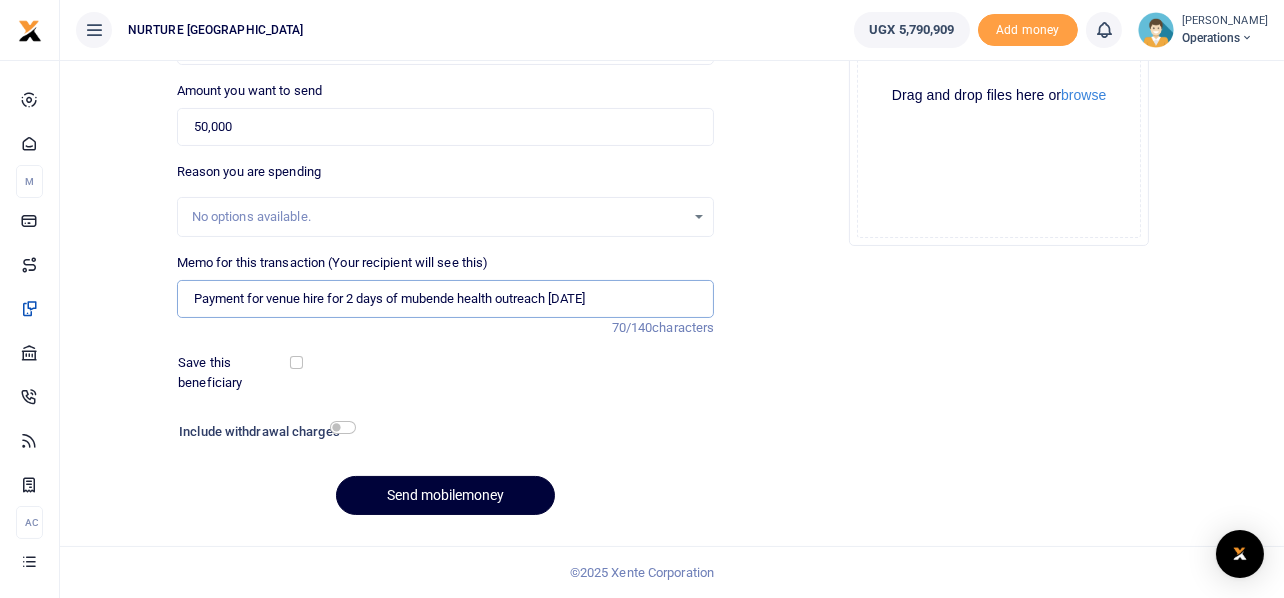 type on "Payment for venue hire for 2 days of mubende health outreach [DATE]" 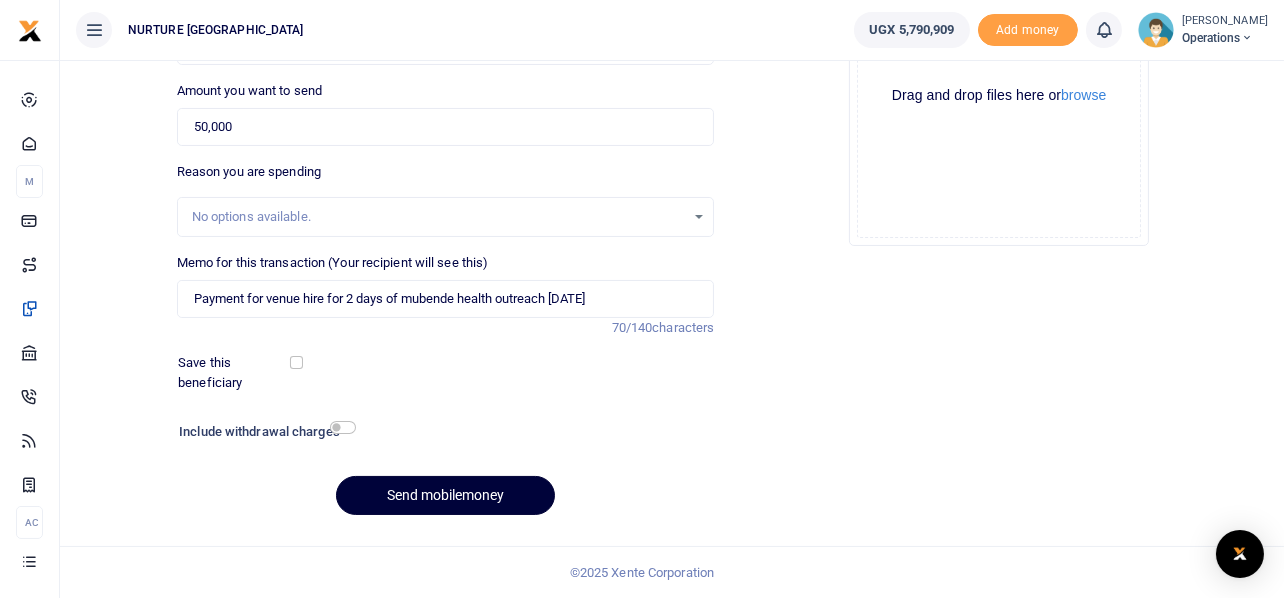 click on "Send mobilemoney" at bounding box center (445, 495) 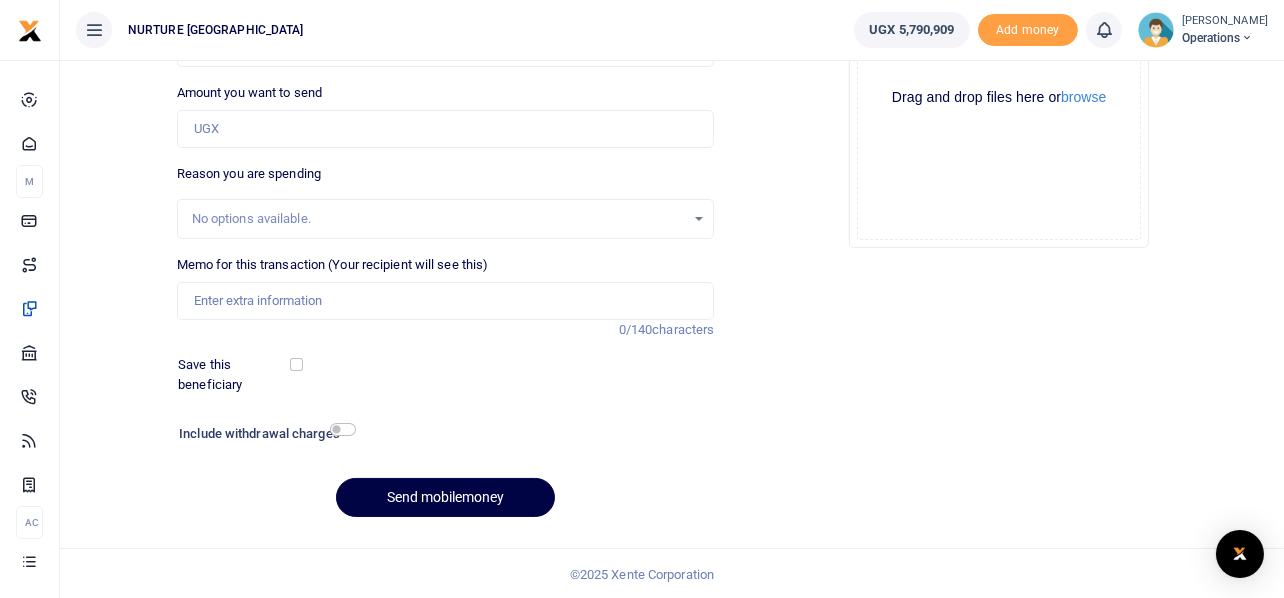 scroll, scrollTop: 0, scrollLeft: 0, axis: both 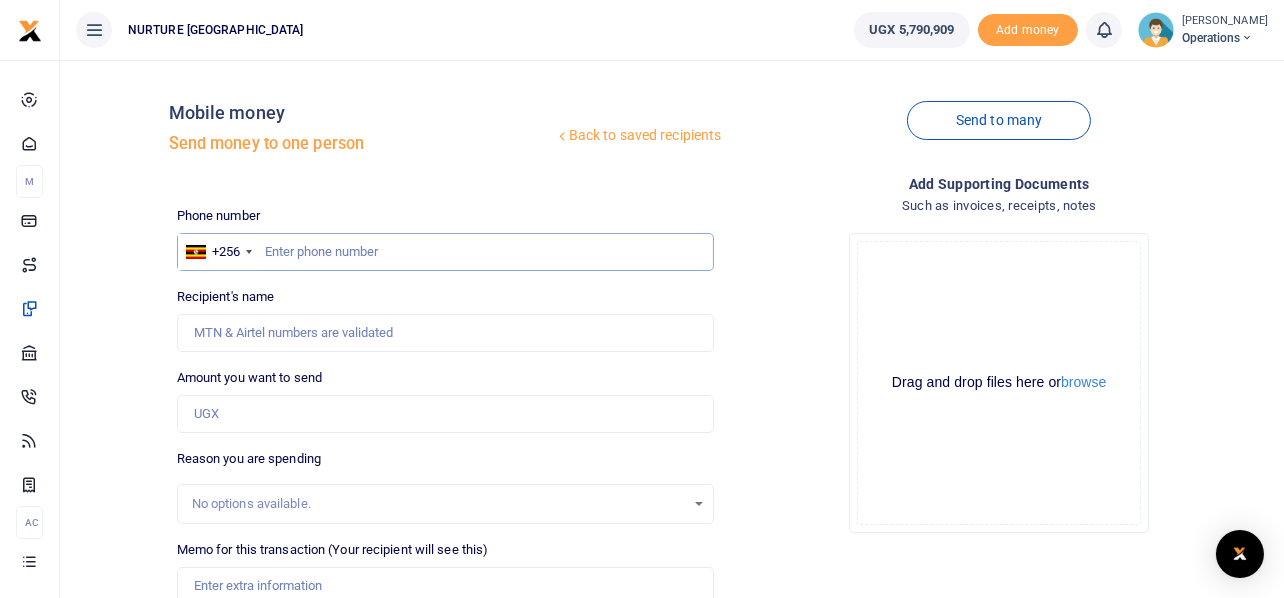 click at bounding box center [446, 252] 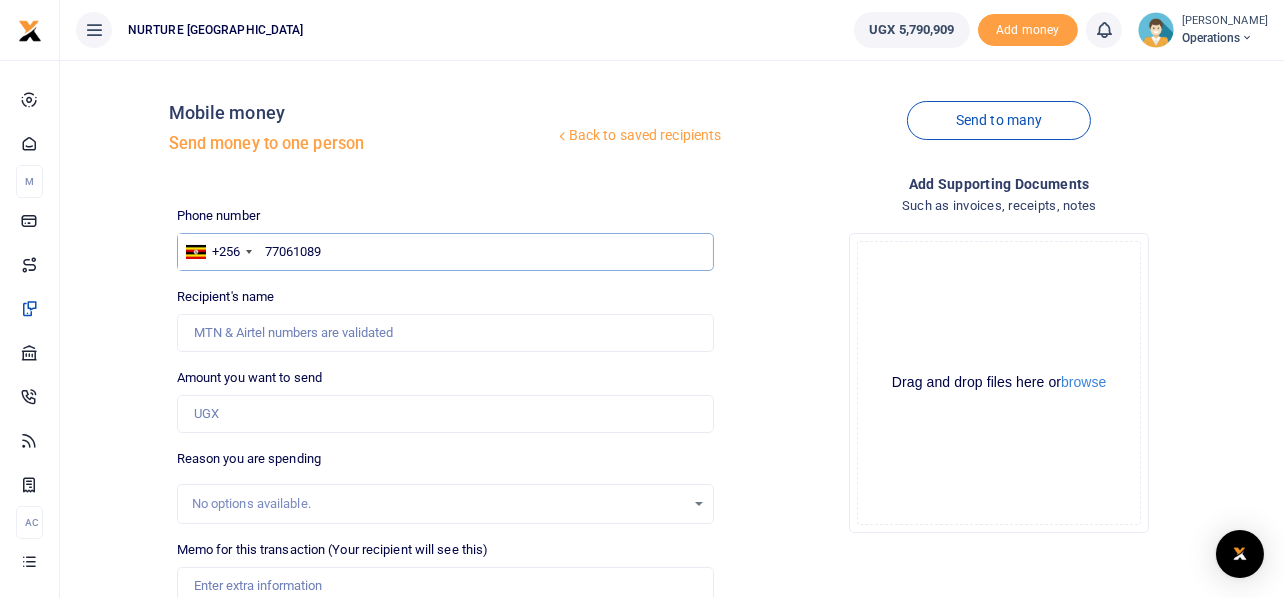 type on "770610895" 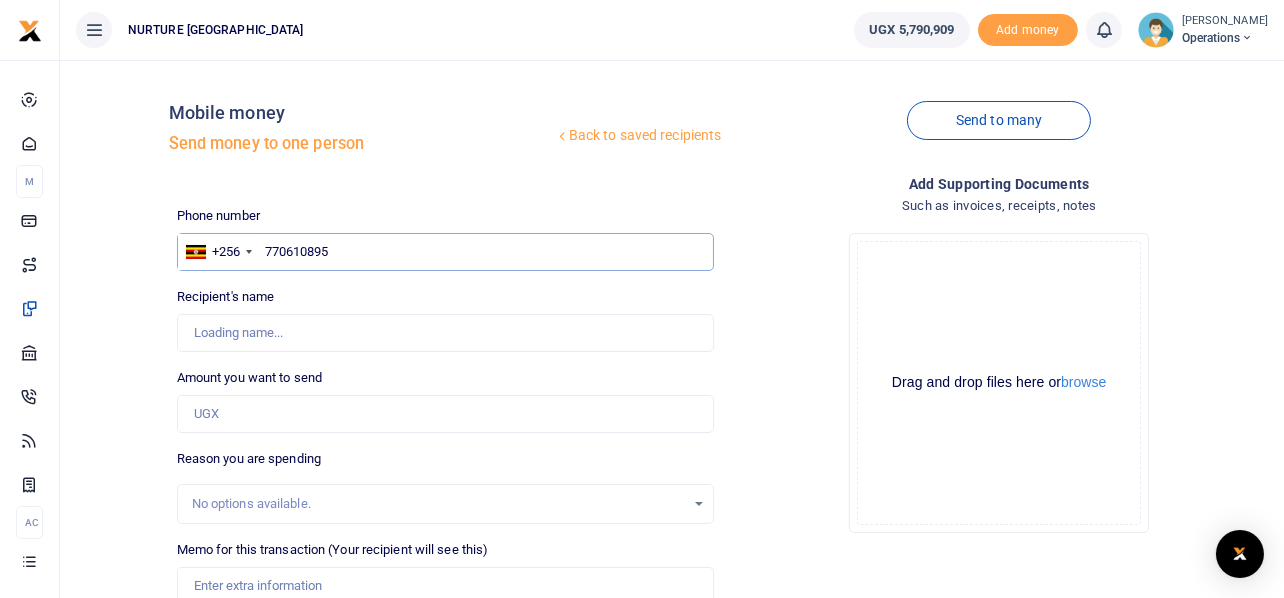 type on "Happy Musoki" 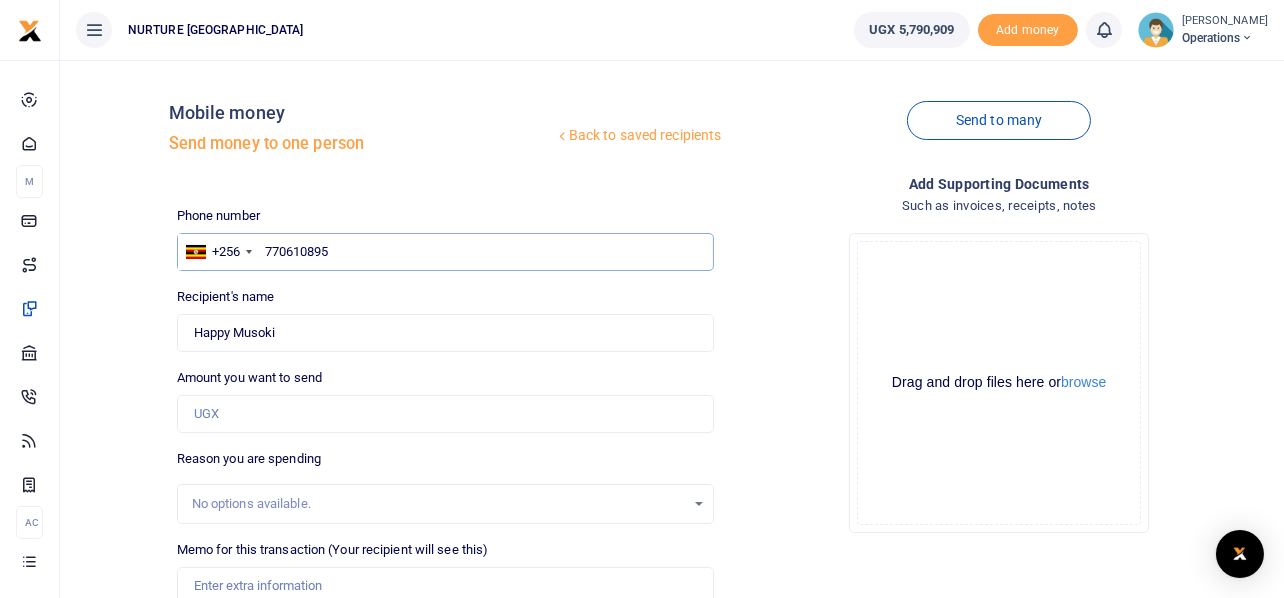 type on "770610895" 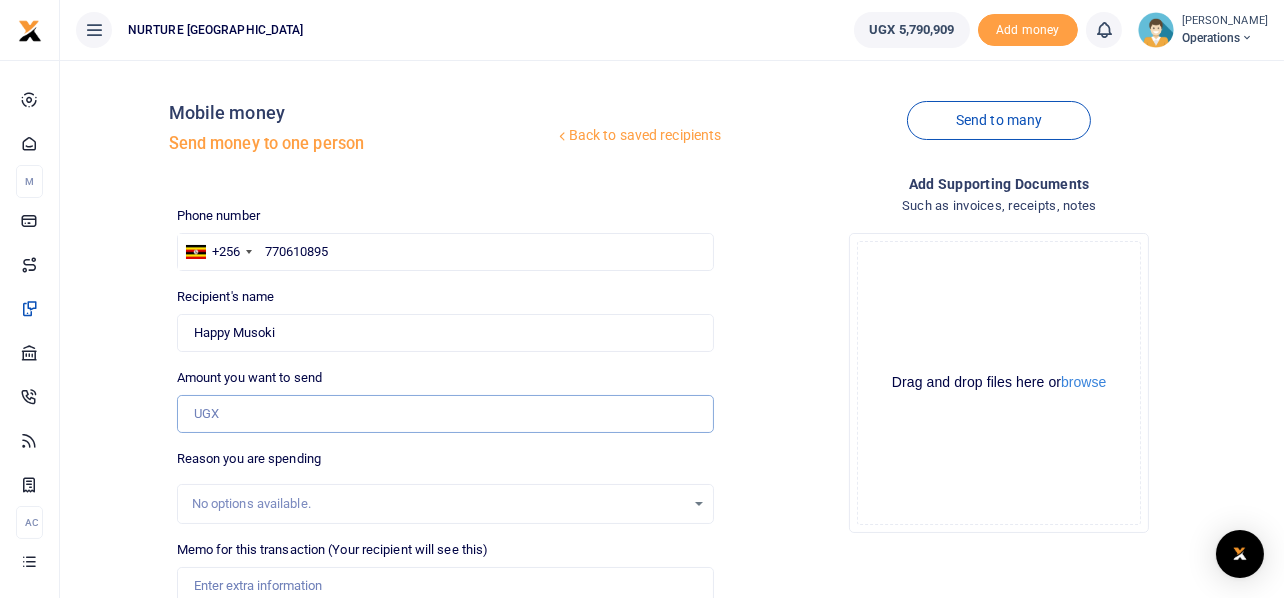 click on "Amount you want to send" at bounding box center [446, 414] 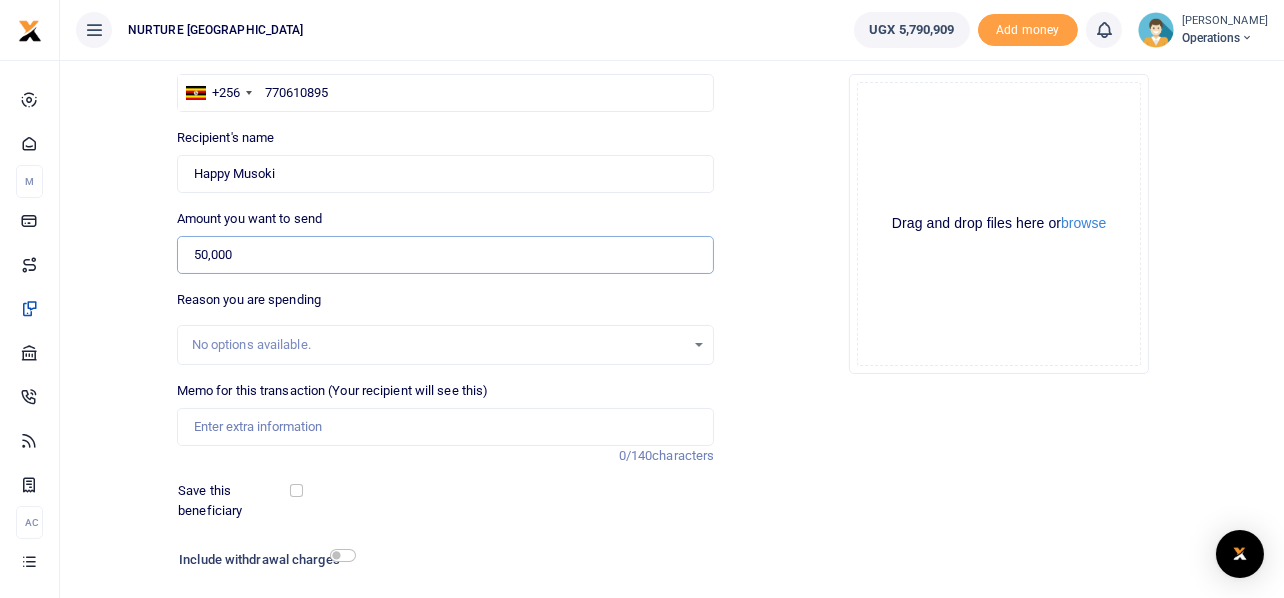 scroll, scrollTop: 167, scrollLeft: 0, axis: vertical 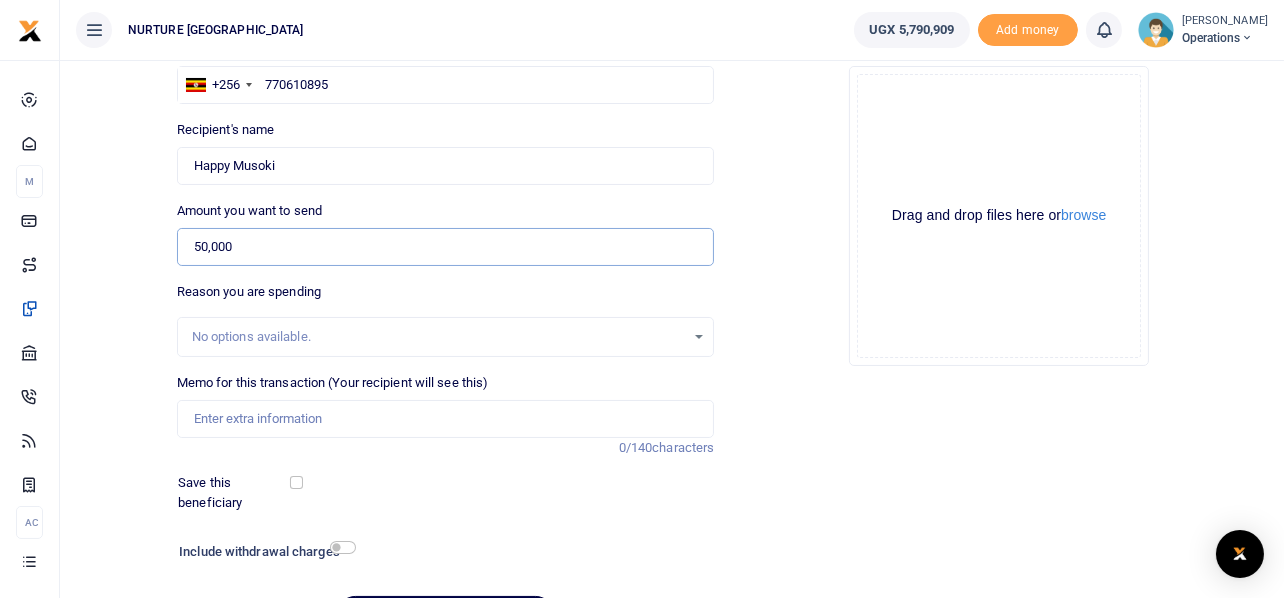 type on "50,000" 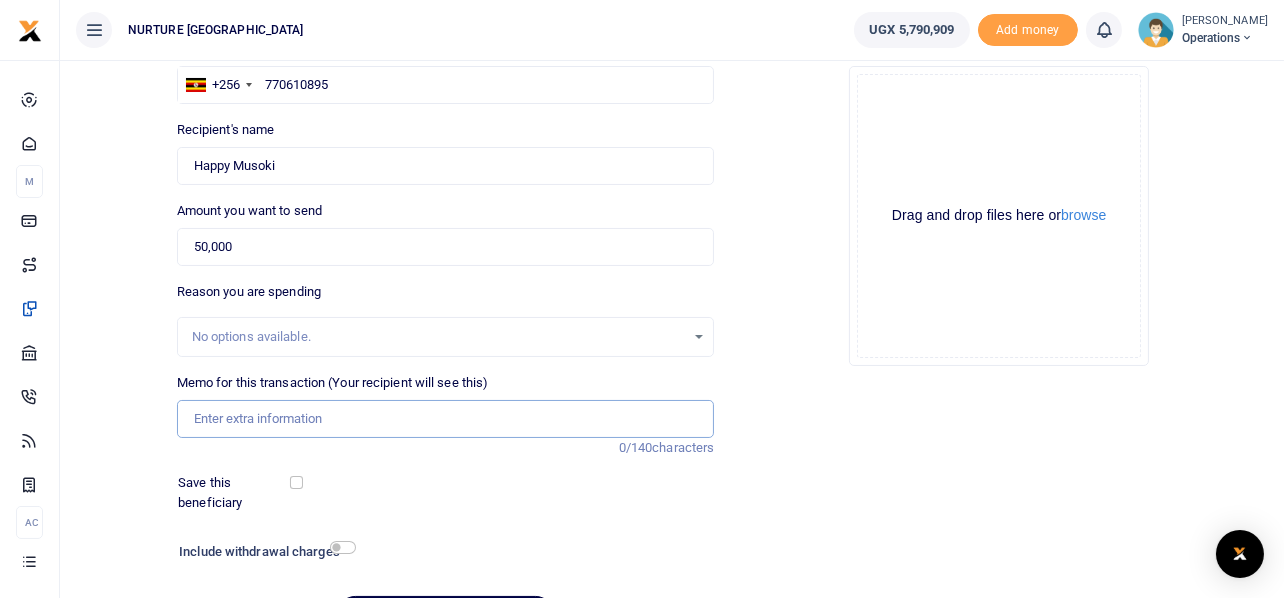 click on "Memo for this transaction (Your recipient will see this)" at bounding box center (446, 419) 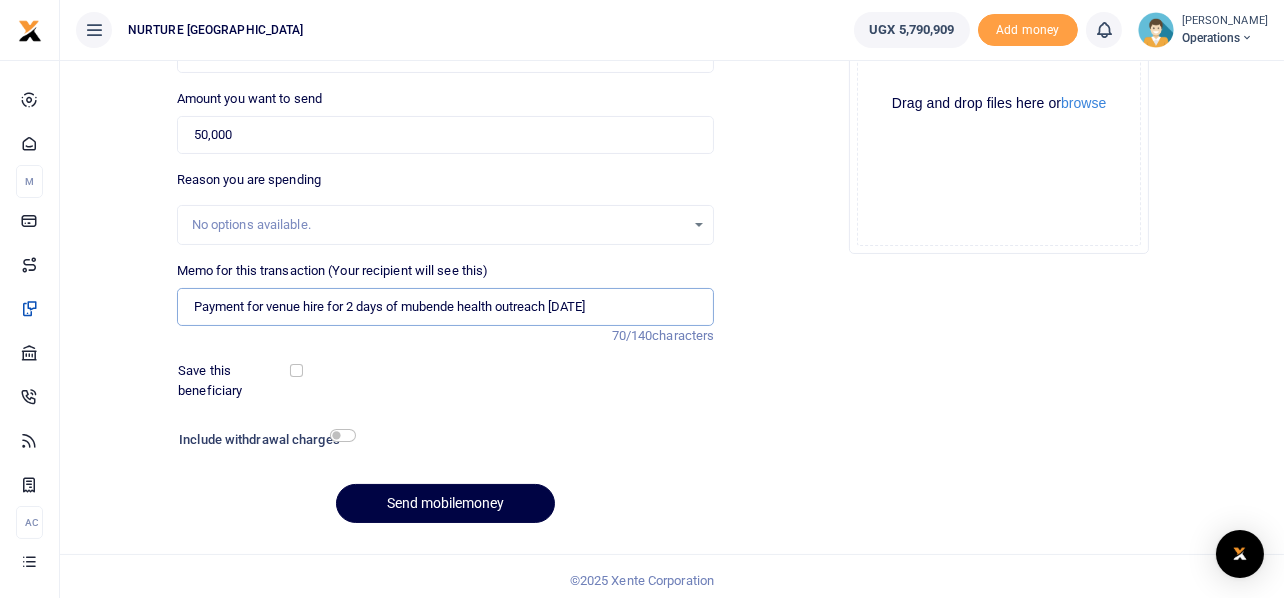 scroll, scrollTop: 287, scrollLeft: 0, axis: vertical 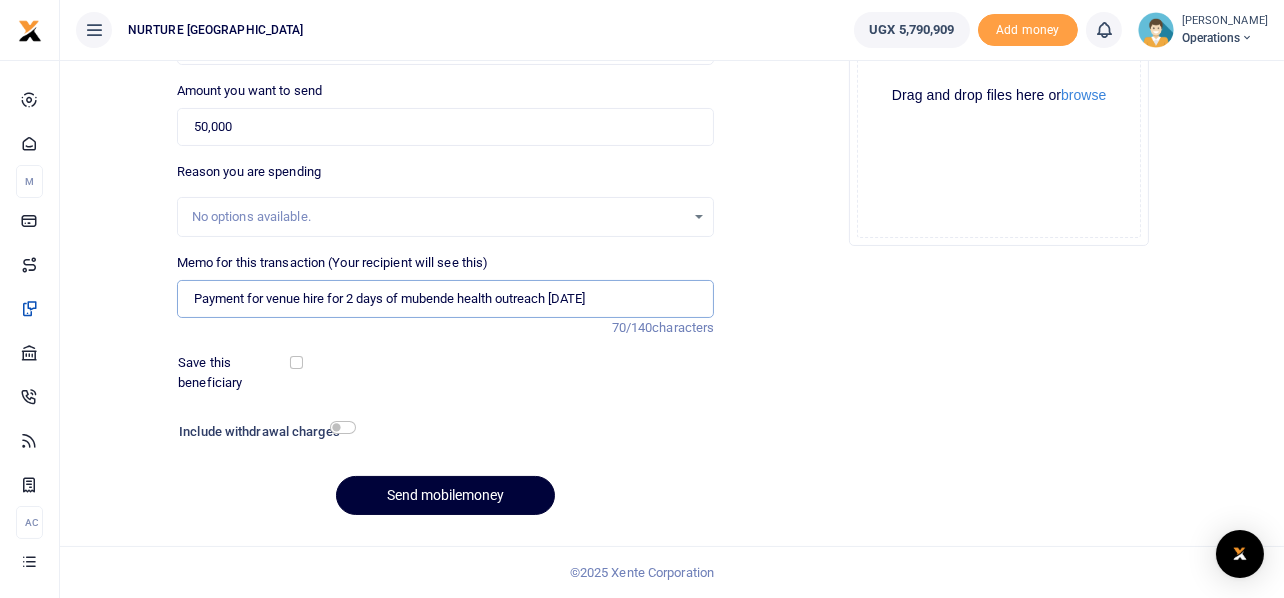 type on "Payment for venue hire for 2 days of mubende health outreach July 2025" 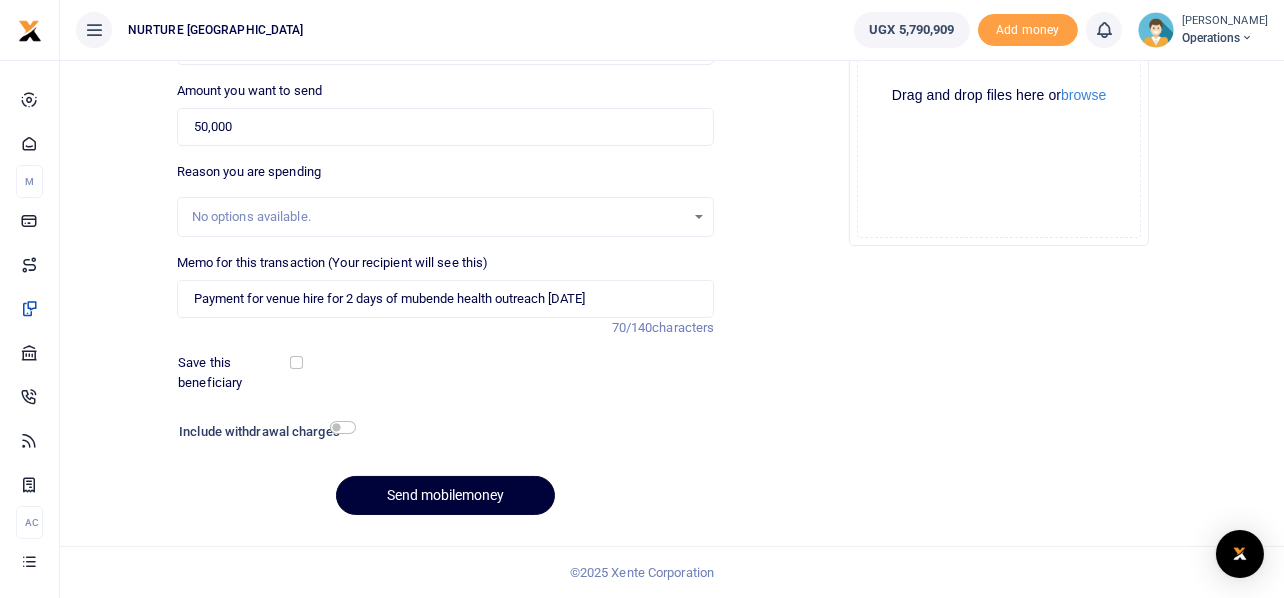 click on "Send mobilemoney" at bounding box center (445, 495) 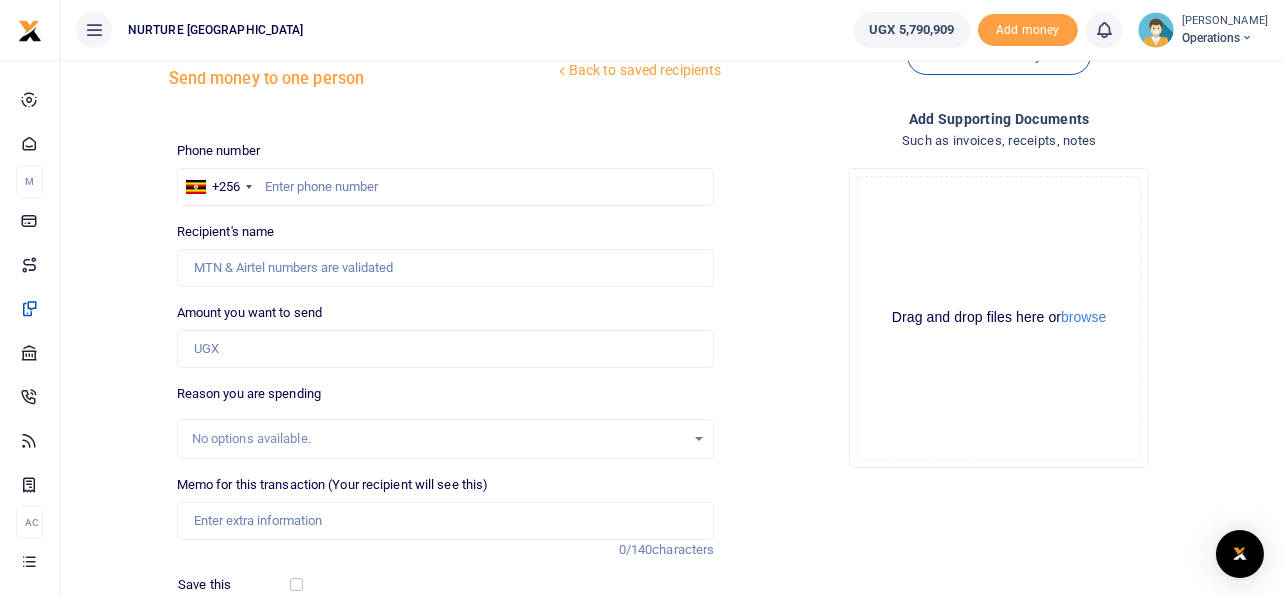 scroll, scrollTop: 0, scrollLeft: 0, axis: both 